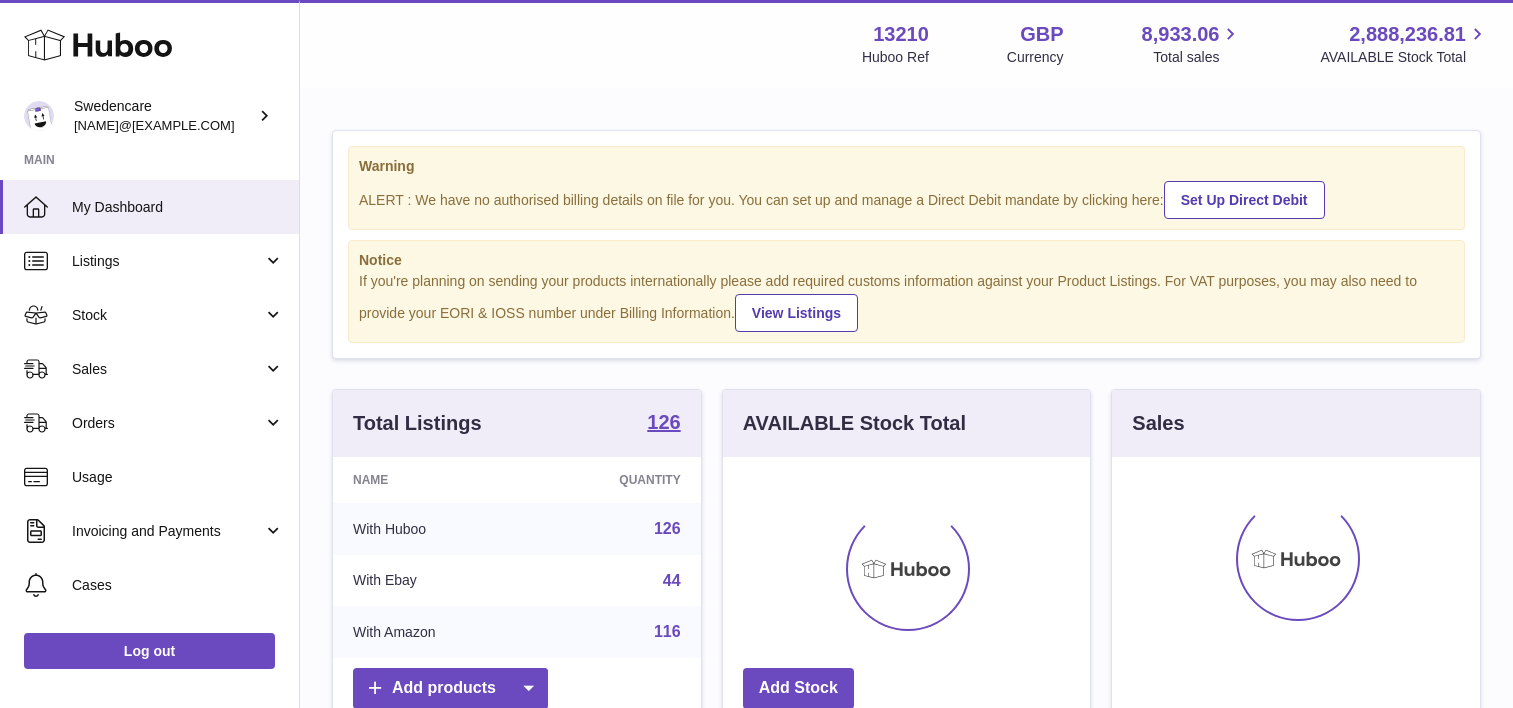 scroll, scrollTop: 0, scrollLeft: 0, axis: both 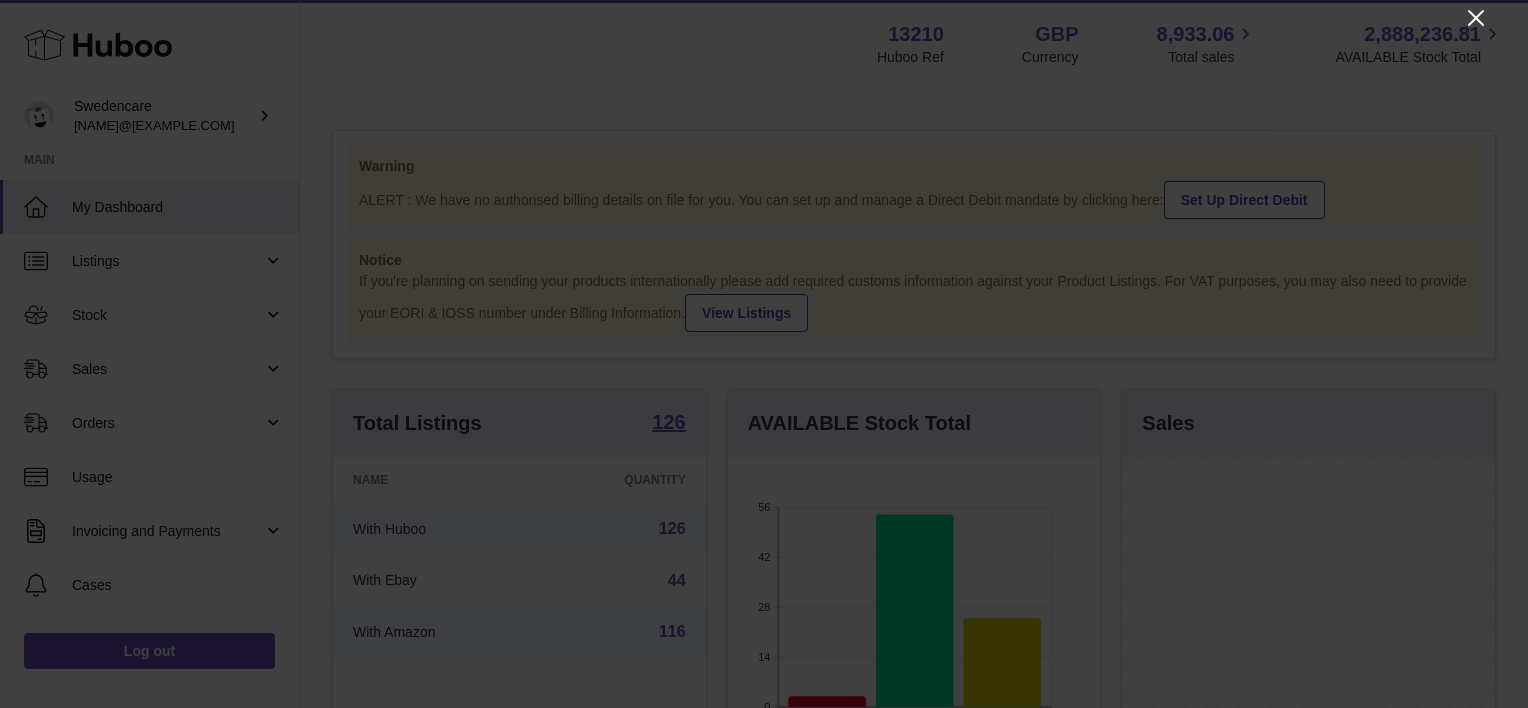 click 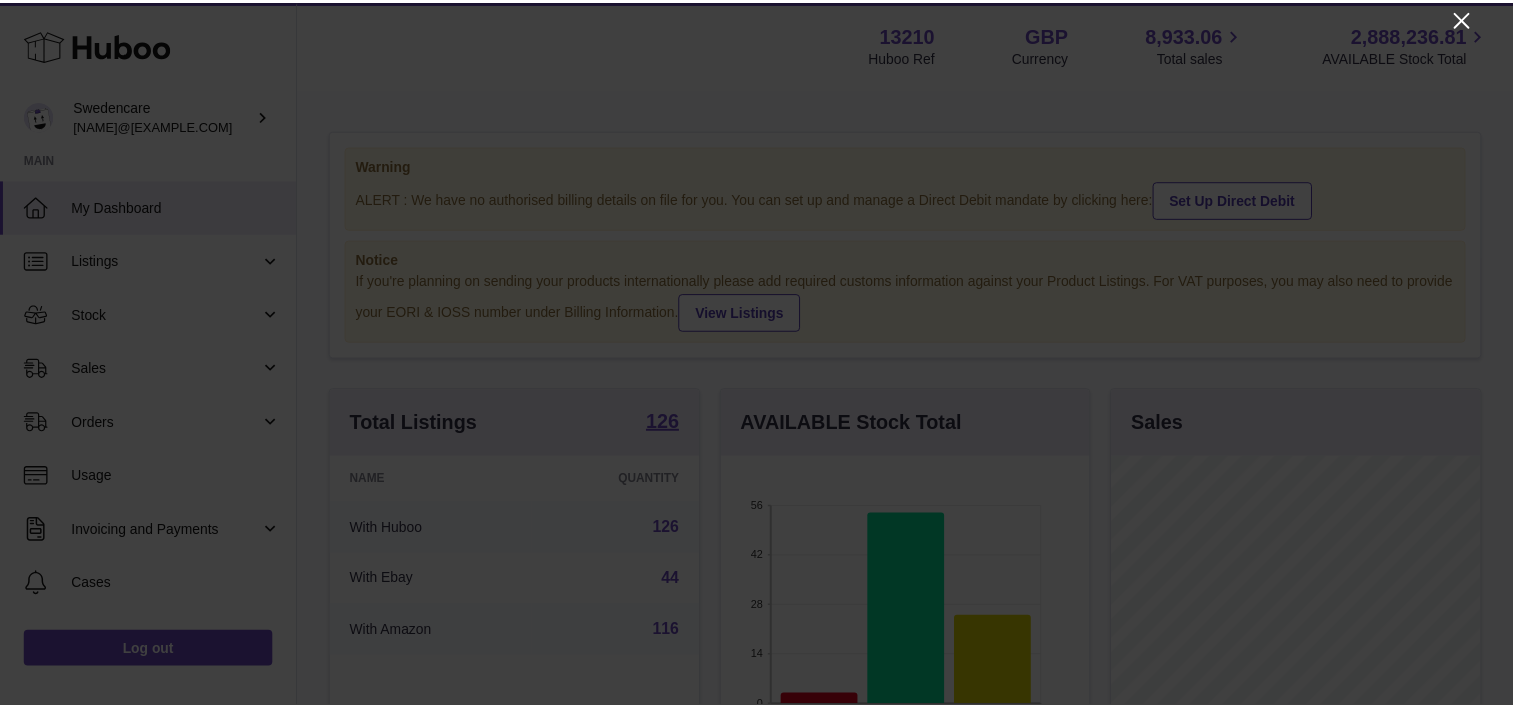 scroll, scrollTop: 312, scrollLeft: 368, axis: both 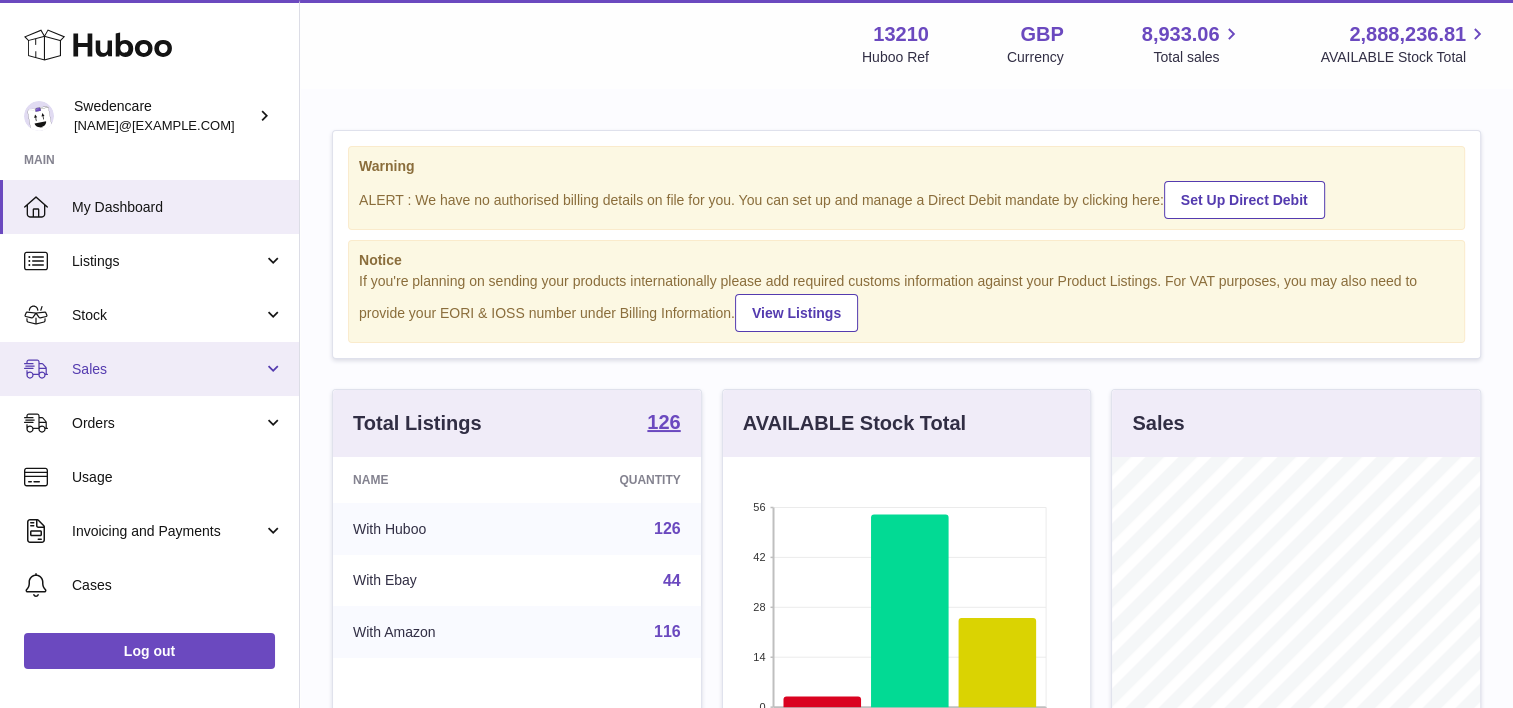click on "Sales" at bounding box center (167, 369) 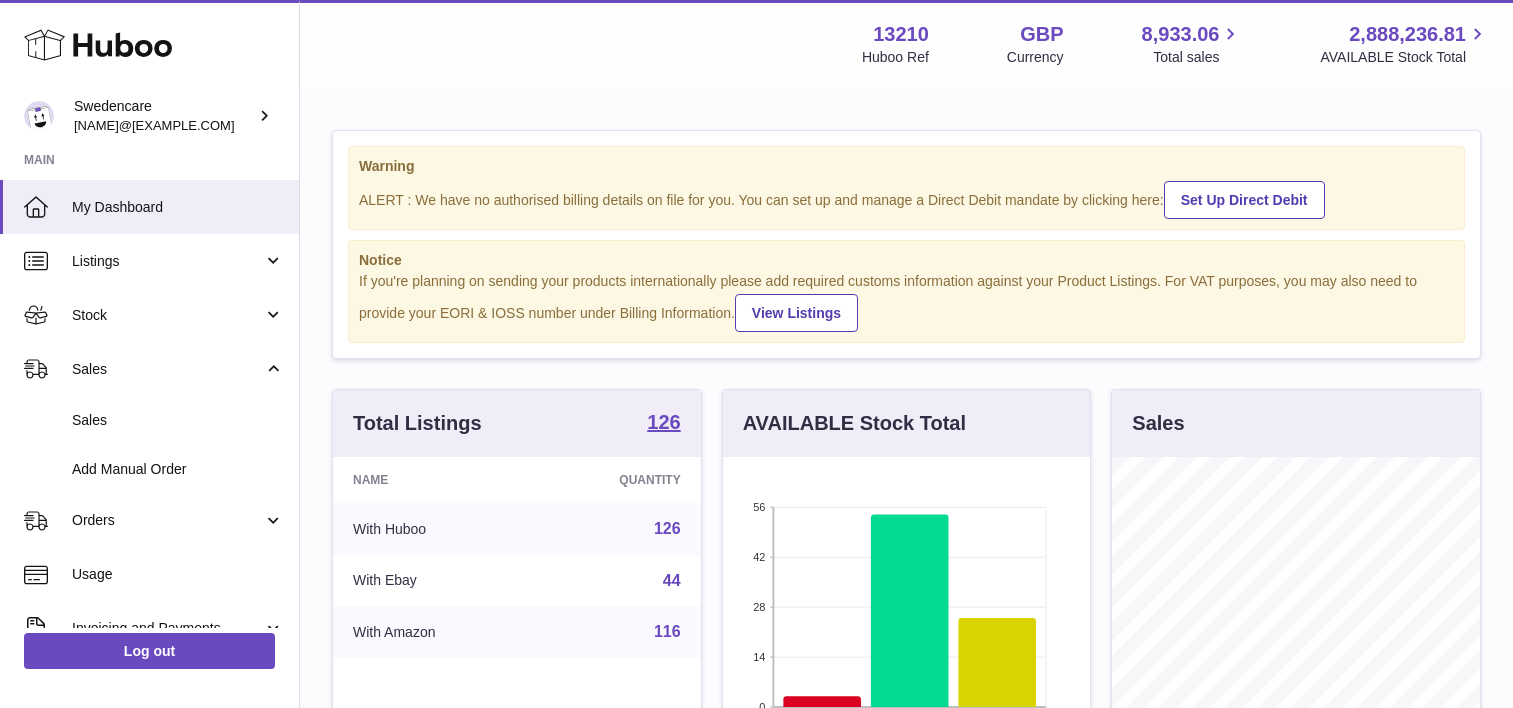 scroll, scrollTop: 999688, scrollLeft: 999632, axis: both 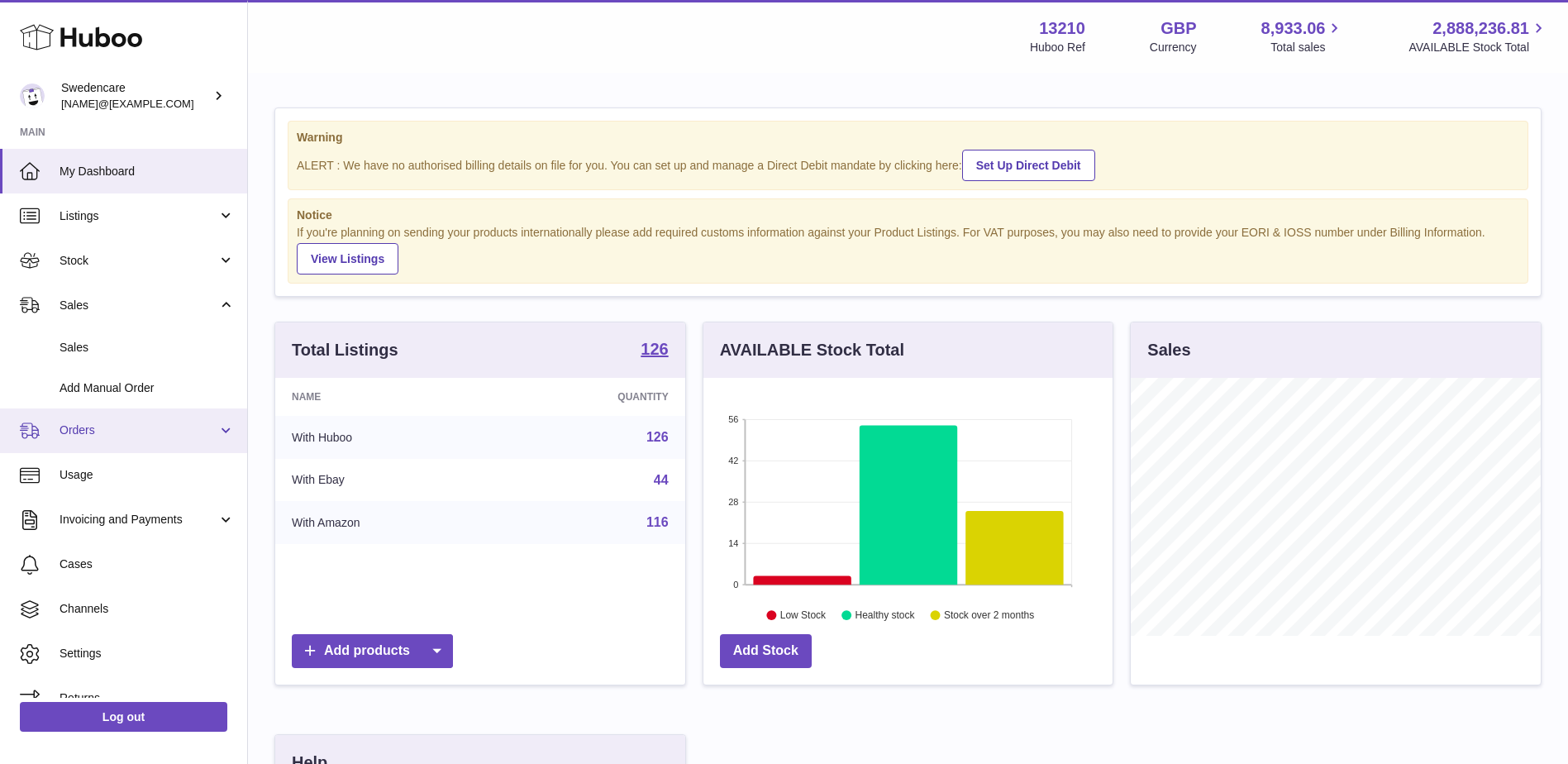 click on "Orders" at bounding box center (138, 430) 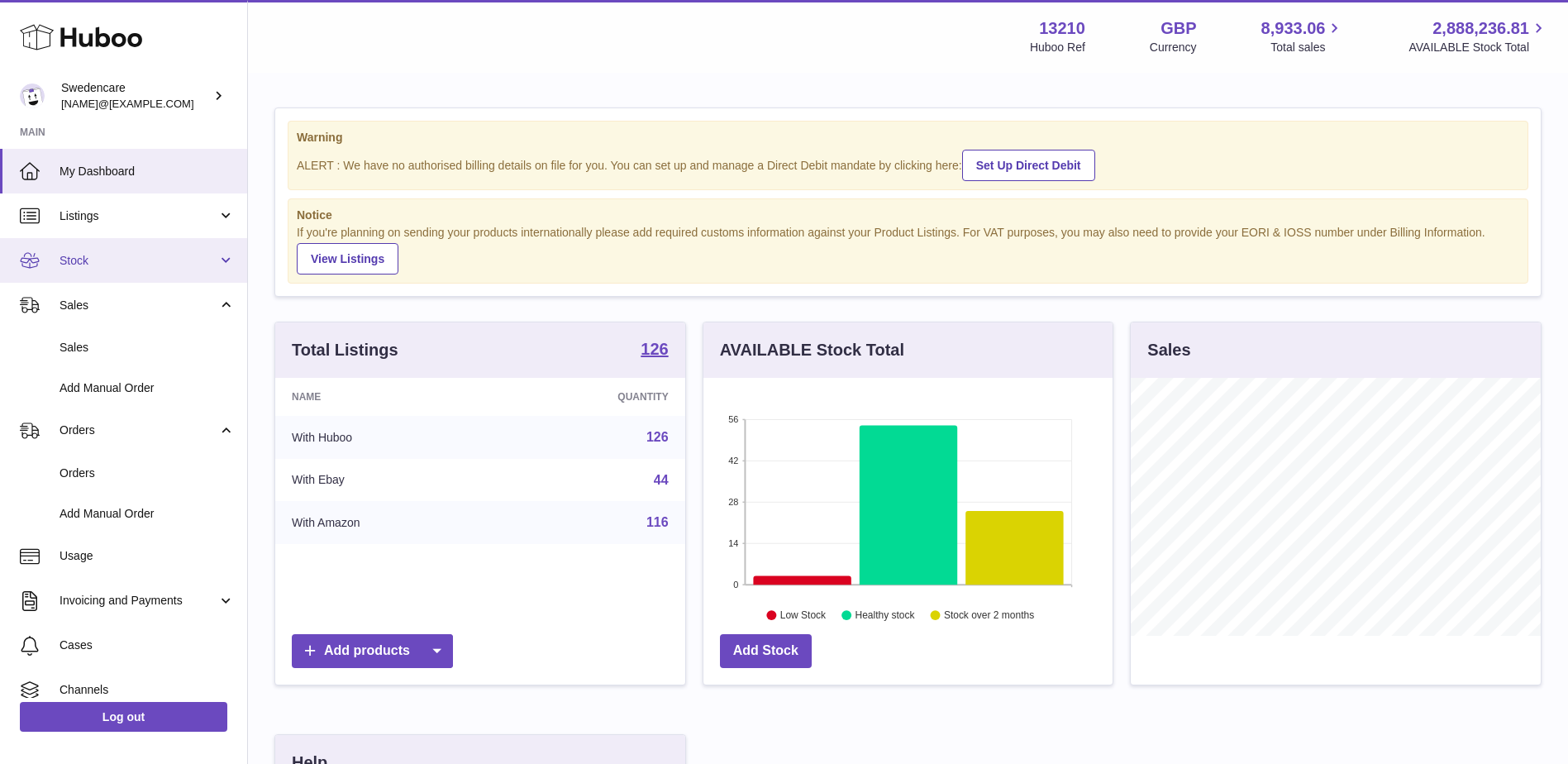 click on "Stock" at bounding box center [123, 260] 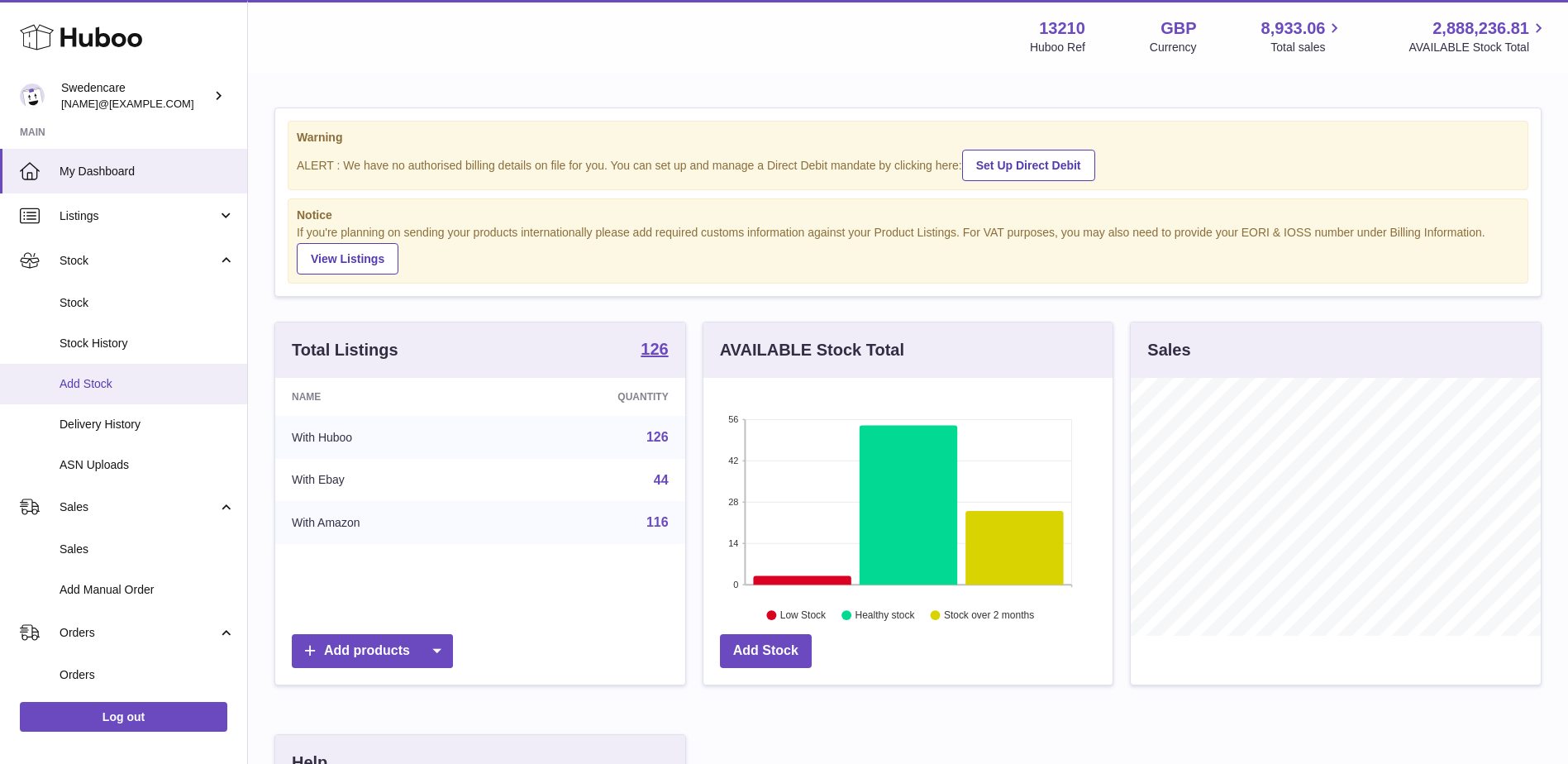click on "Add Stock" at bounding box center [147, 384] 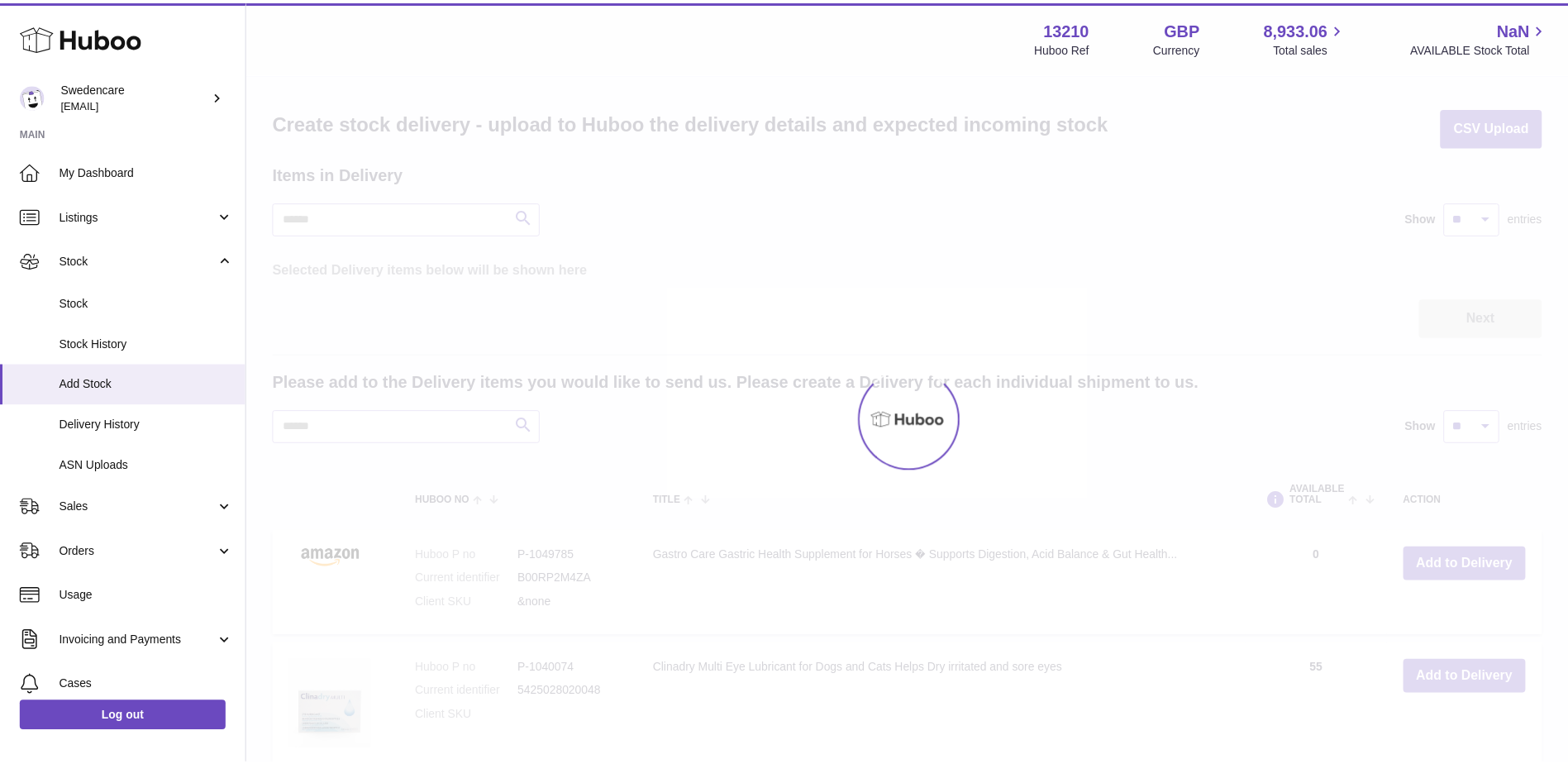 scroll, scrollTop: 0, scrollLeft: 0, axis: both 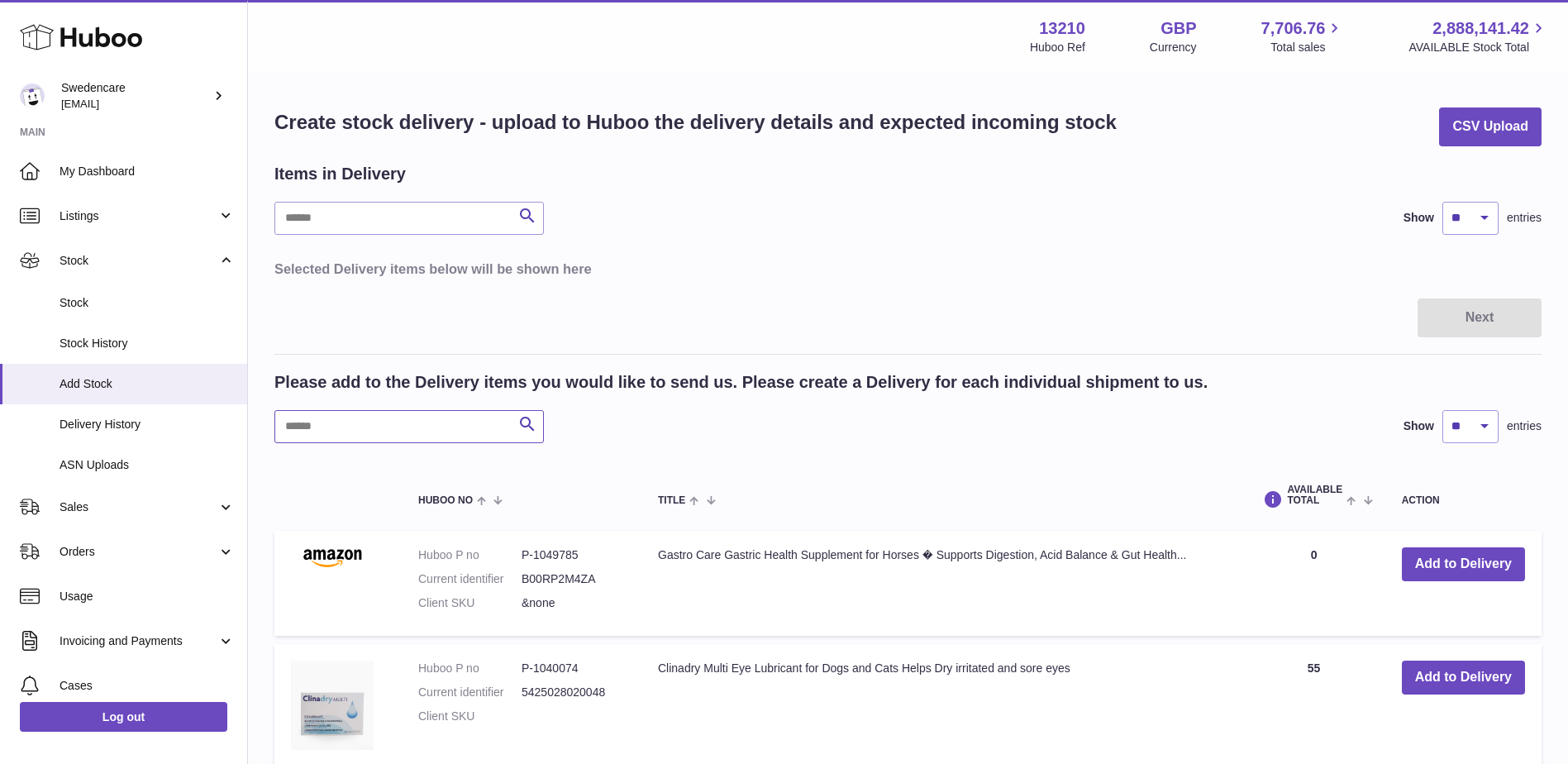 click at bounding box center (409, 427) 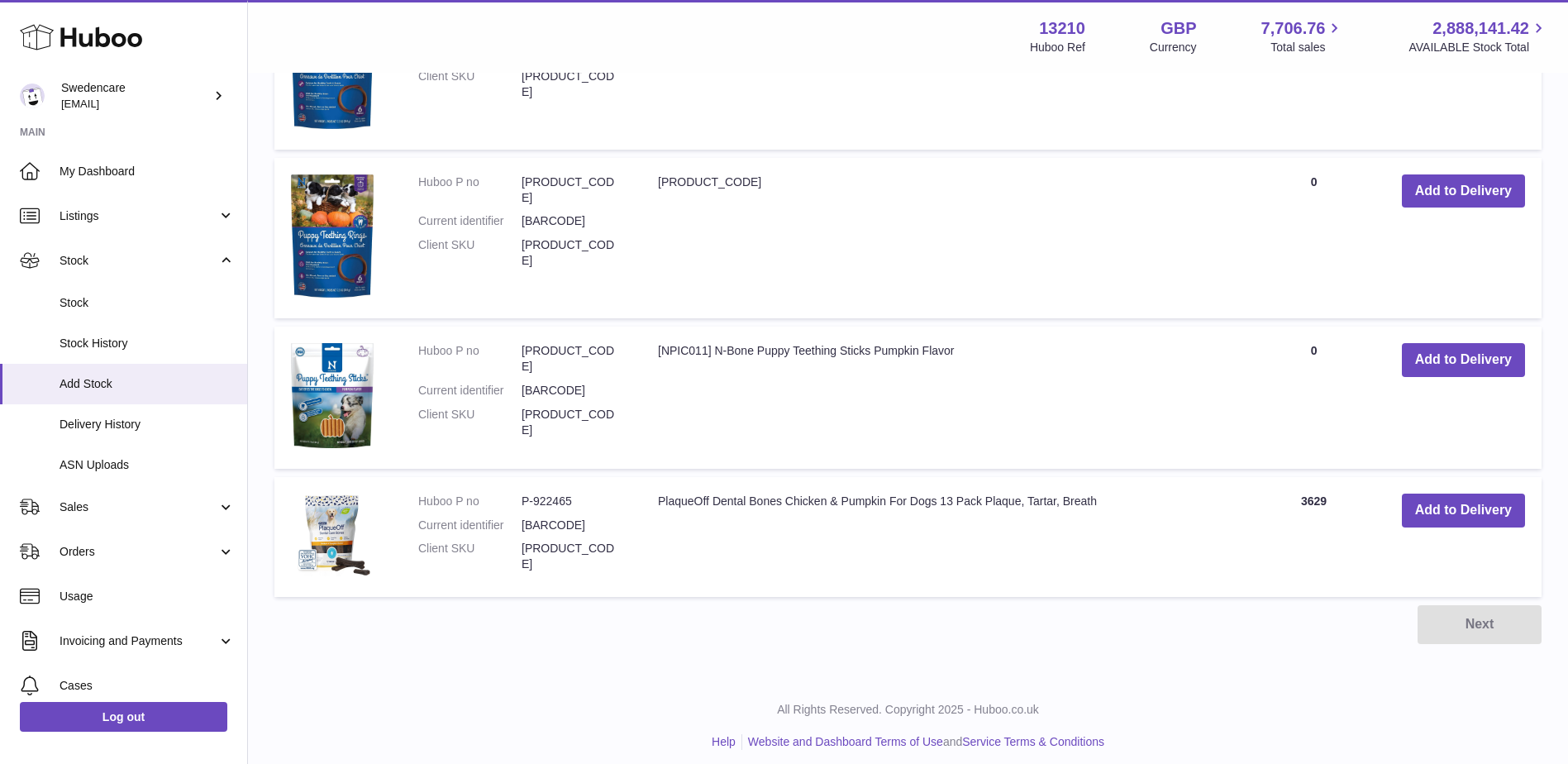 scroll, scrollTop: 552, scrollLeft: 0, axis: vertical 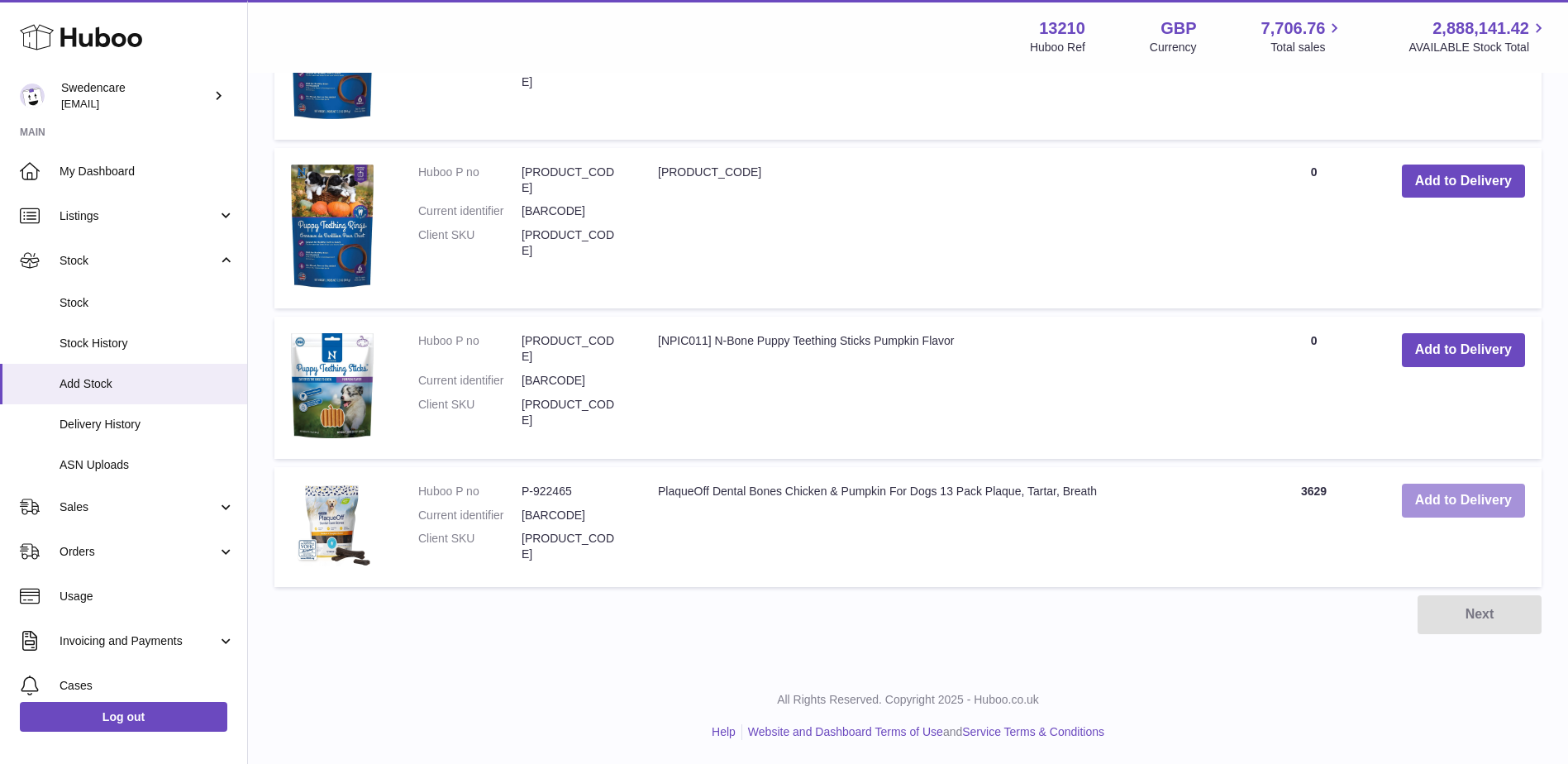 type on "***" 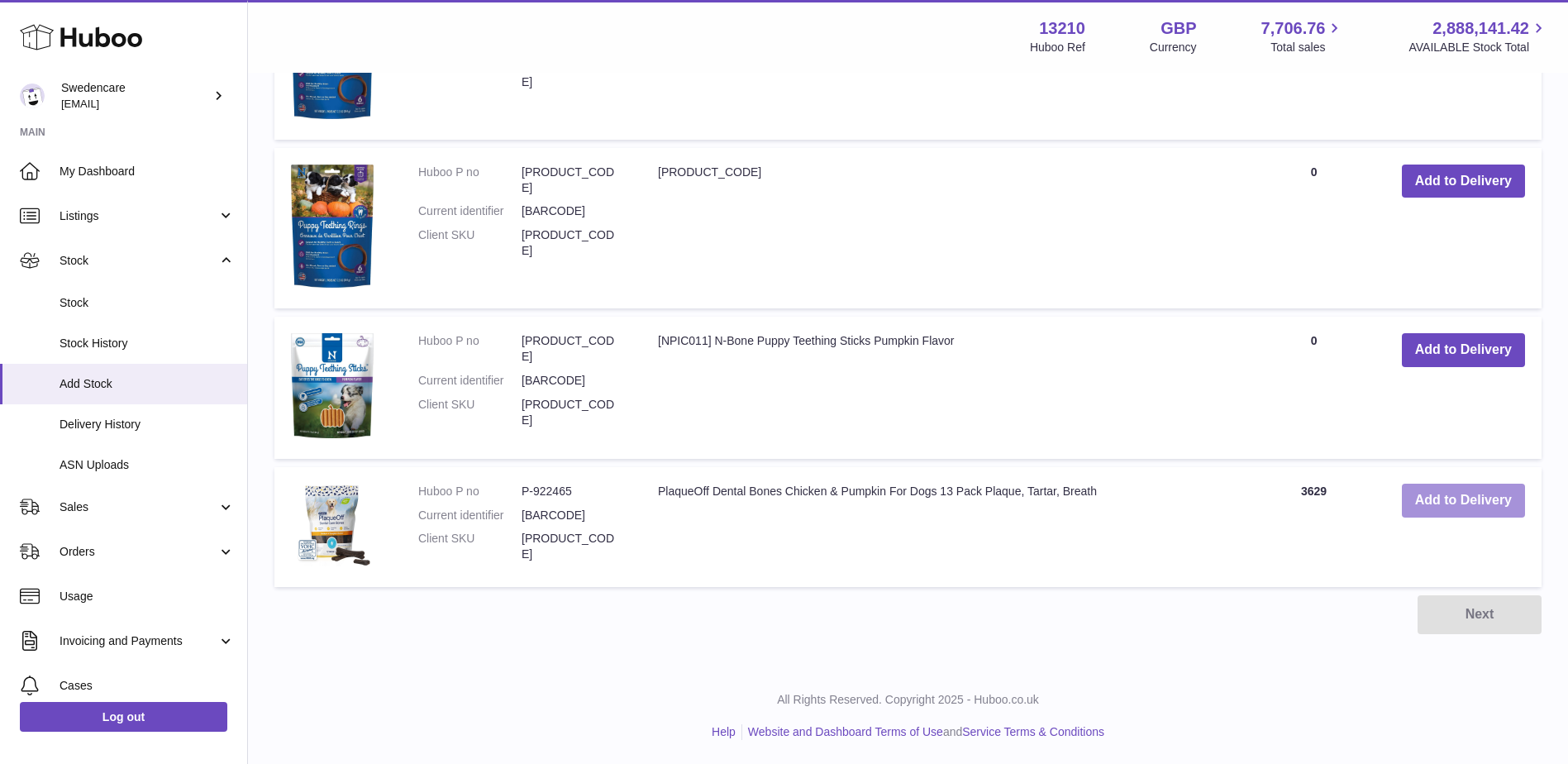 click on "Add to Delivery" at bounding box center [1463, 500] 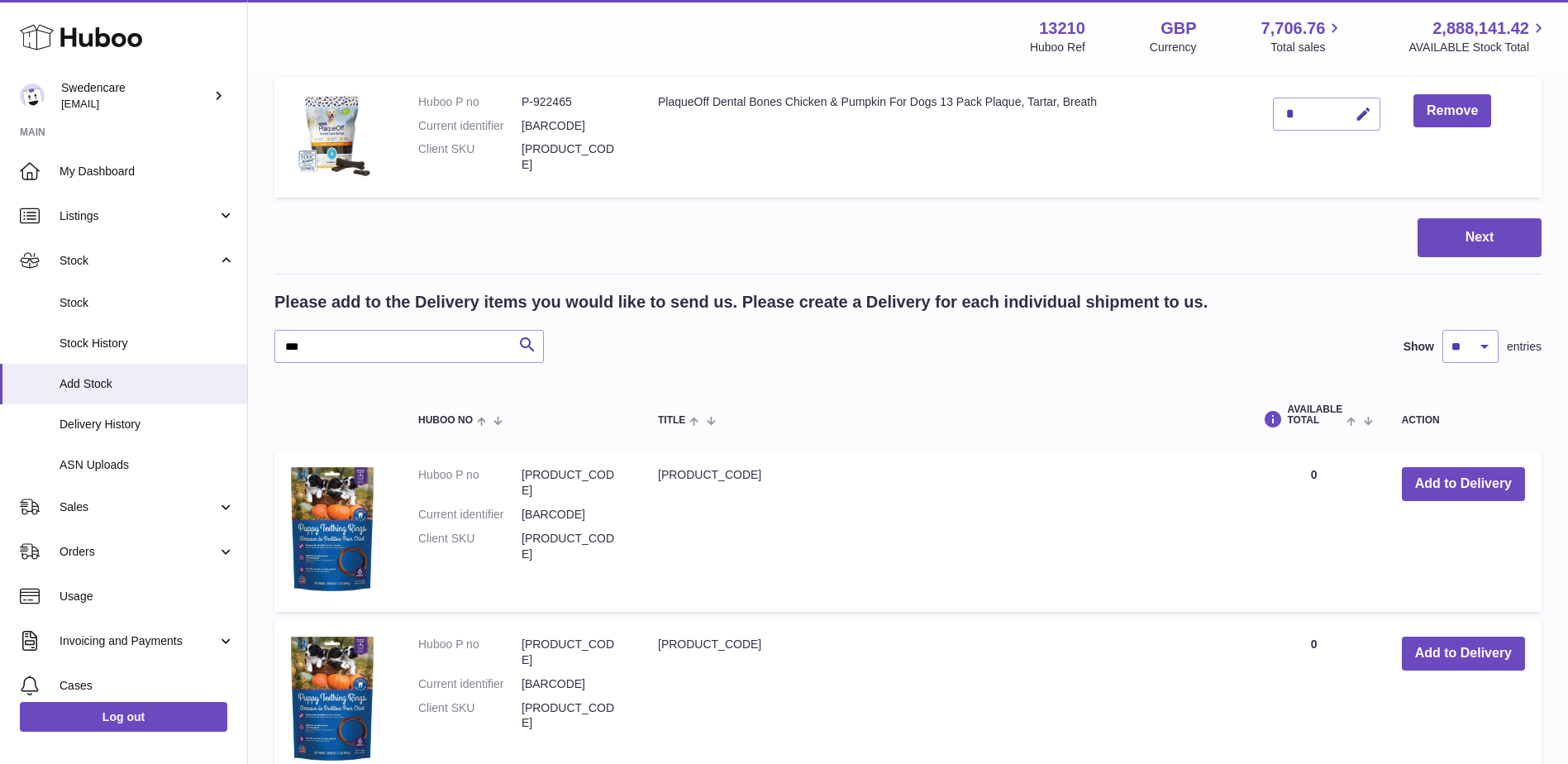 scroll, scrollTop: 212, scrollLeft: 0, axis: vertical 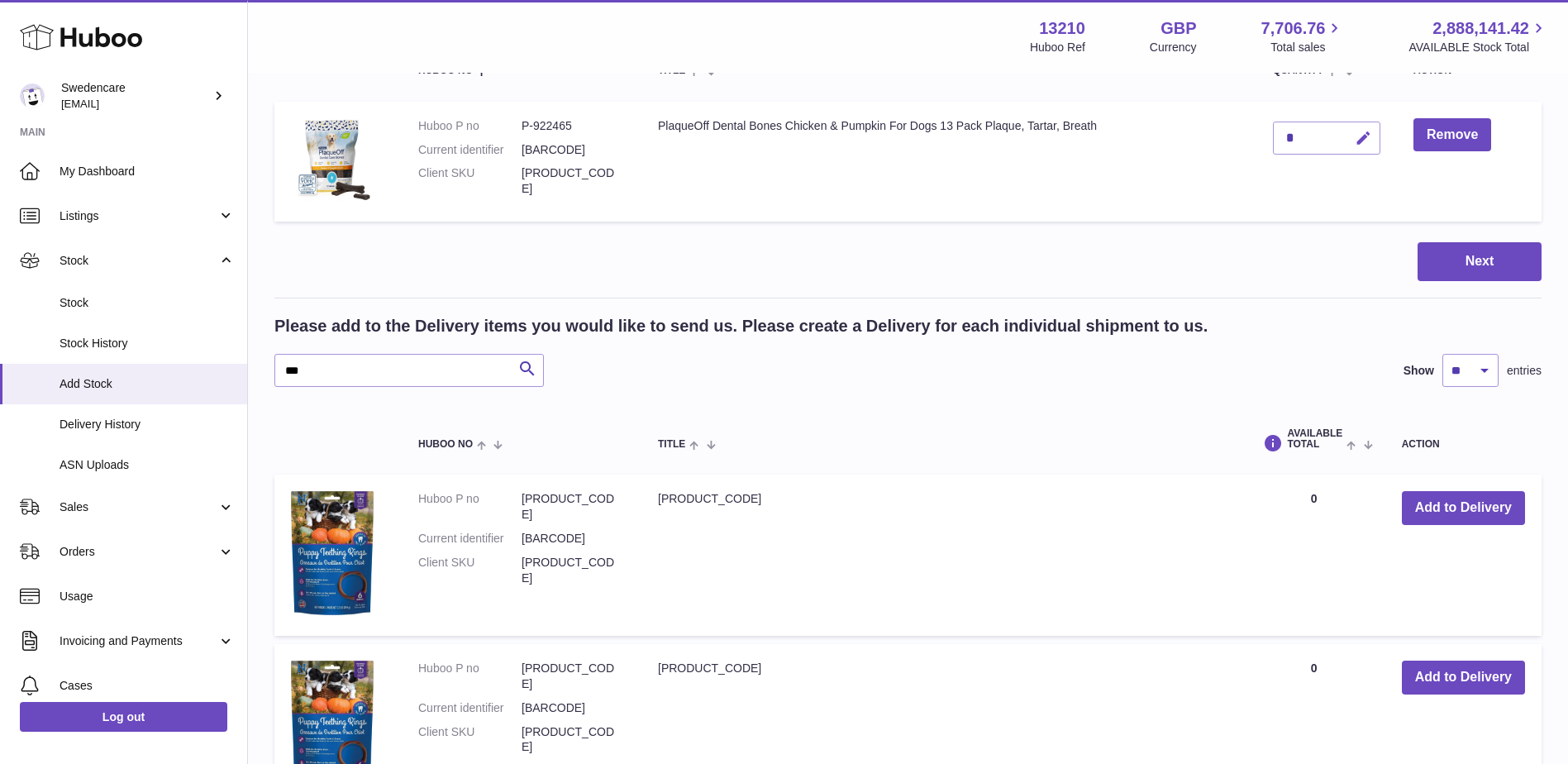 click at bounding box center (1363, 138) 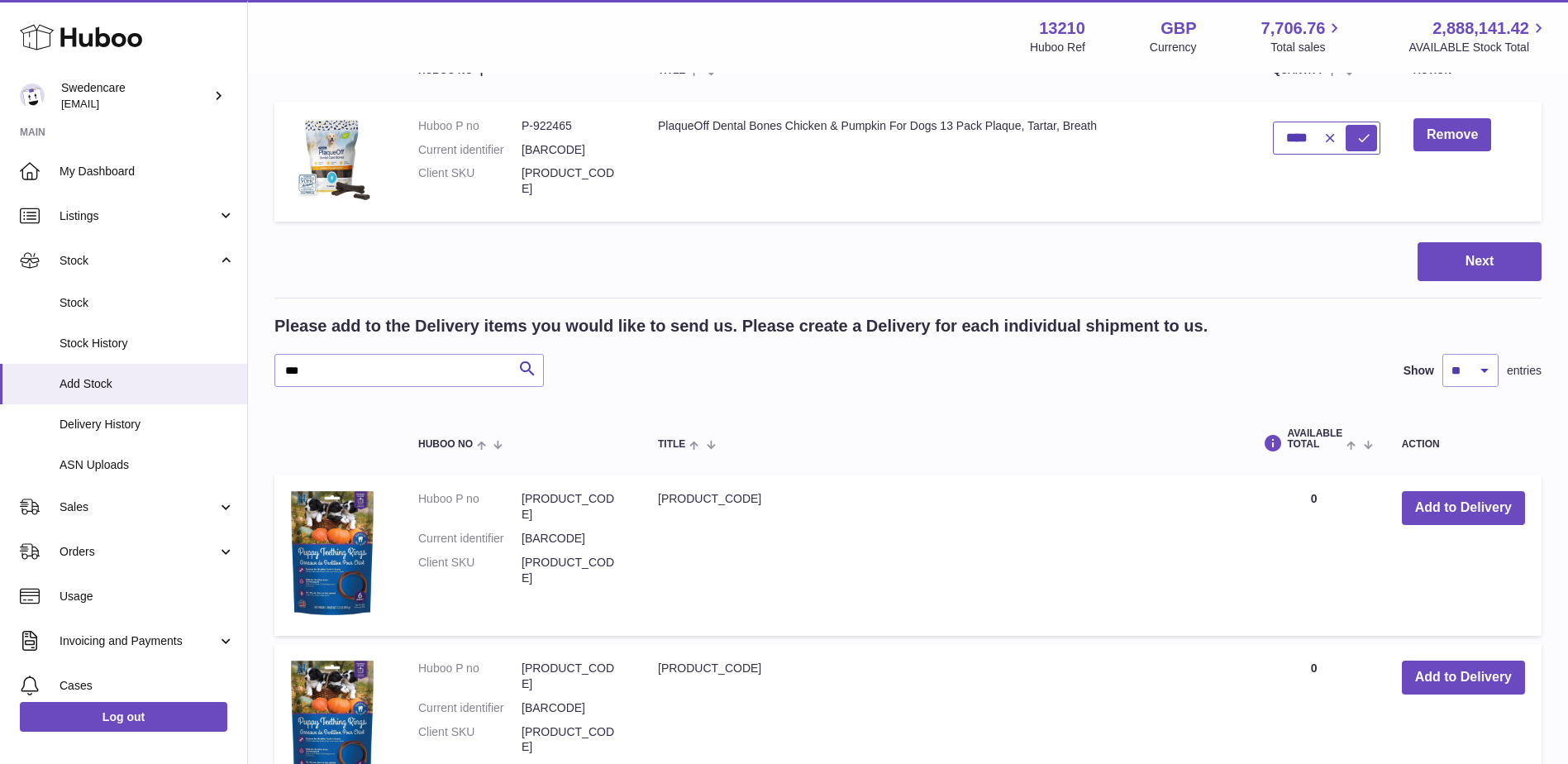 type on "****" 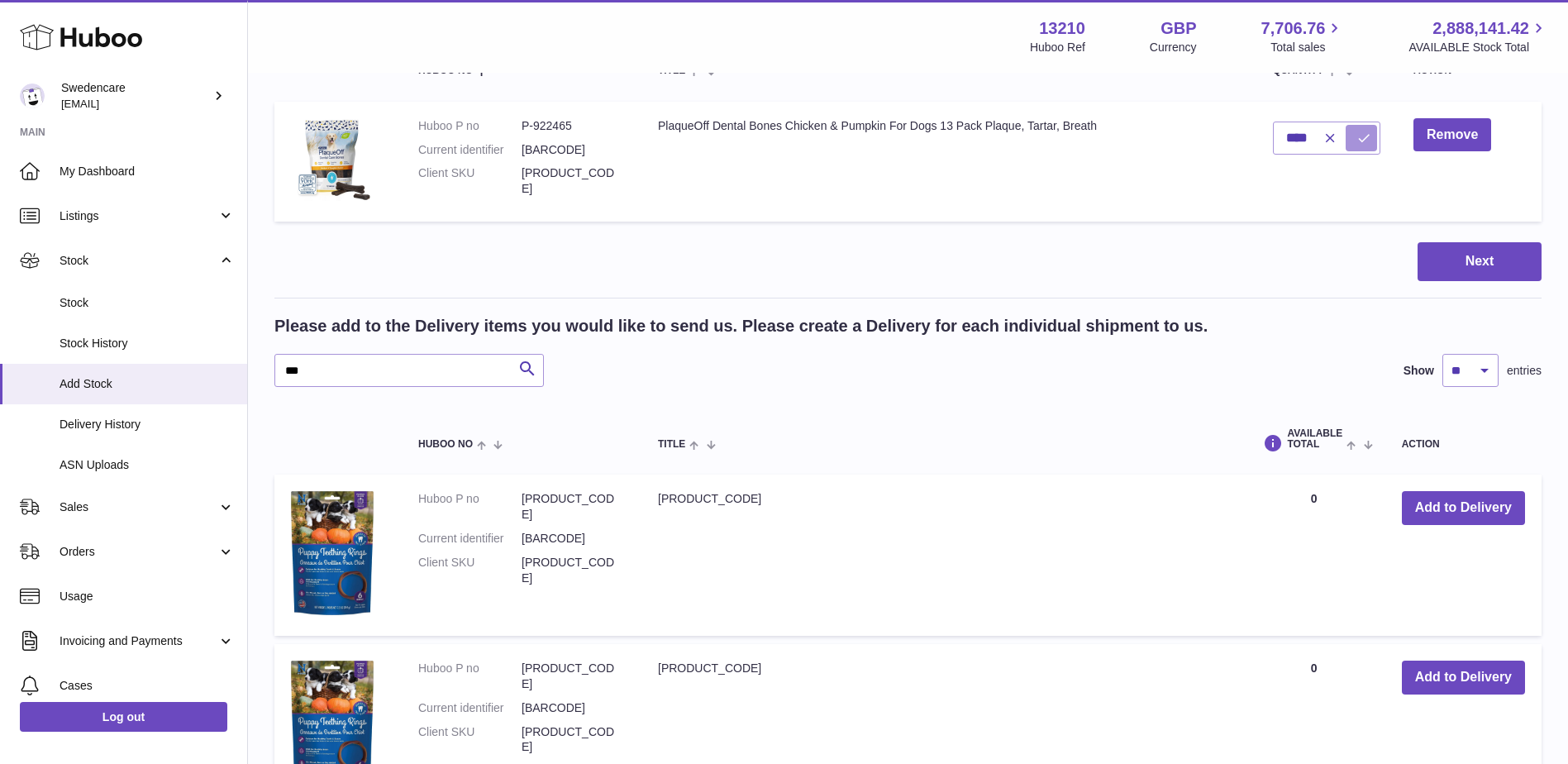 click at bounding box center (1364, 138) 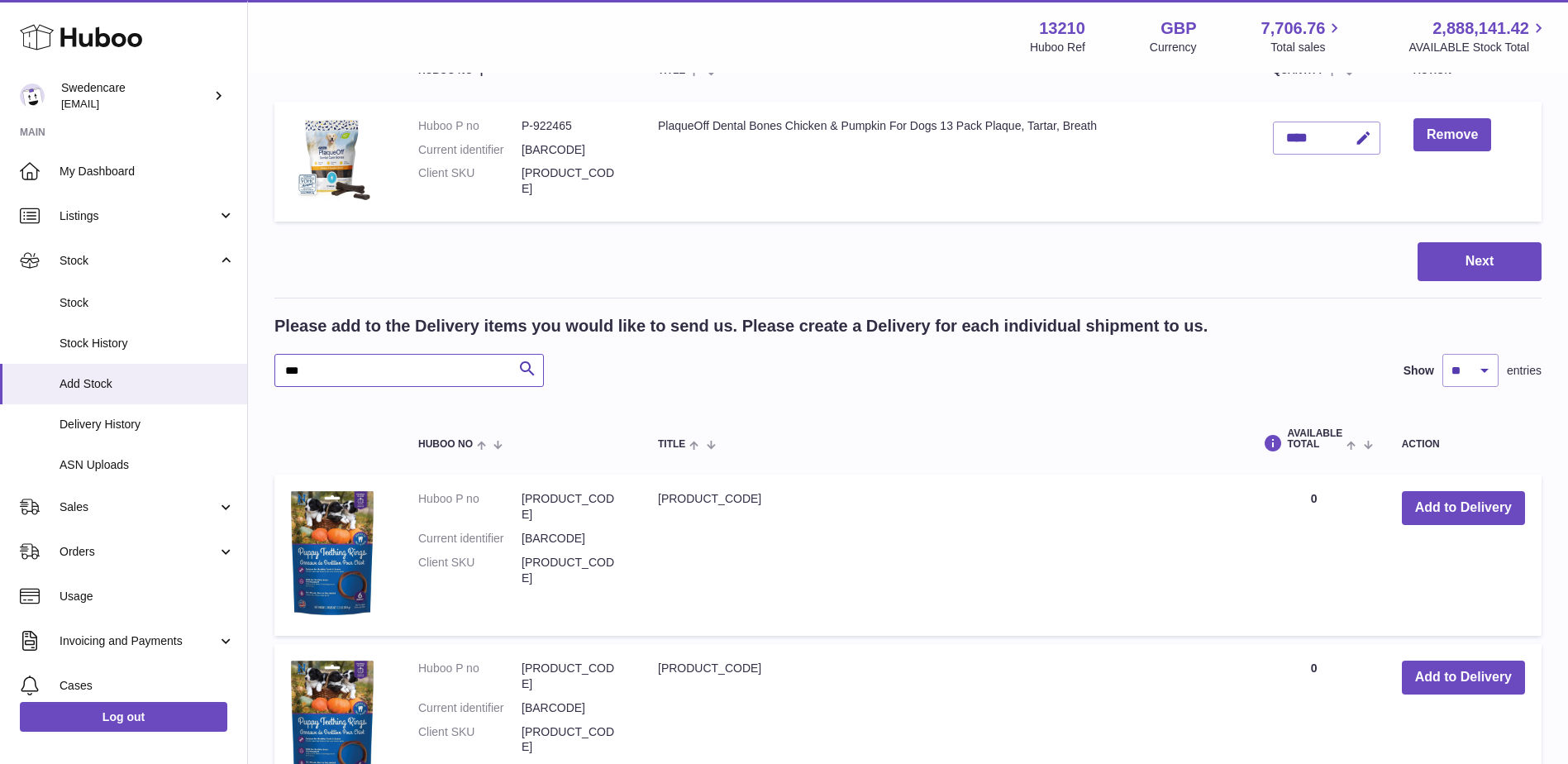 click on "***" at bounding box center (409, 370) 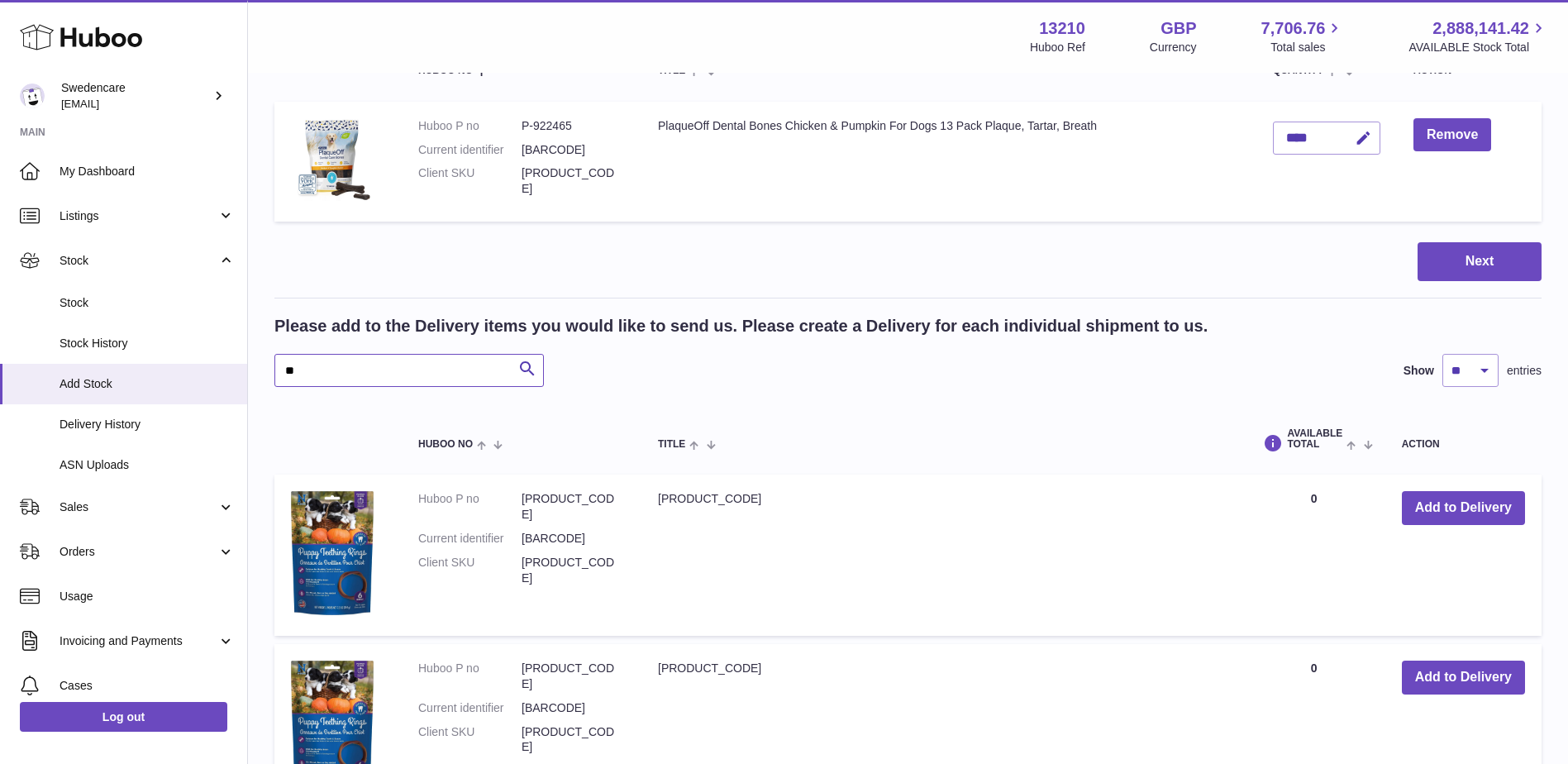 type on "*" 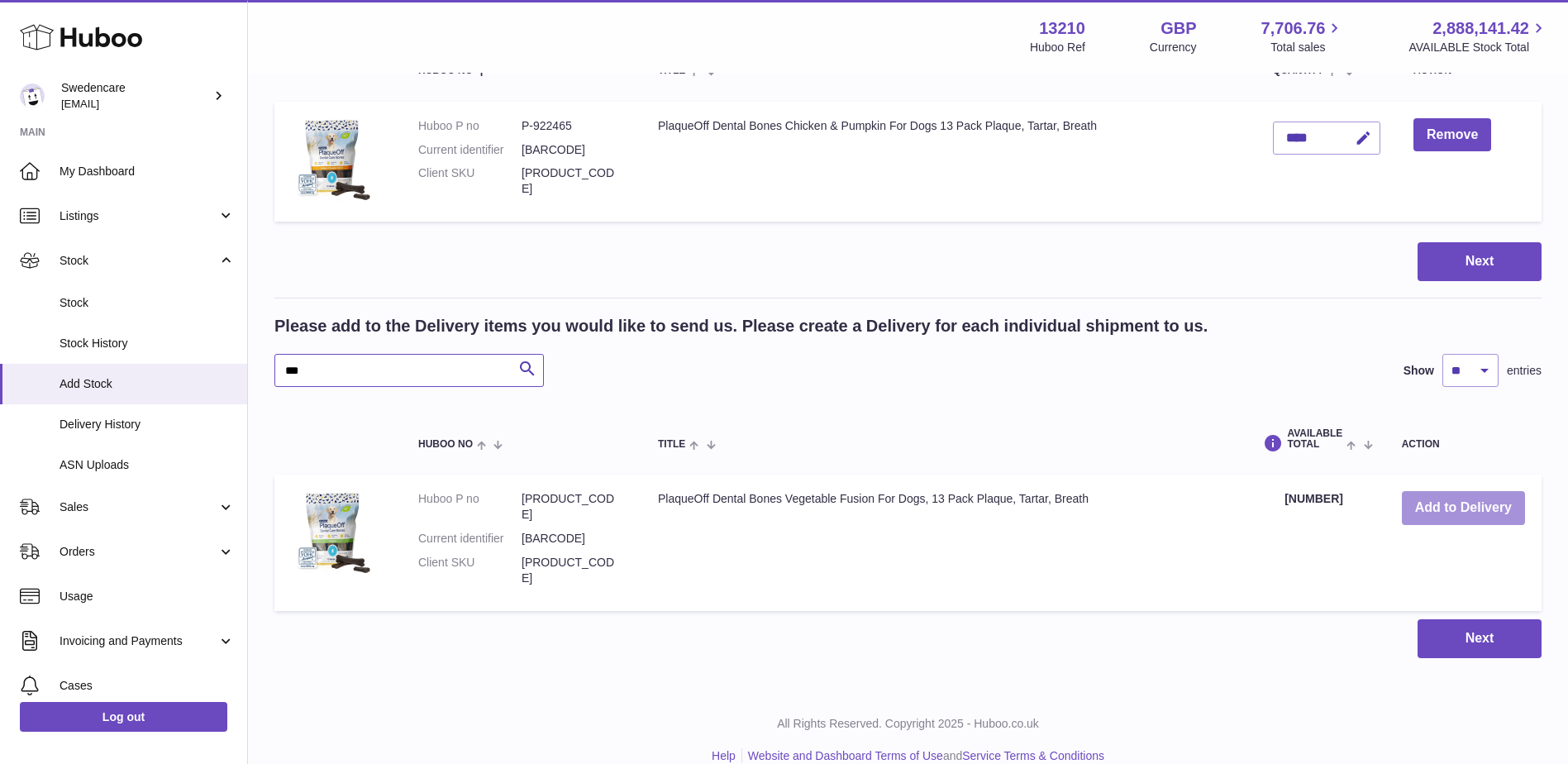 type on "***" 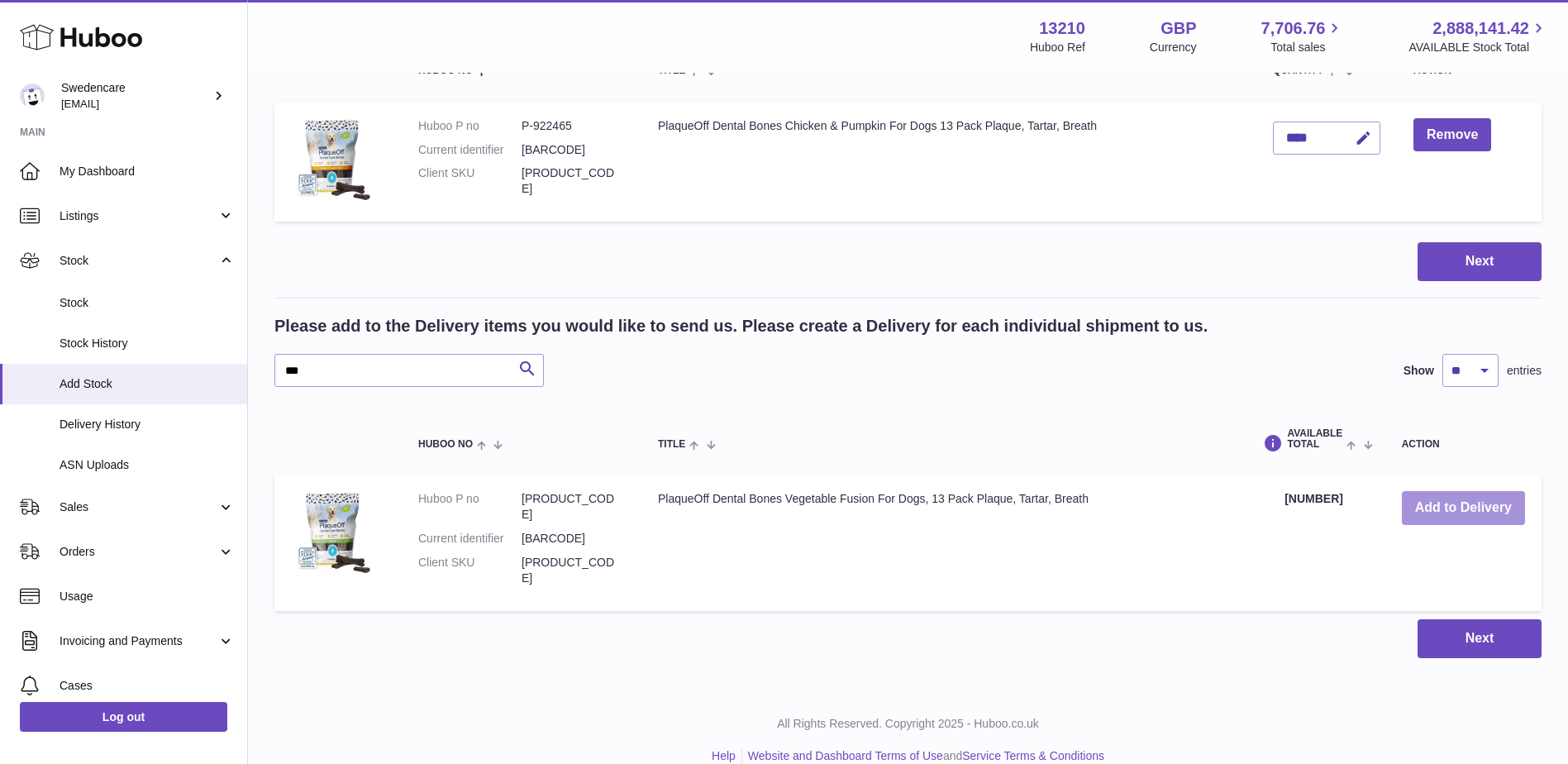 click on "Add to Delivery" at bounding box center (1463, 508) 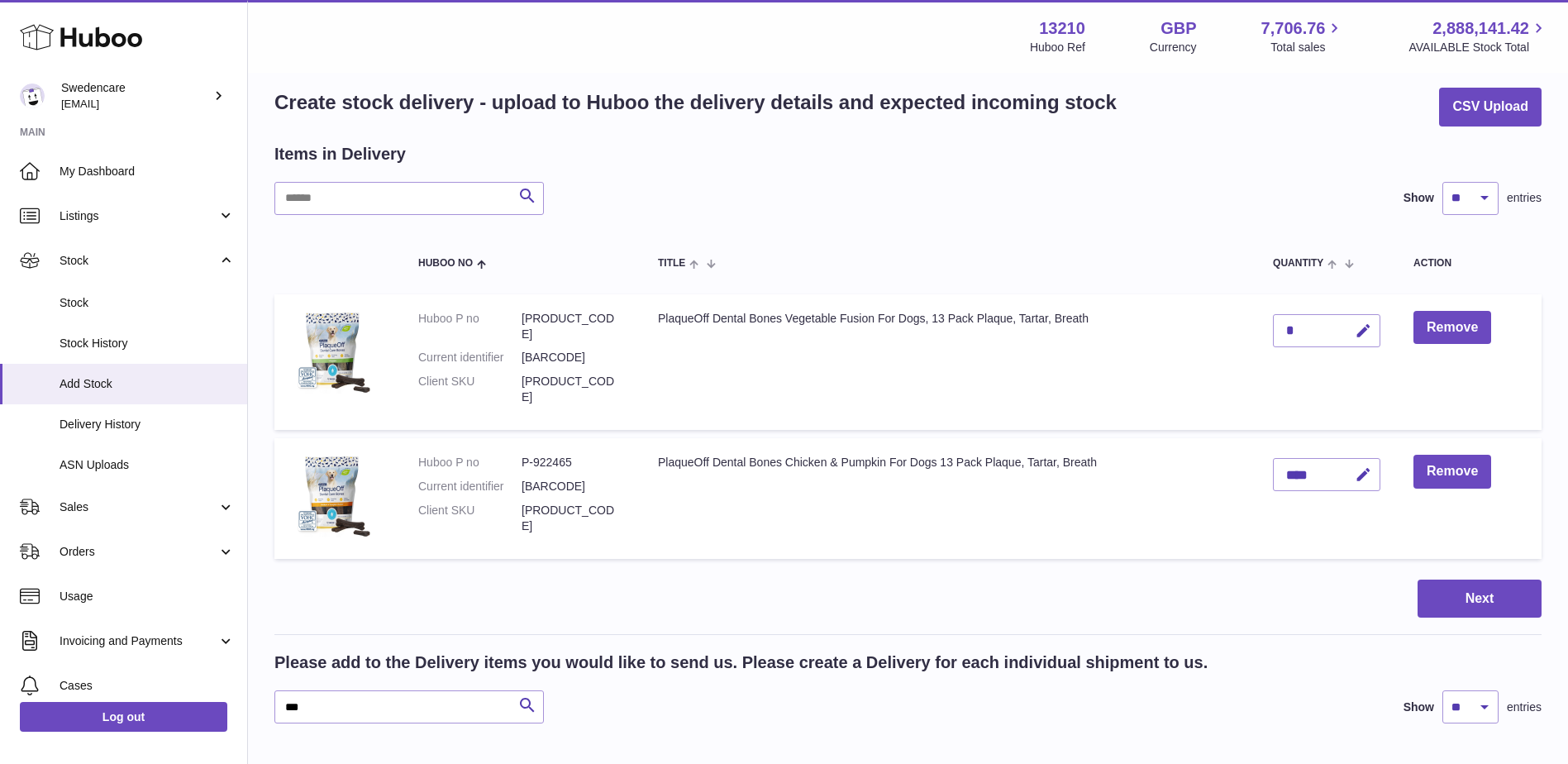 scroll, scrollTop: 0, scrollLeft: 0, axis: both 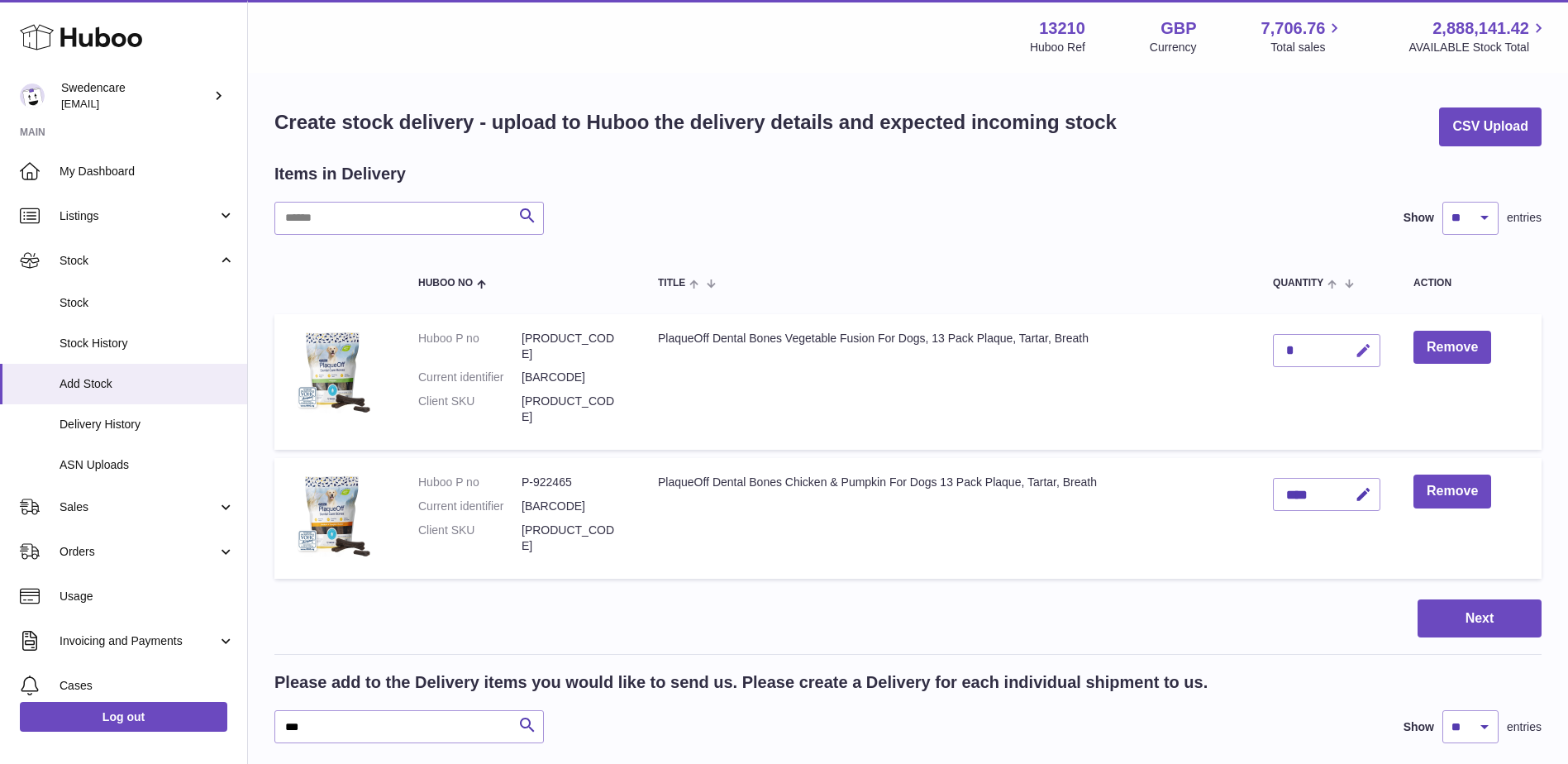 click at bounding box center (1363, 351) 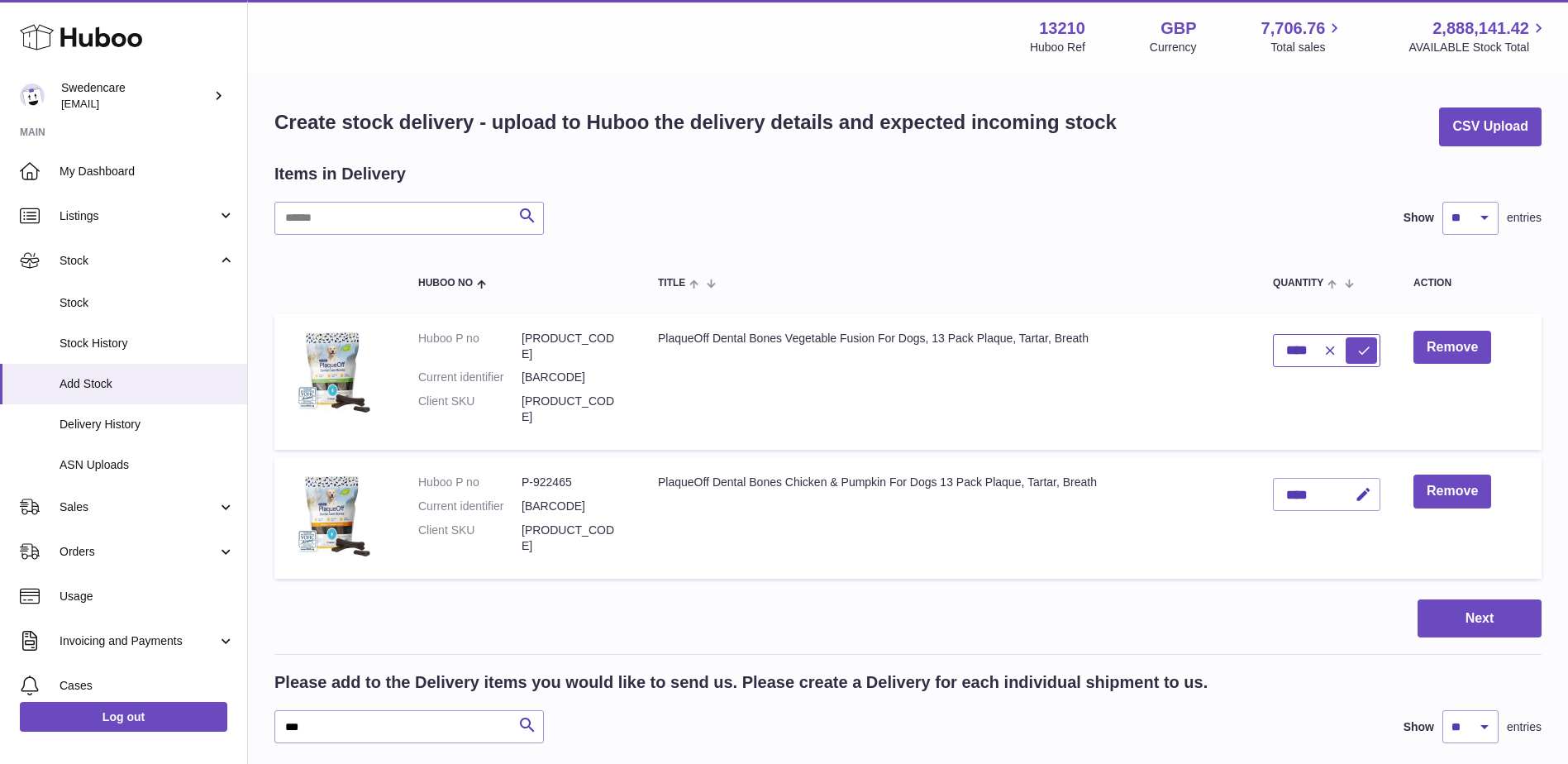 type on "****" 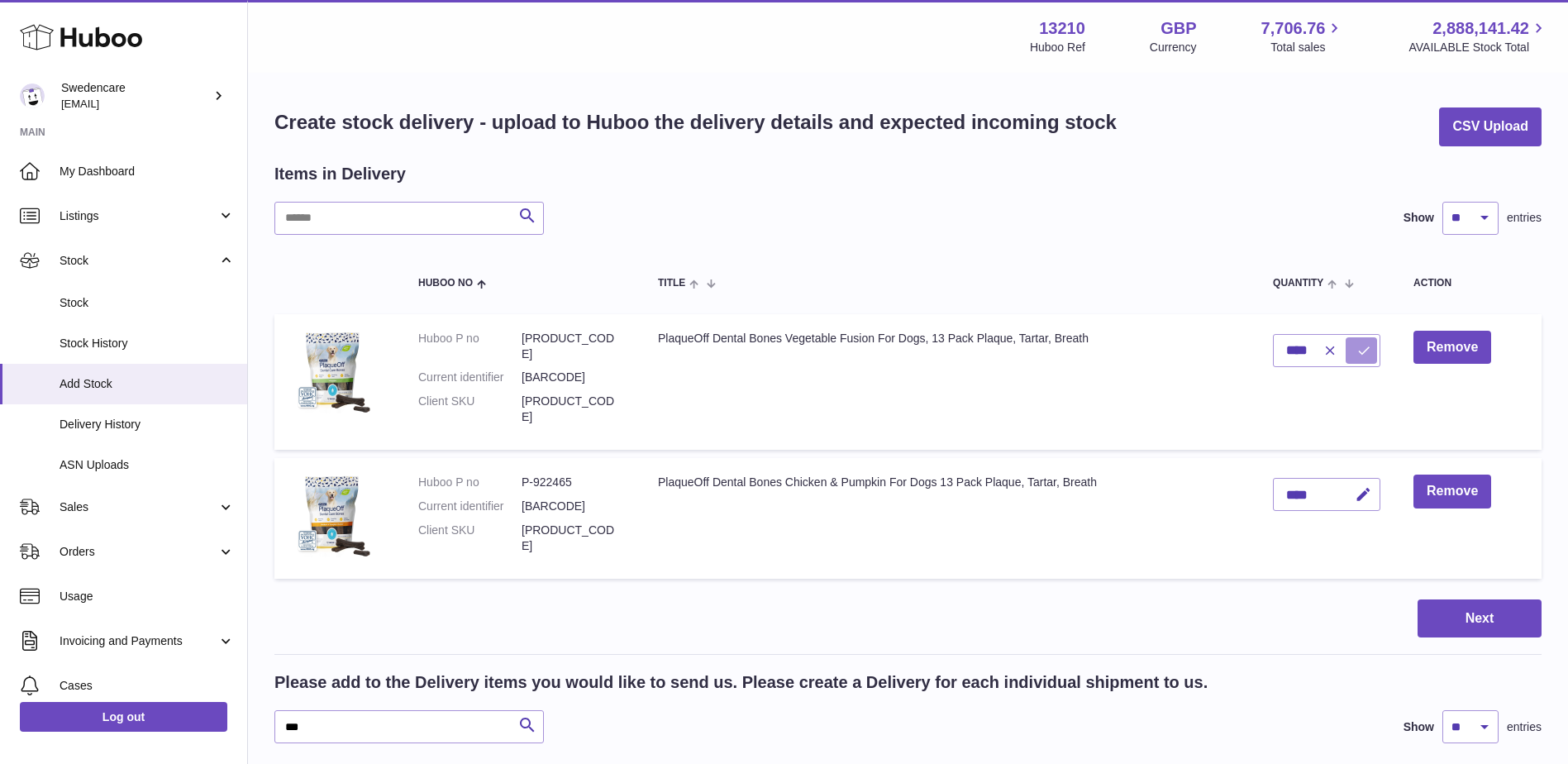 click at bounding box center [1364, 351] 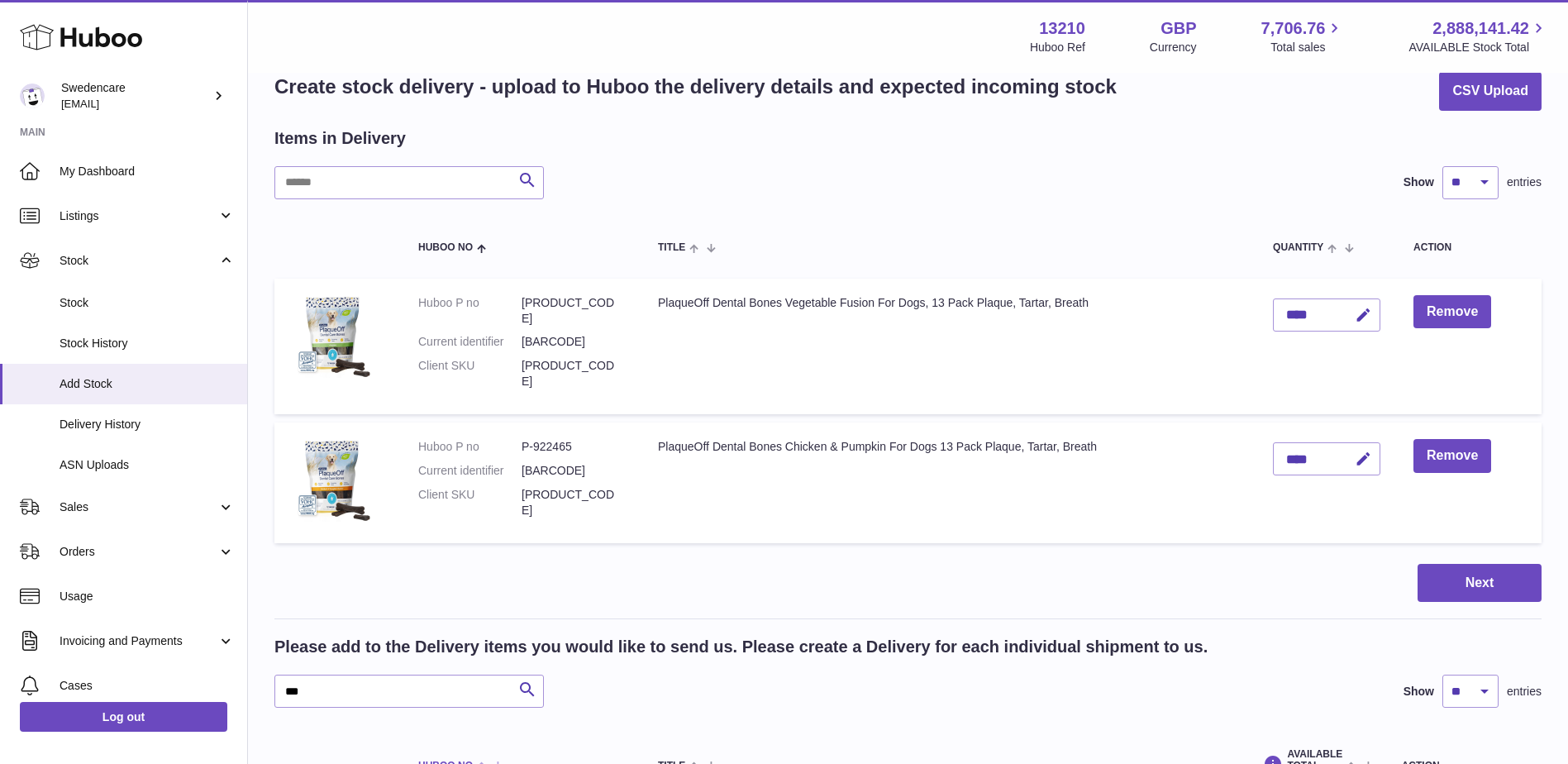 scroll, scrollTop: 83, scrollLeft: 0, axis: vertical 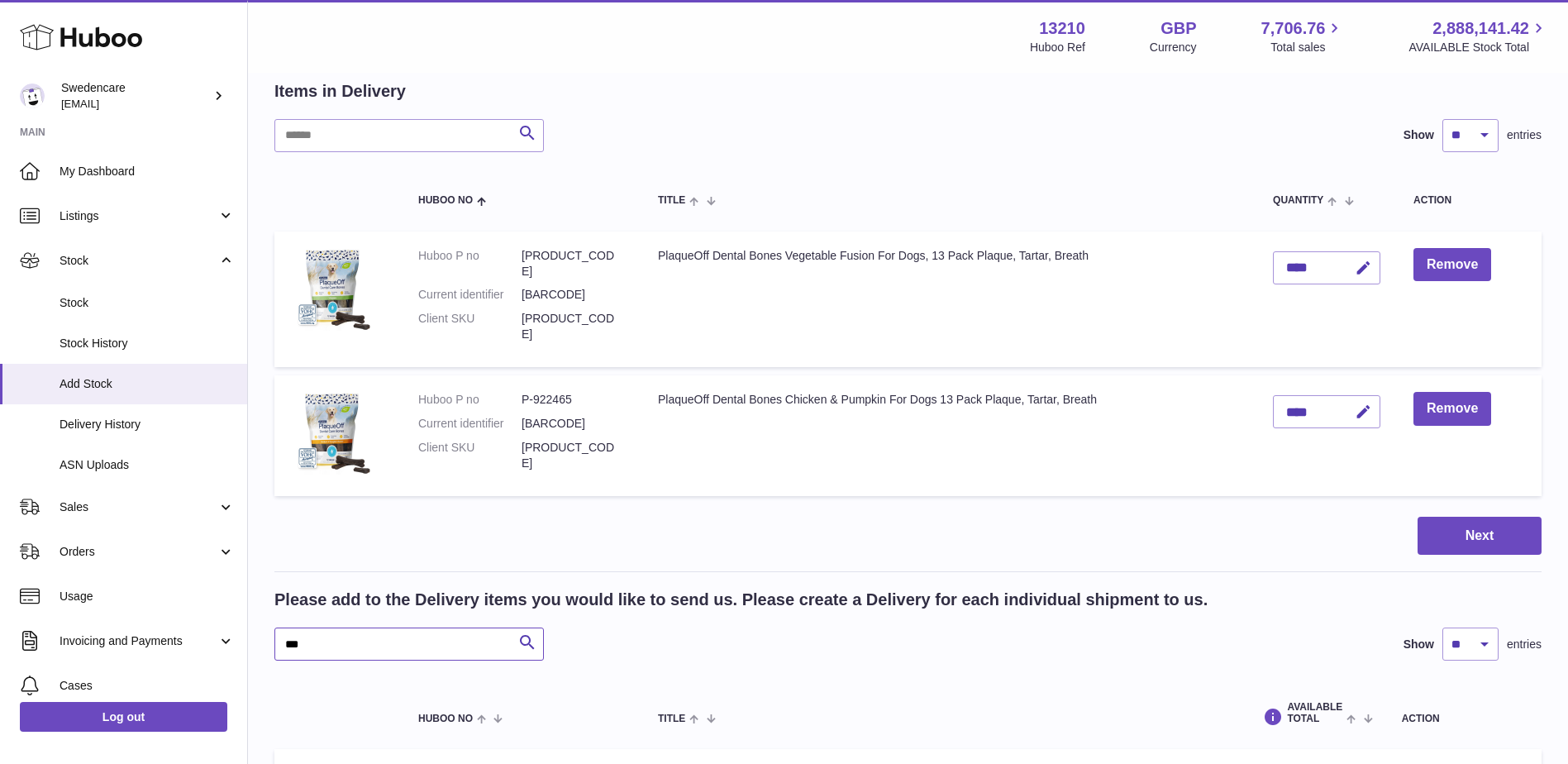 click on "***" at bounding box center [409, 644] 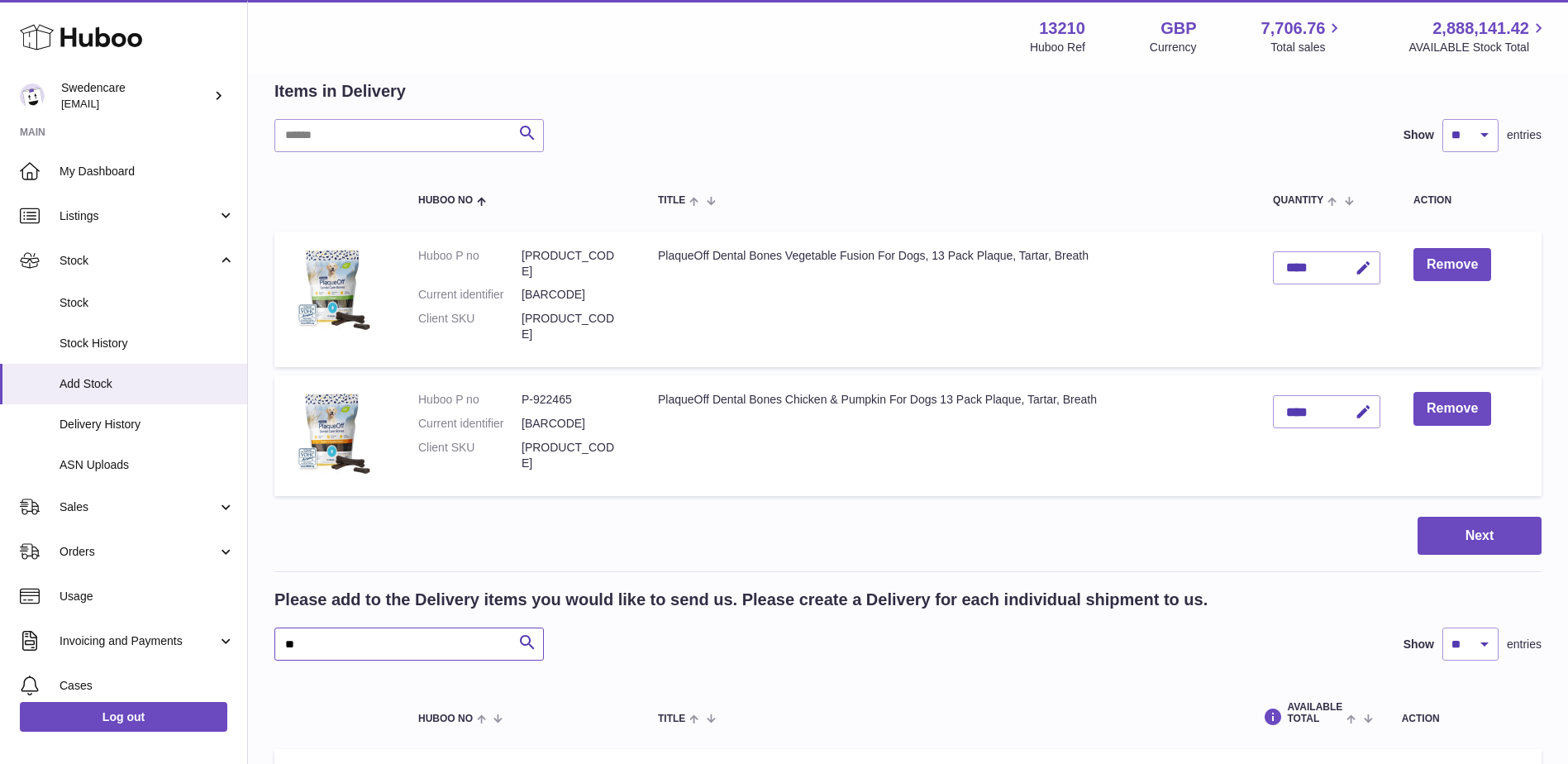 type on "*" 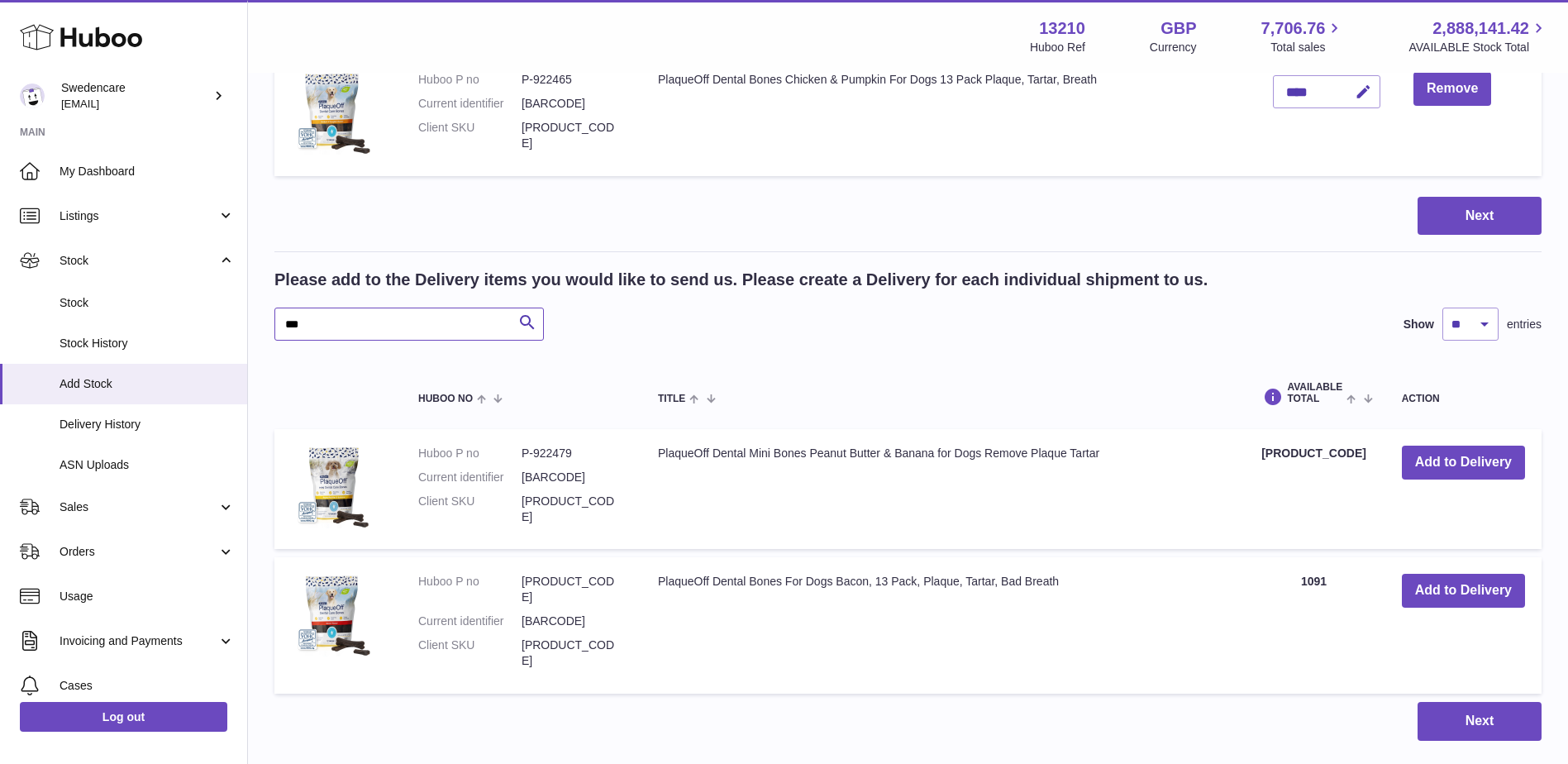scroll, scrollTop: 413, scrollLeft: 0, axis: vertical 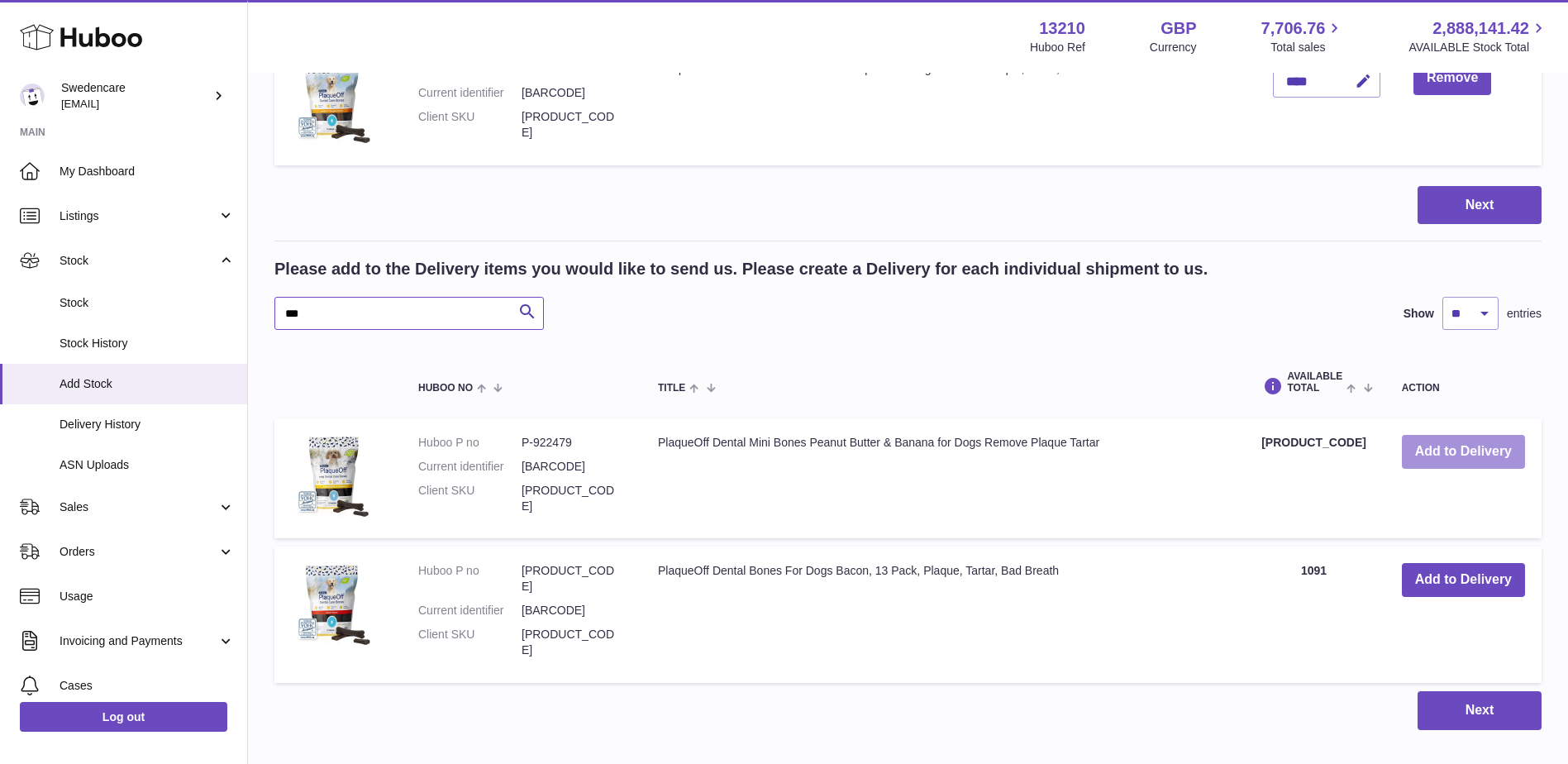 type on "***" 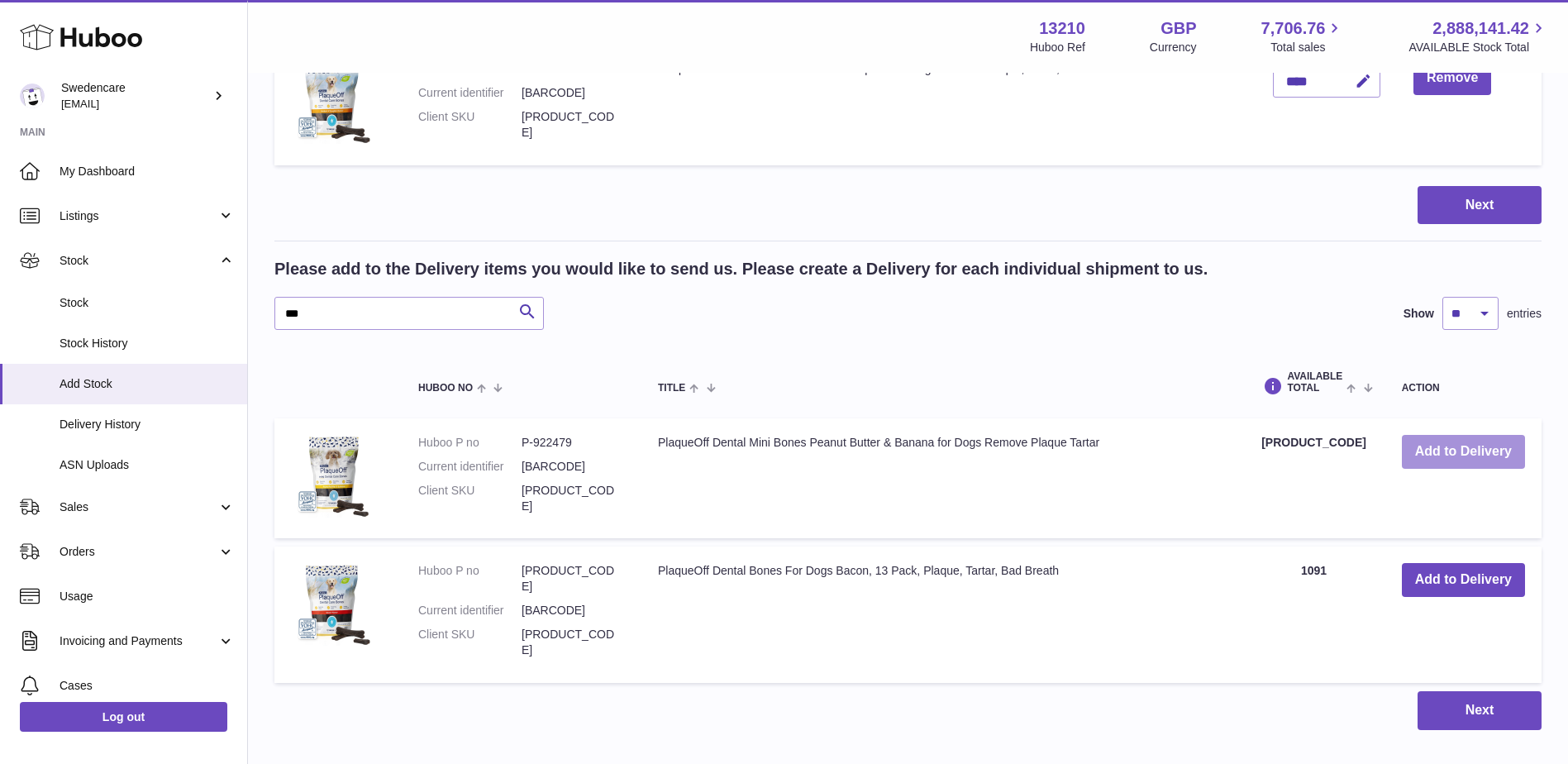 click on "Add to Delivery" at bounding box center [1463, 451] 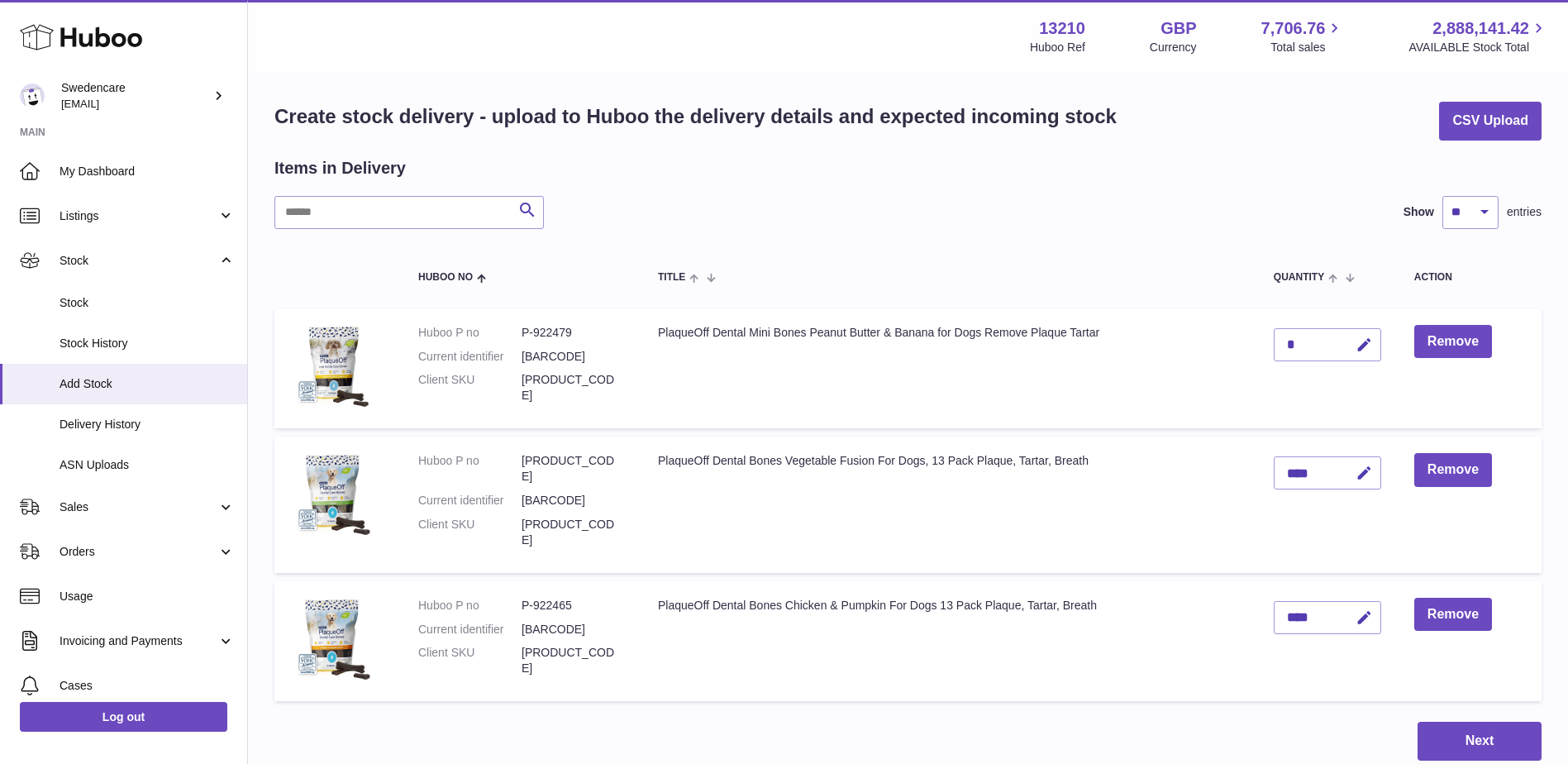 scroll, scrollTop: 0, scrollLeft: 0, axis: both 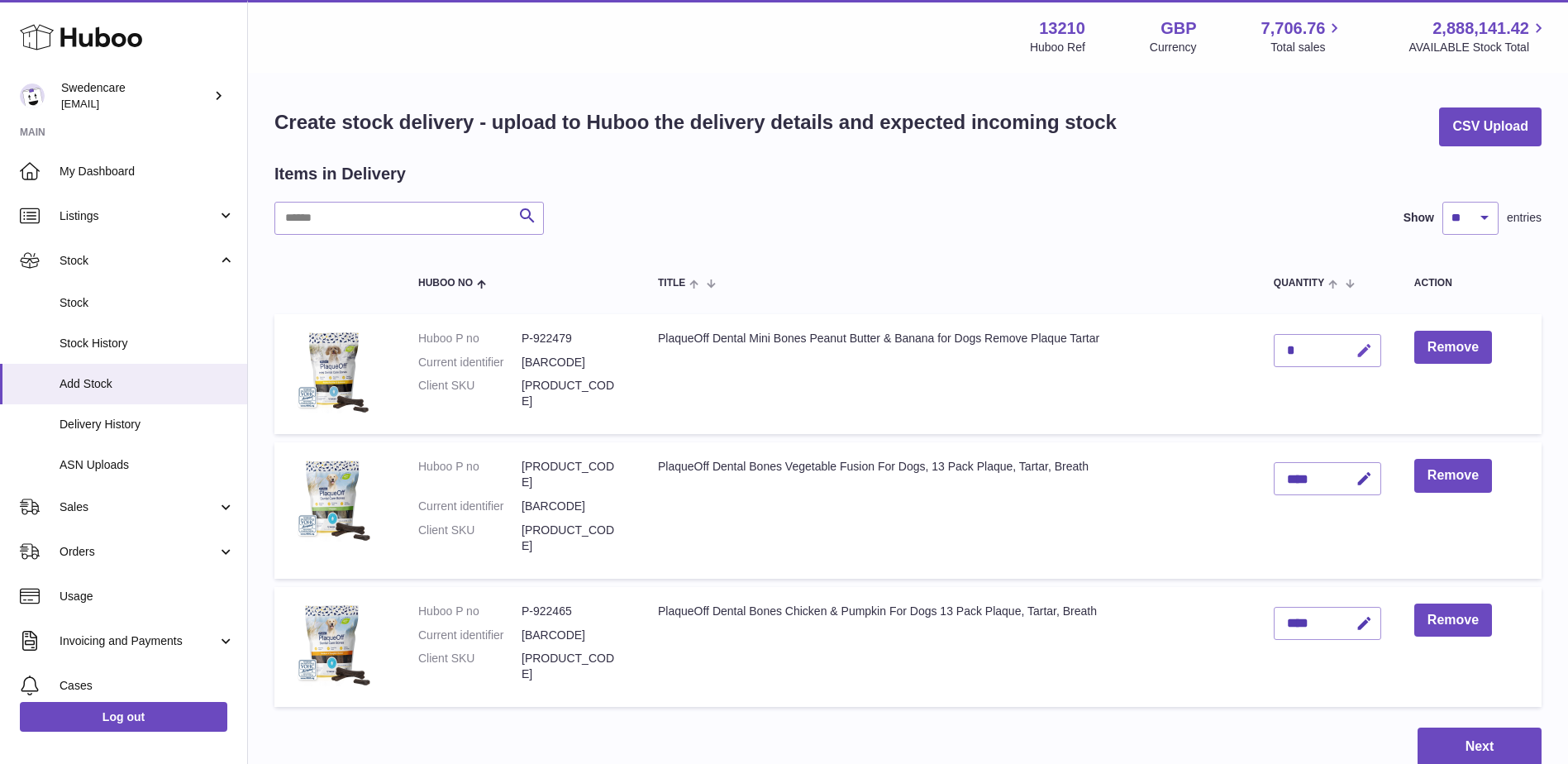 click at bounding box center [1364, 351] 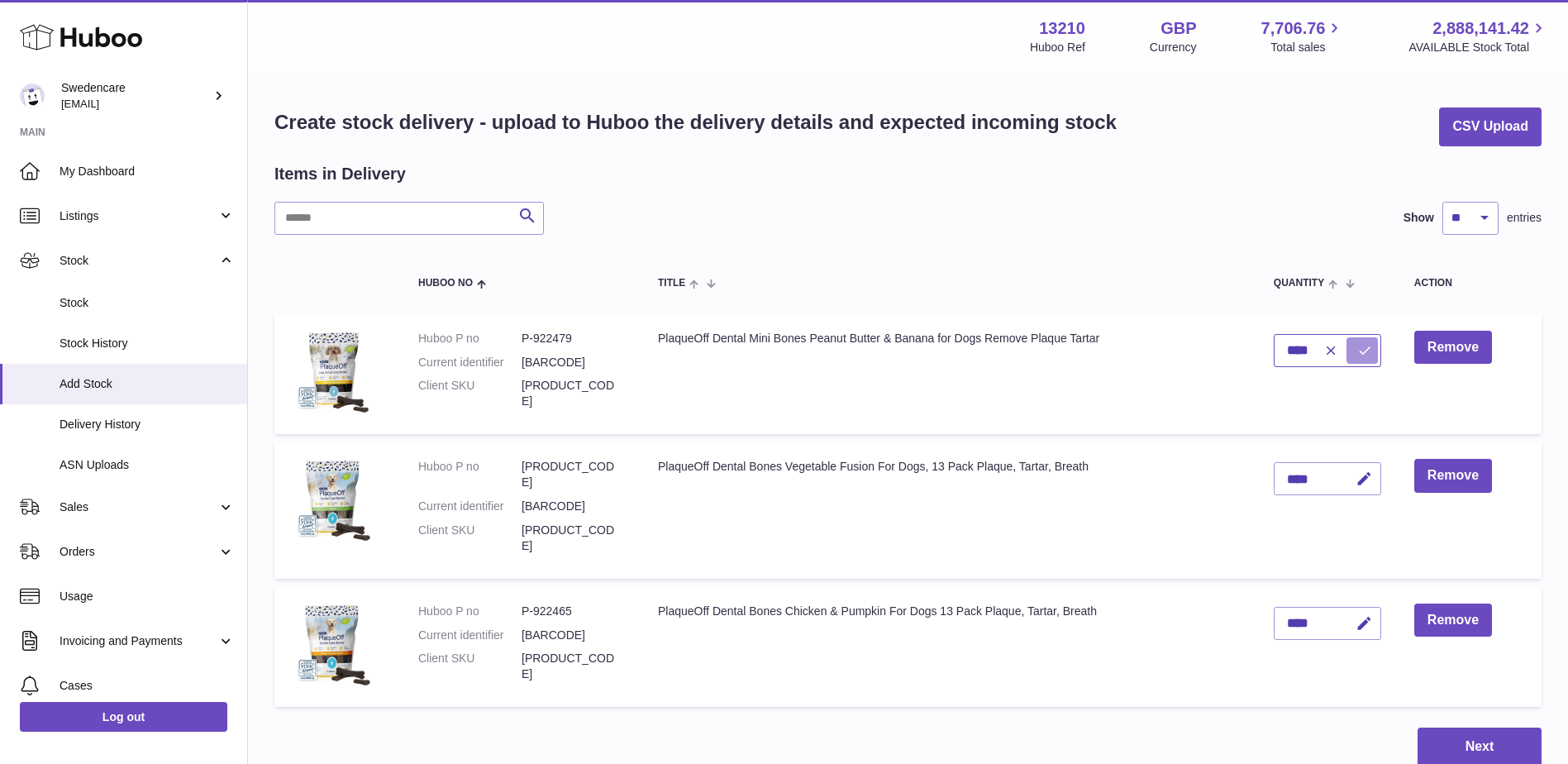 type on "****" 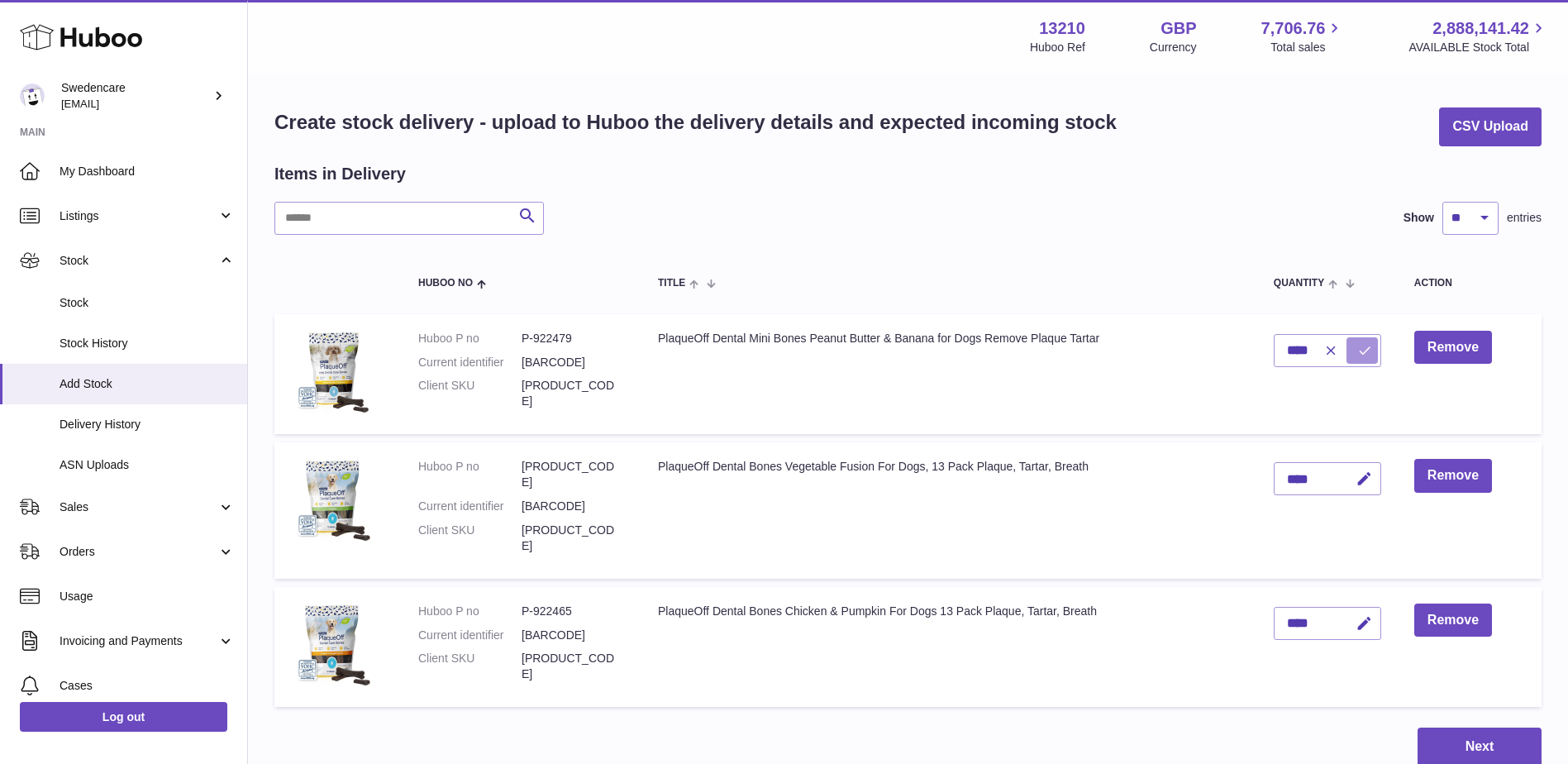 click at bounding box center [1365, 351] 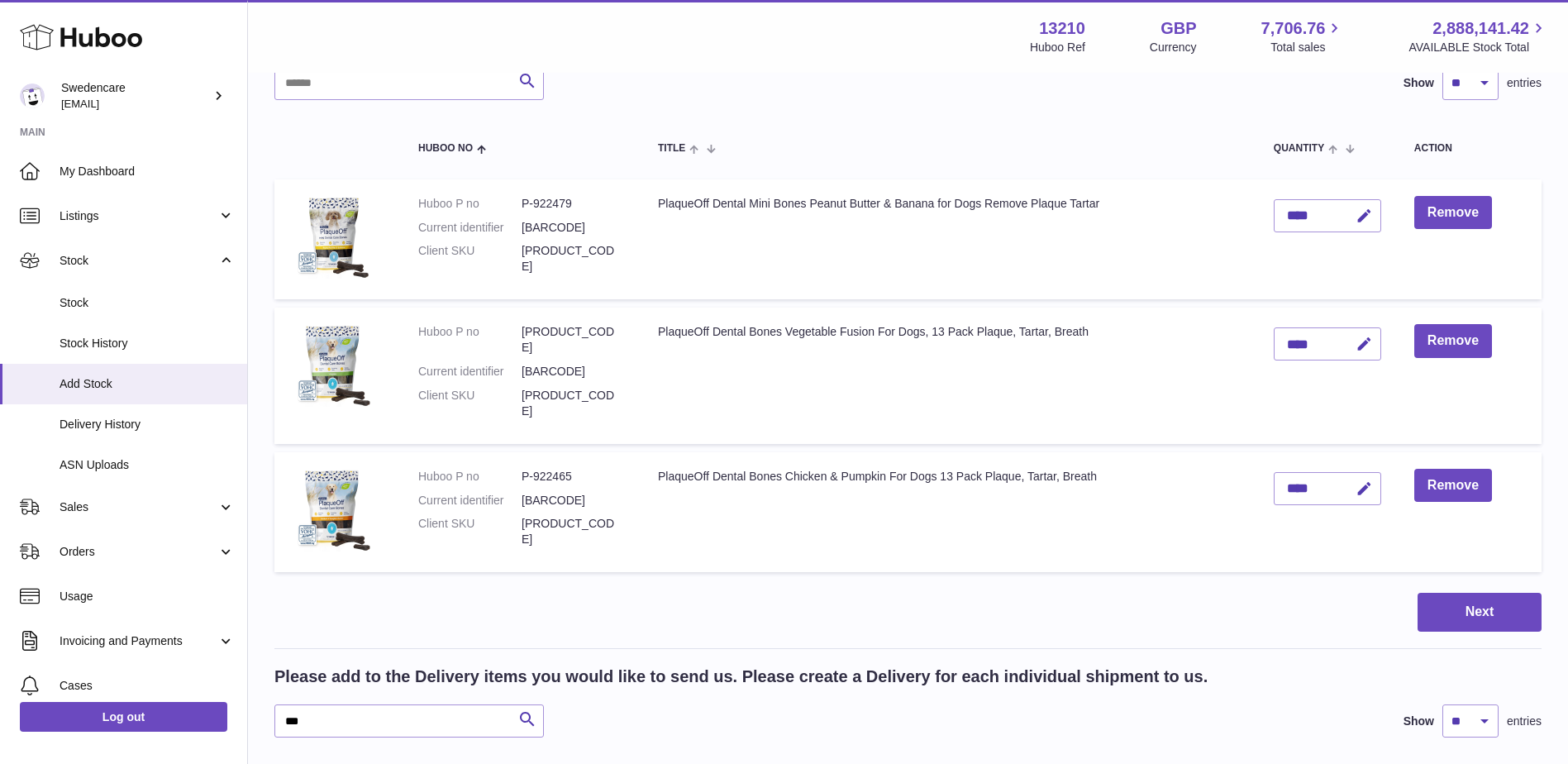 scroll, scrollTop: 413, scrollLeft: 0, axis: vertical 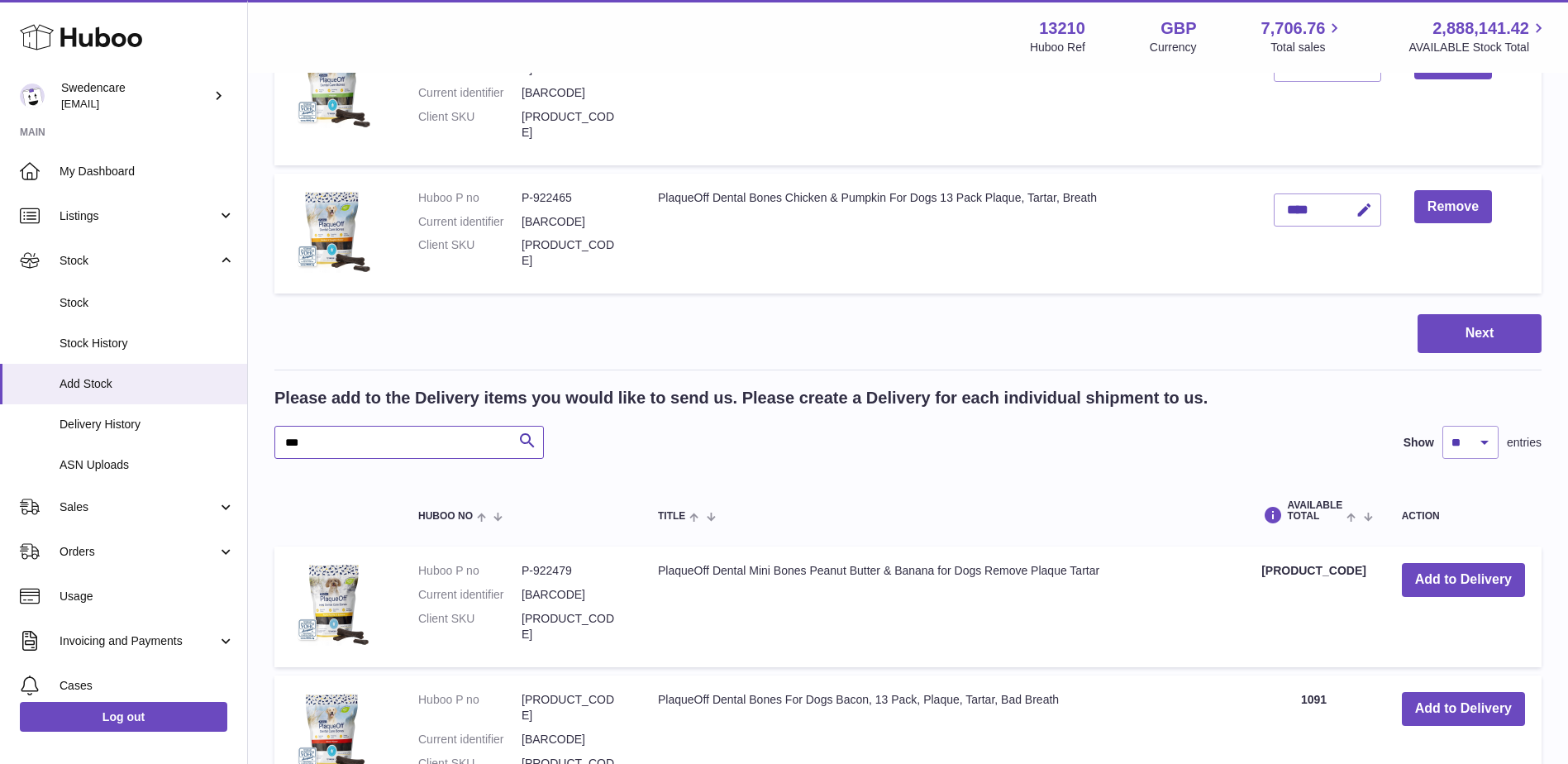 click on "***" at bounding box center (409, 442) 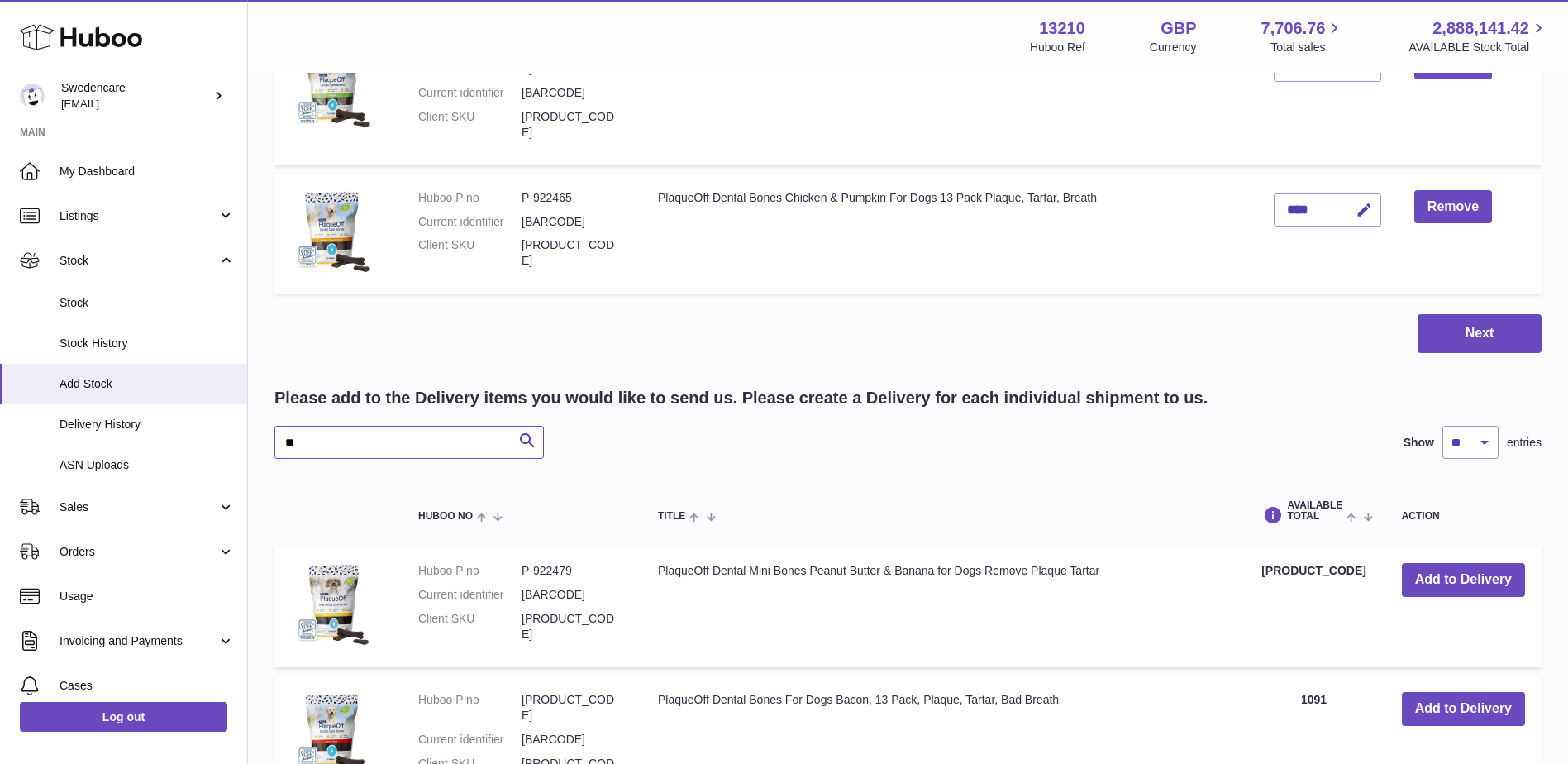 type on "*" 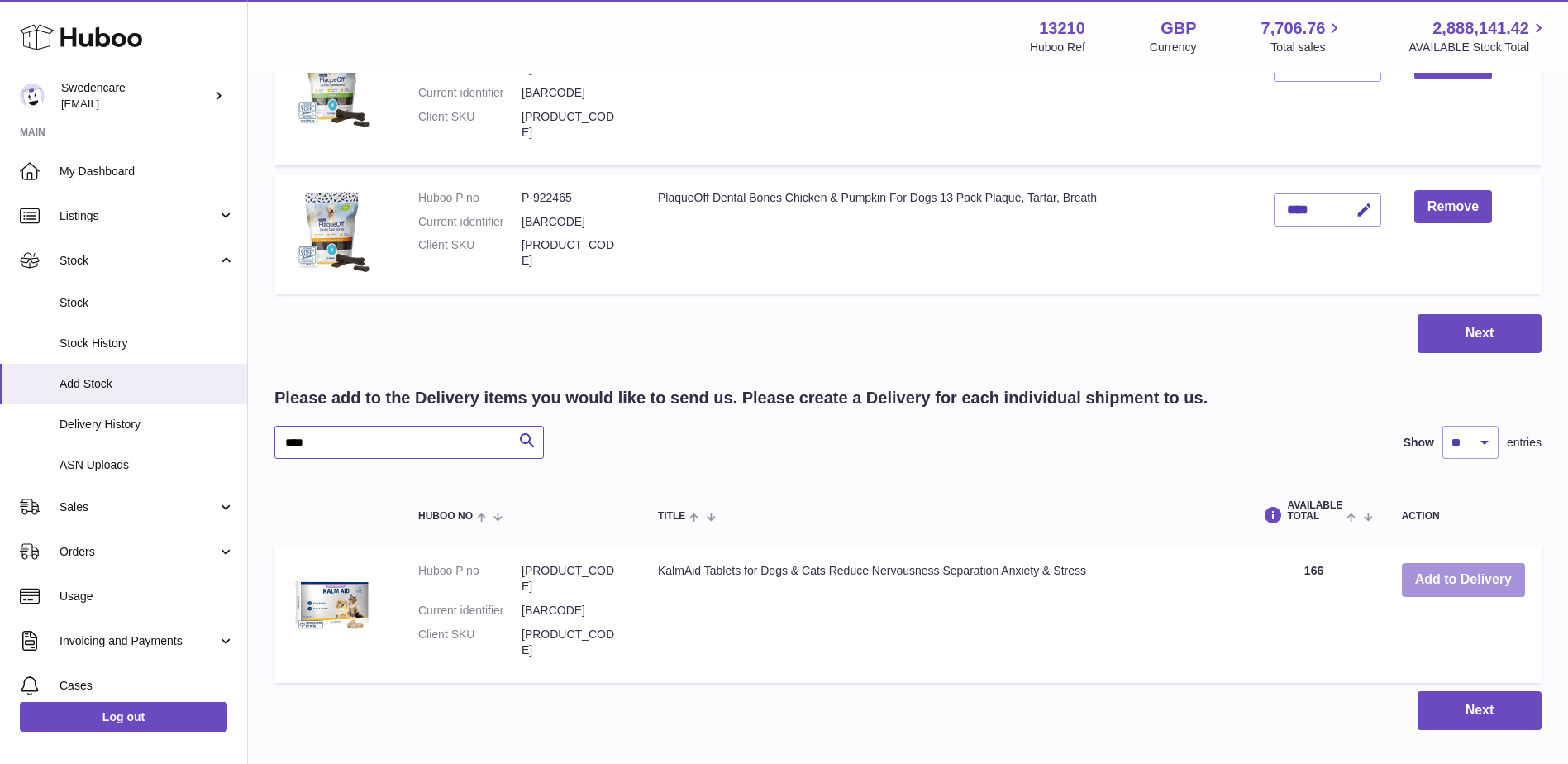 type on "****" 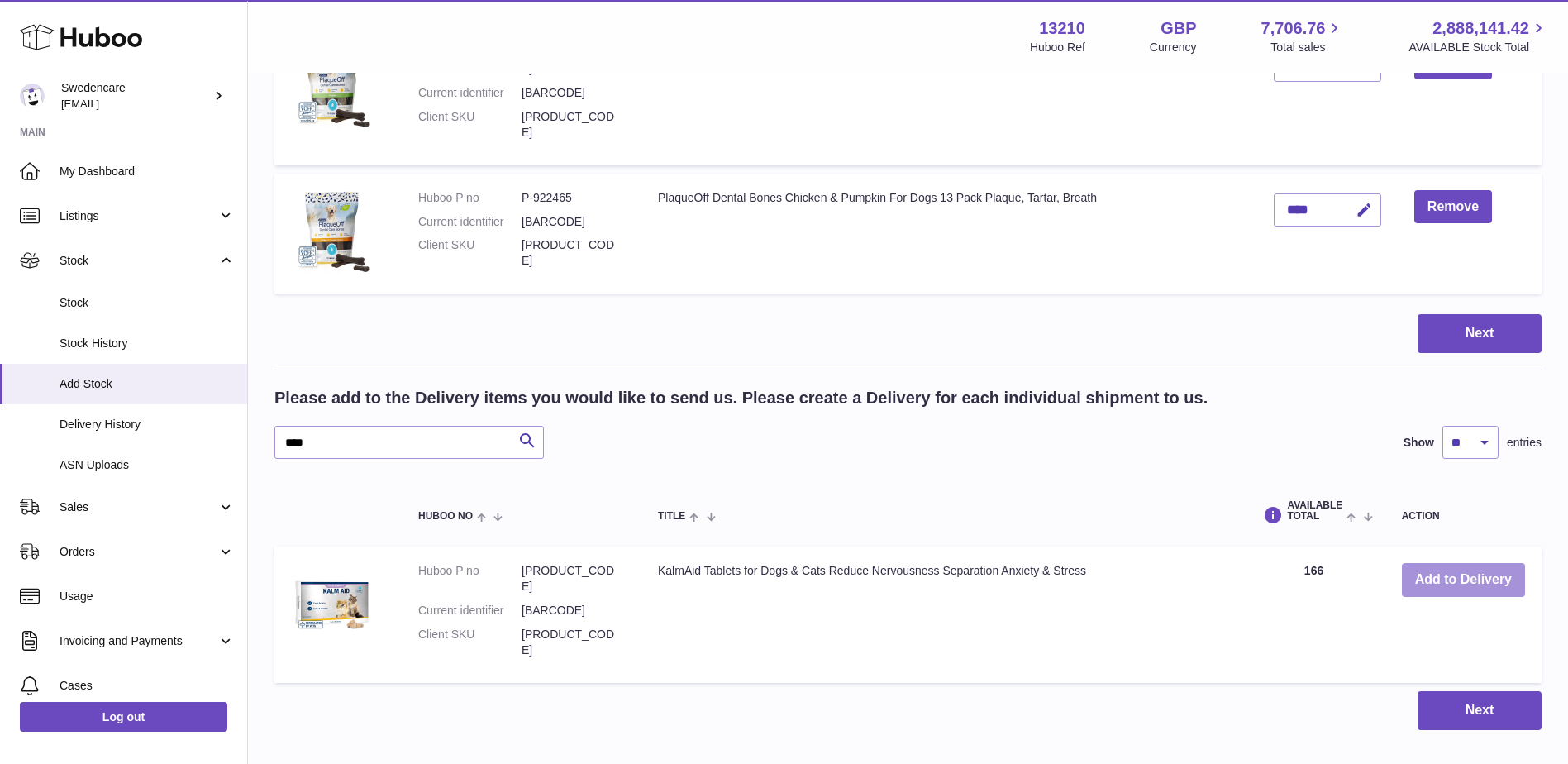 click on "Add to Delivery" at bounding box center (1463, 580) 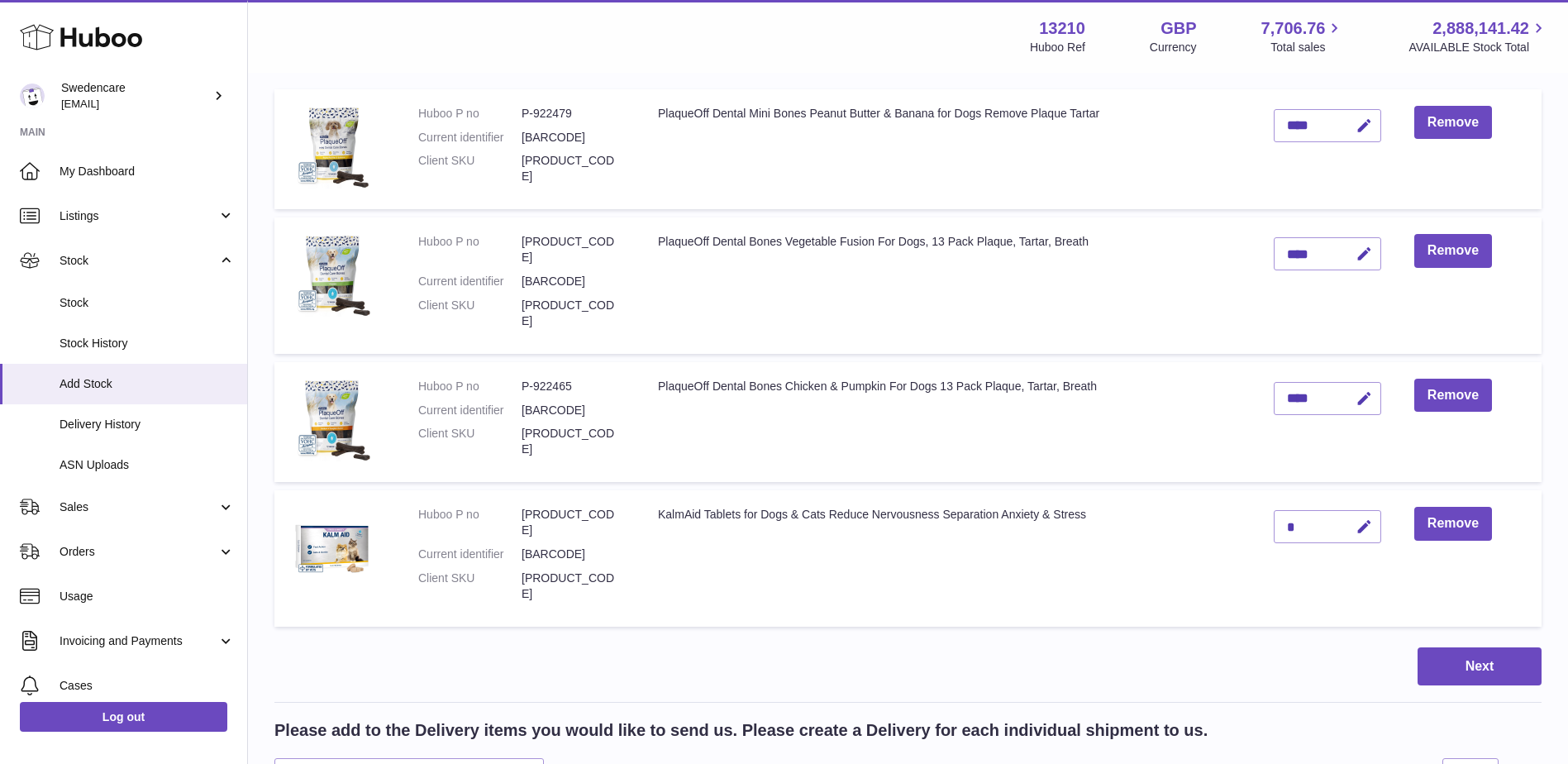 scroll, scrollTop: 248, scrollLeft: 0, axis: vertical 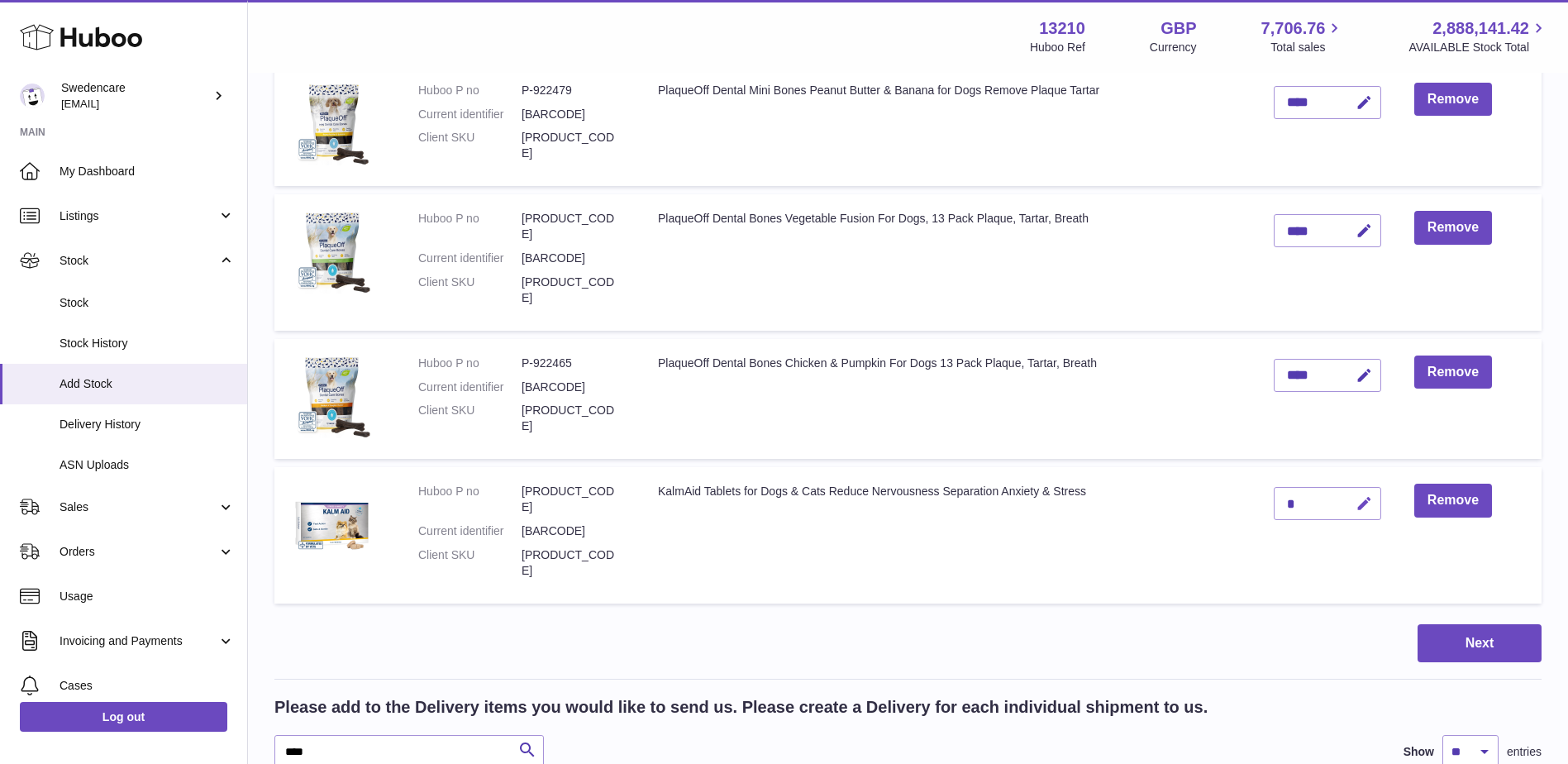 click at bounding box center (1364, 504) 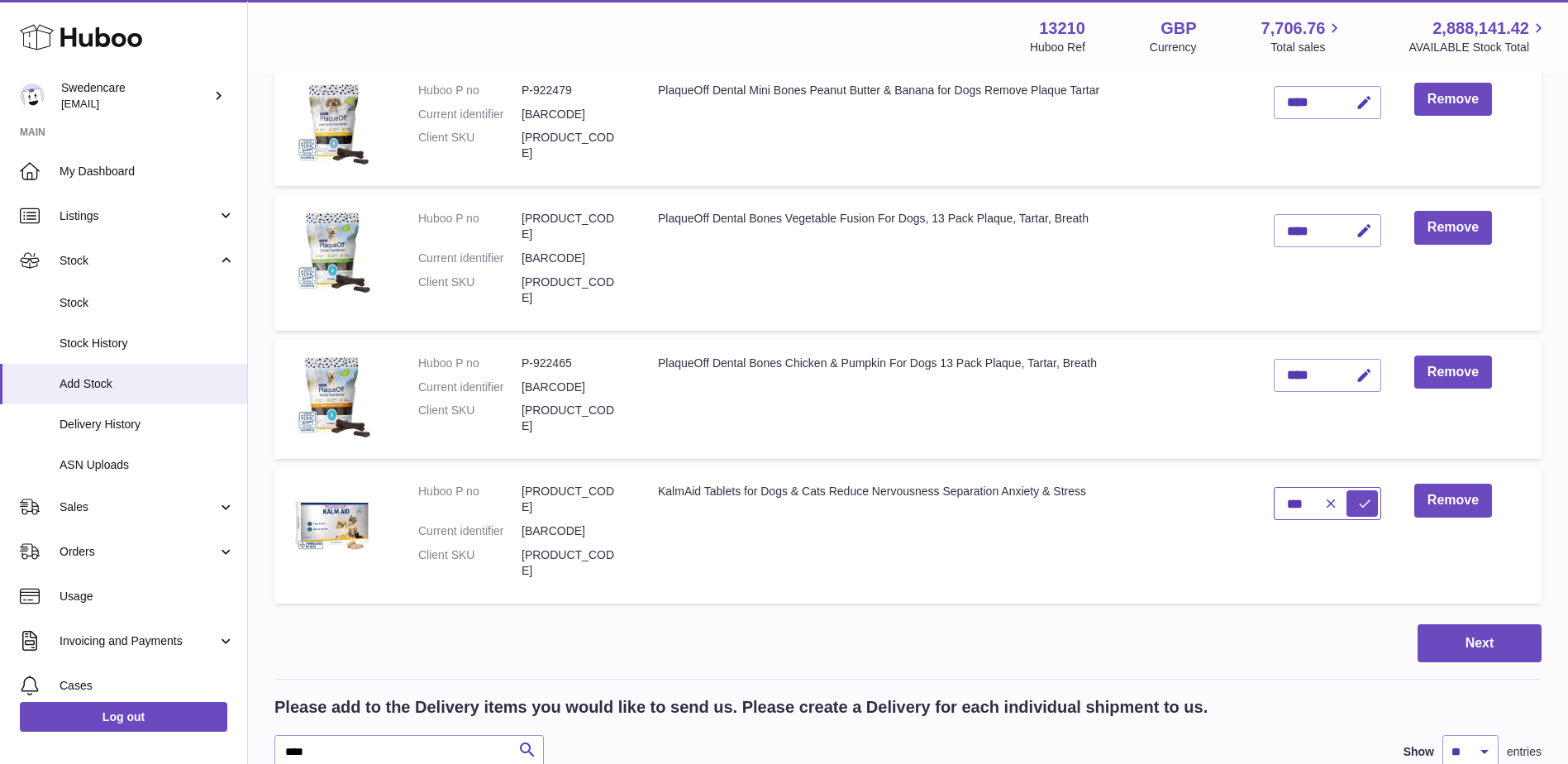type on "***" 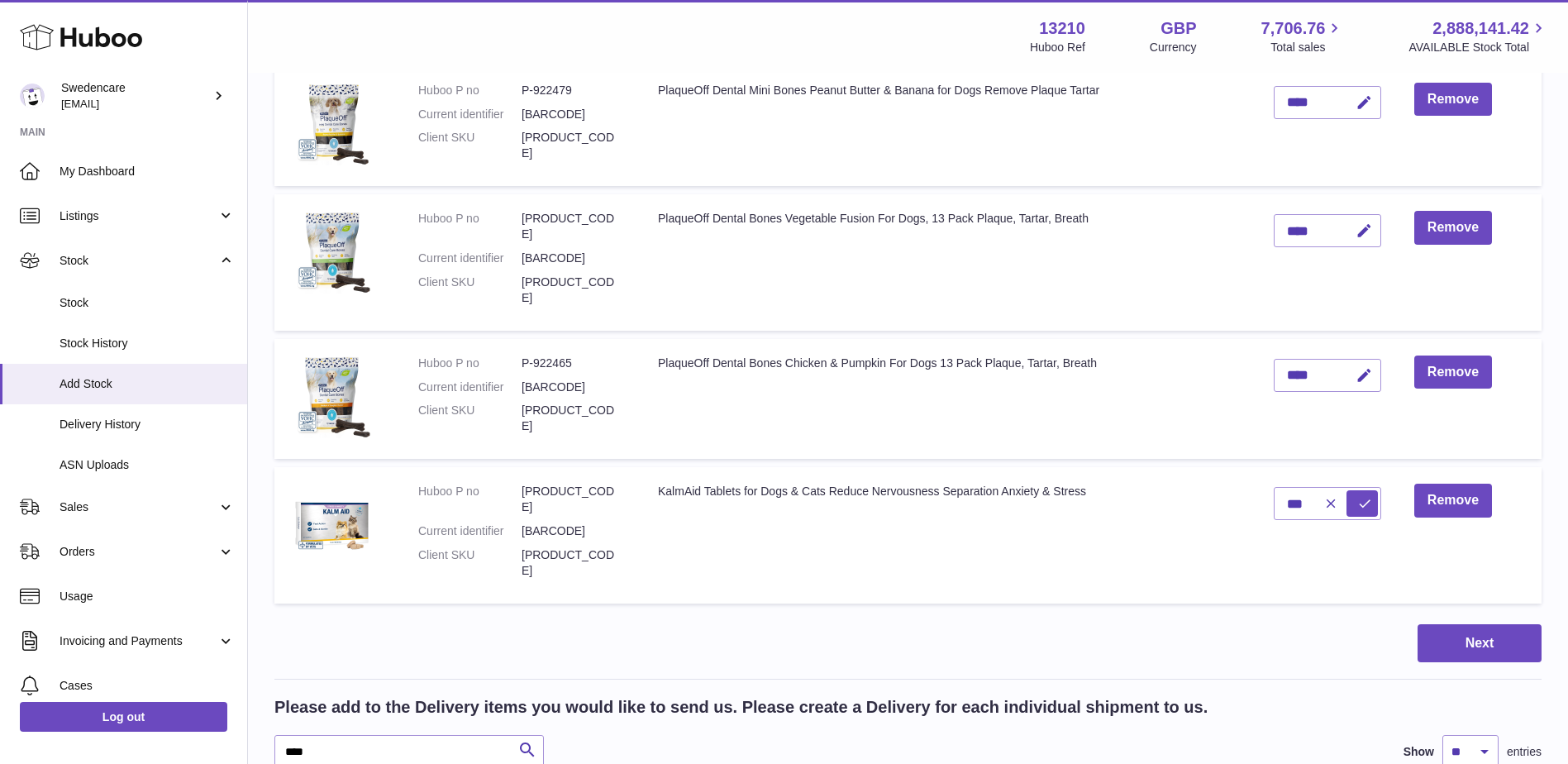 click at bounding box center (1365, 504) 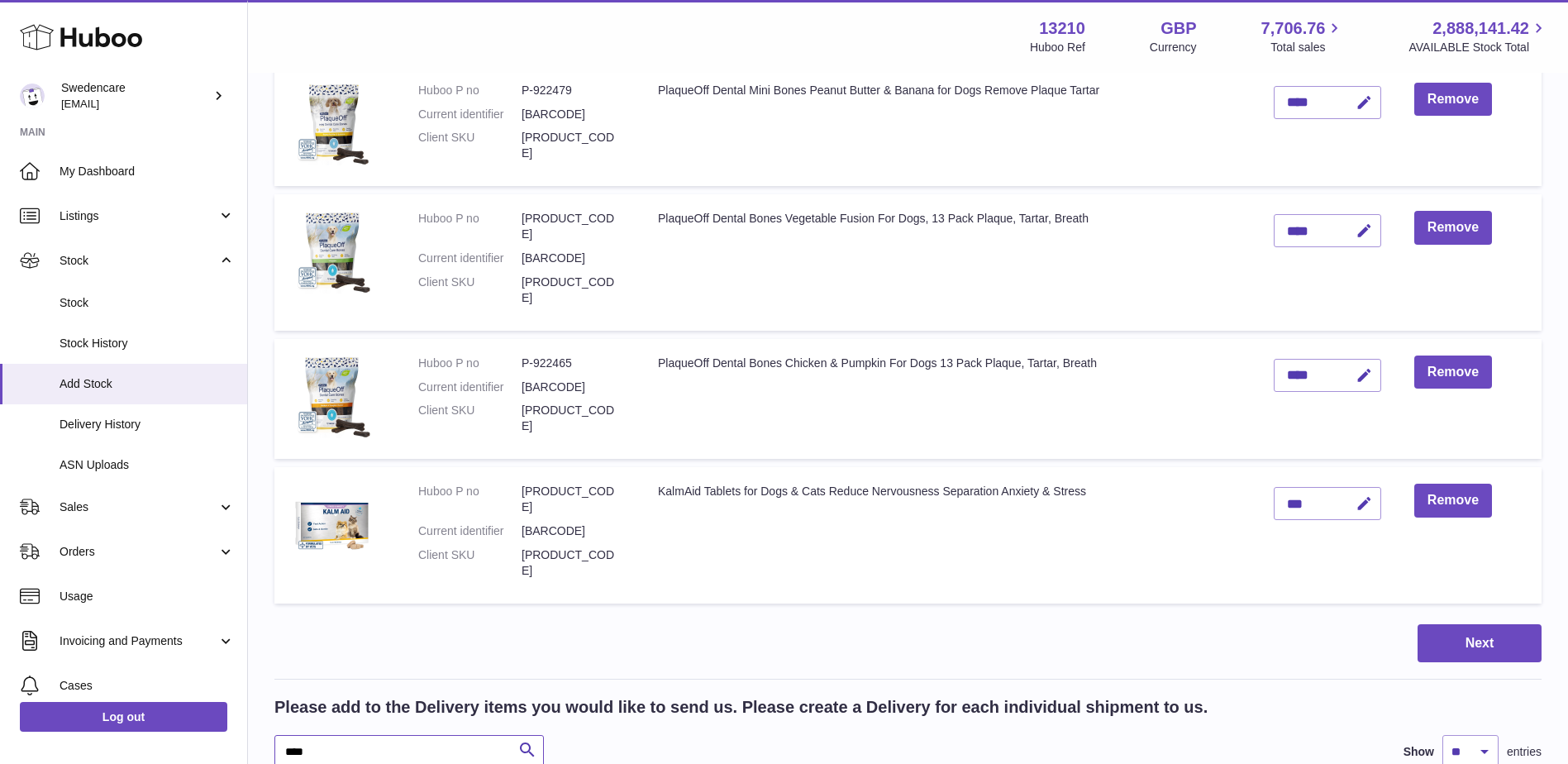 click on "****" at bounding box center (409, 752) 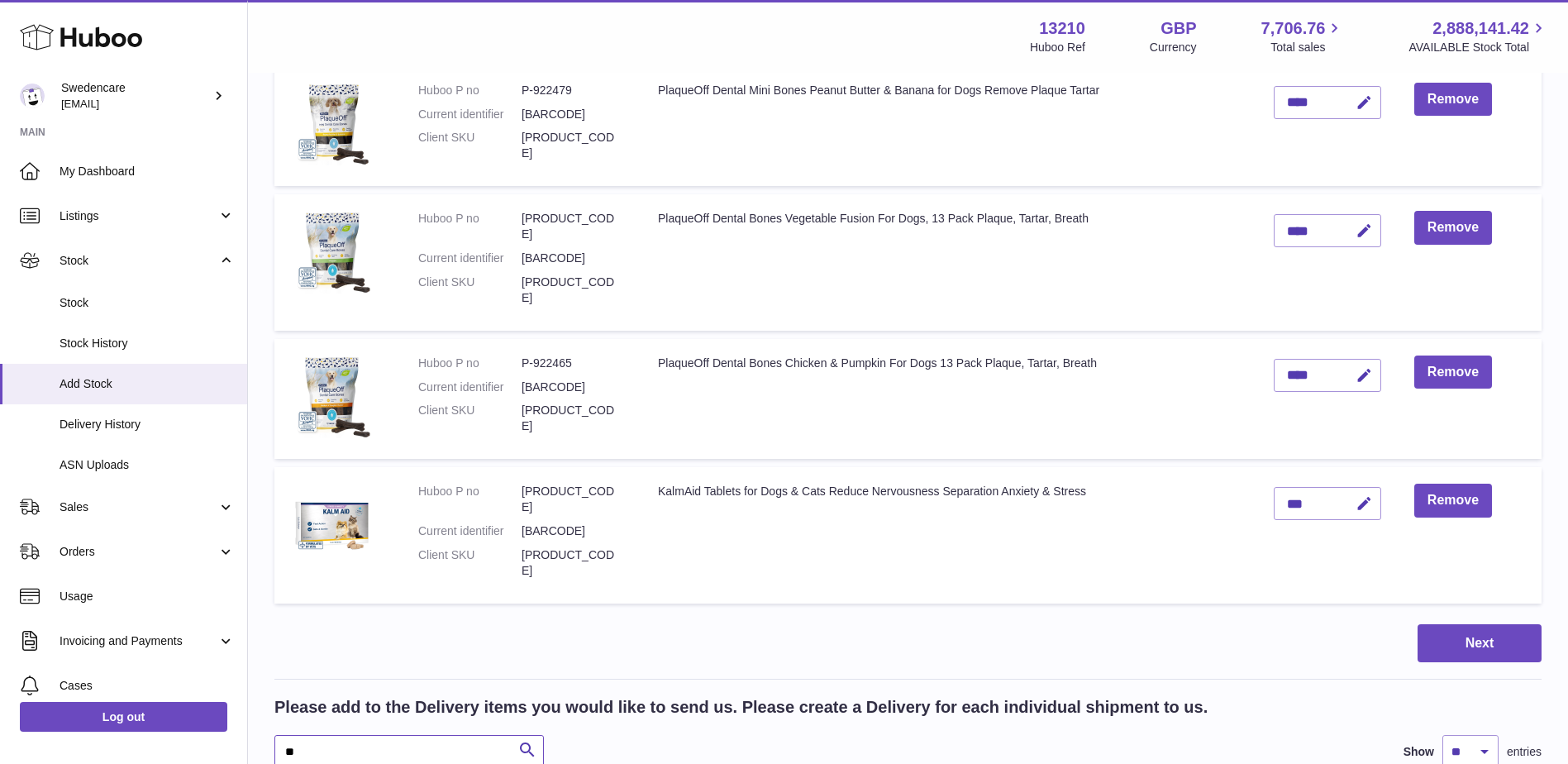 type on "*" 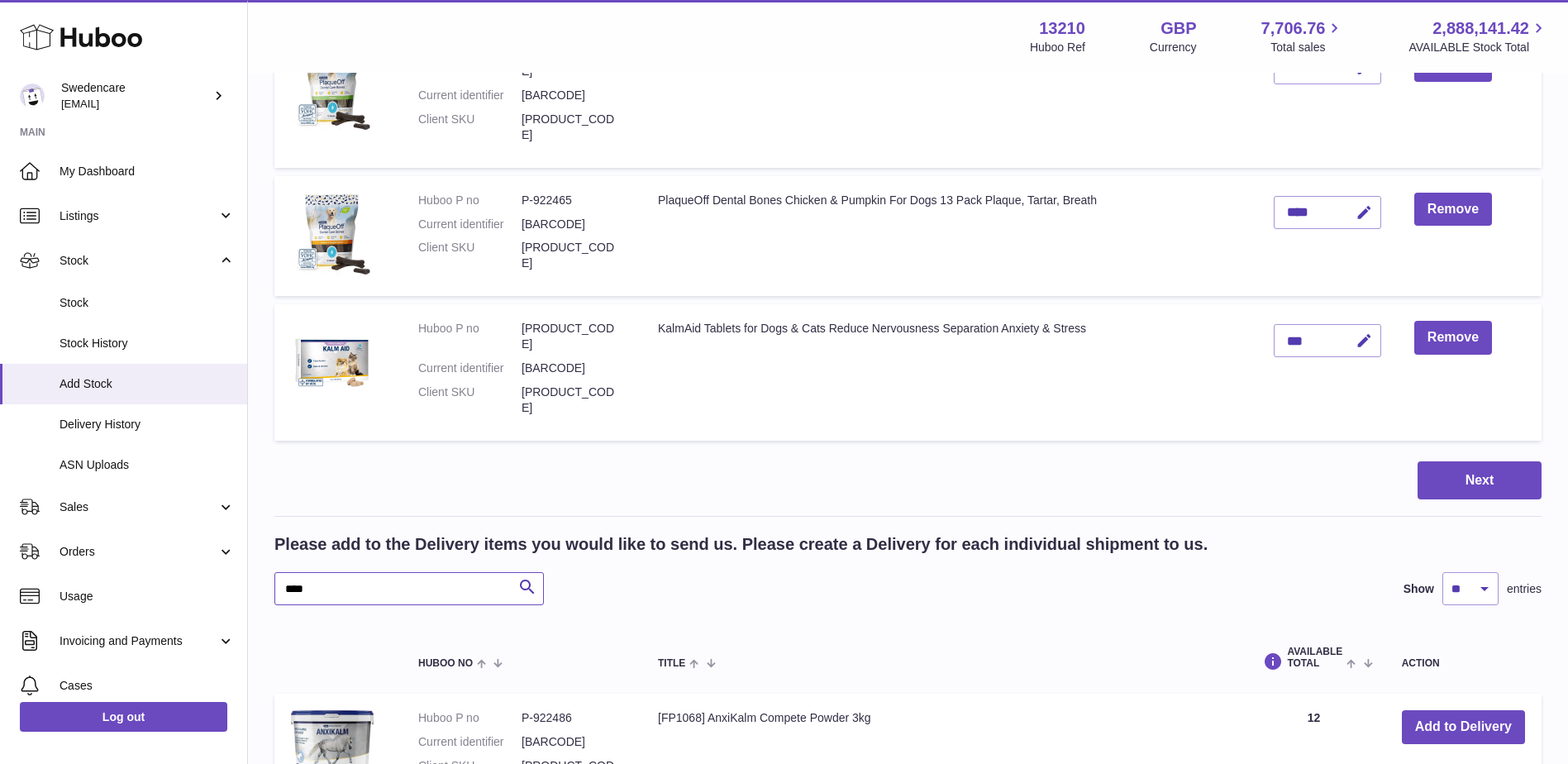scroll, scrollTop: 413, scrollLeft: 0, axis: vertical 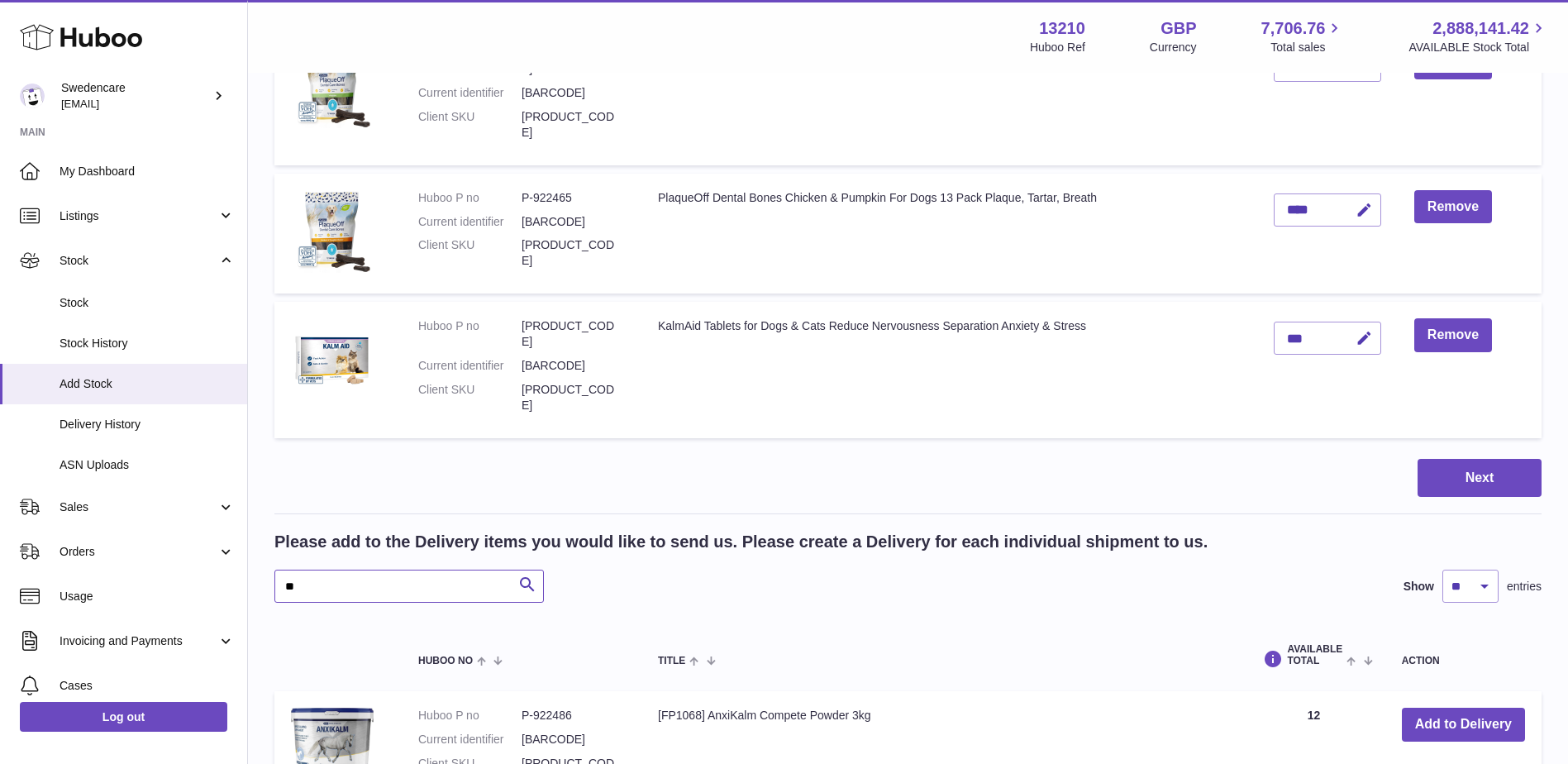 type on "*" 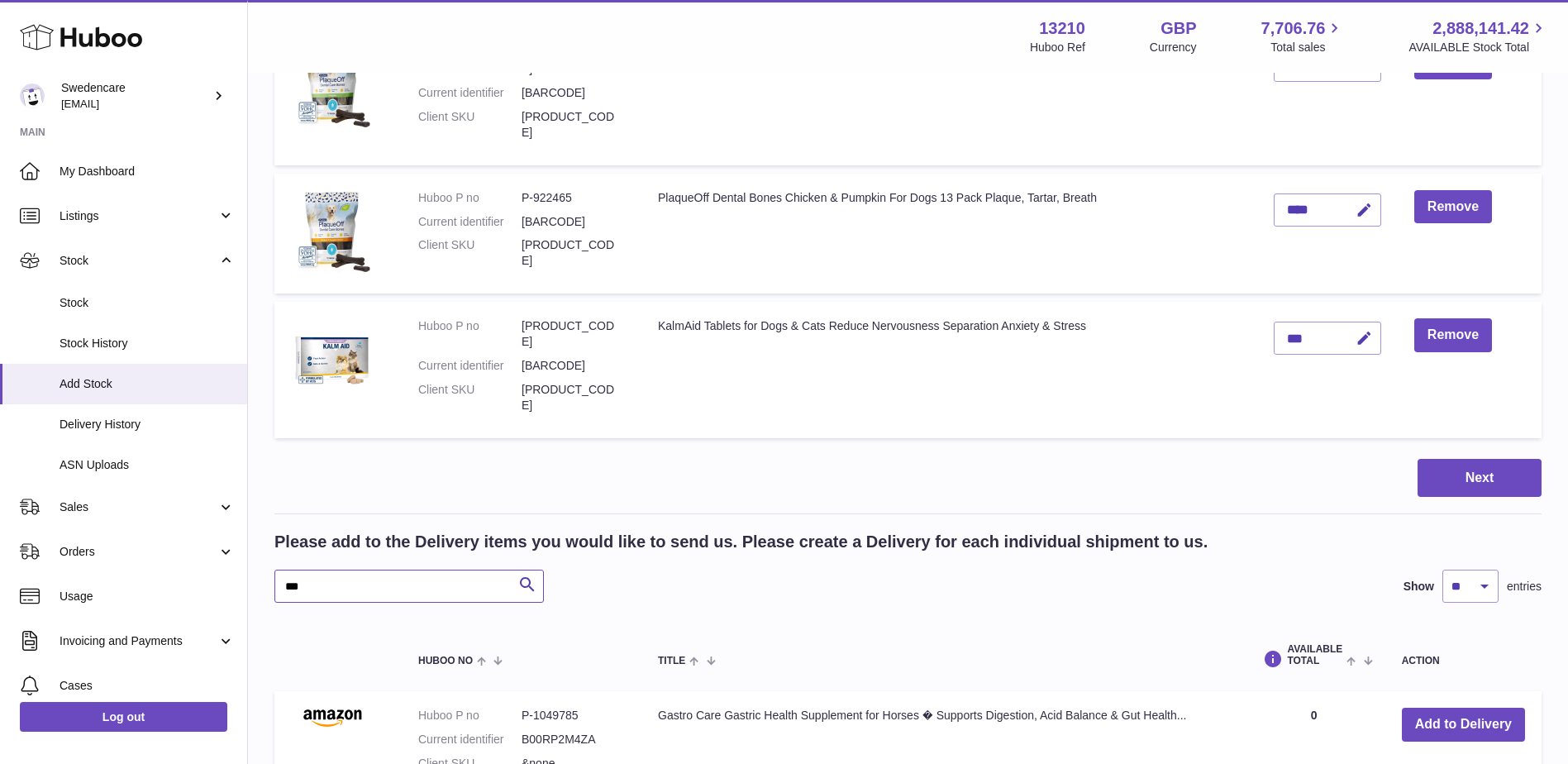 type on "****" 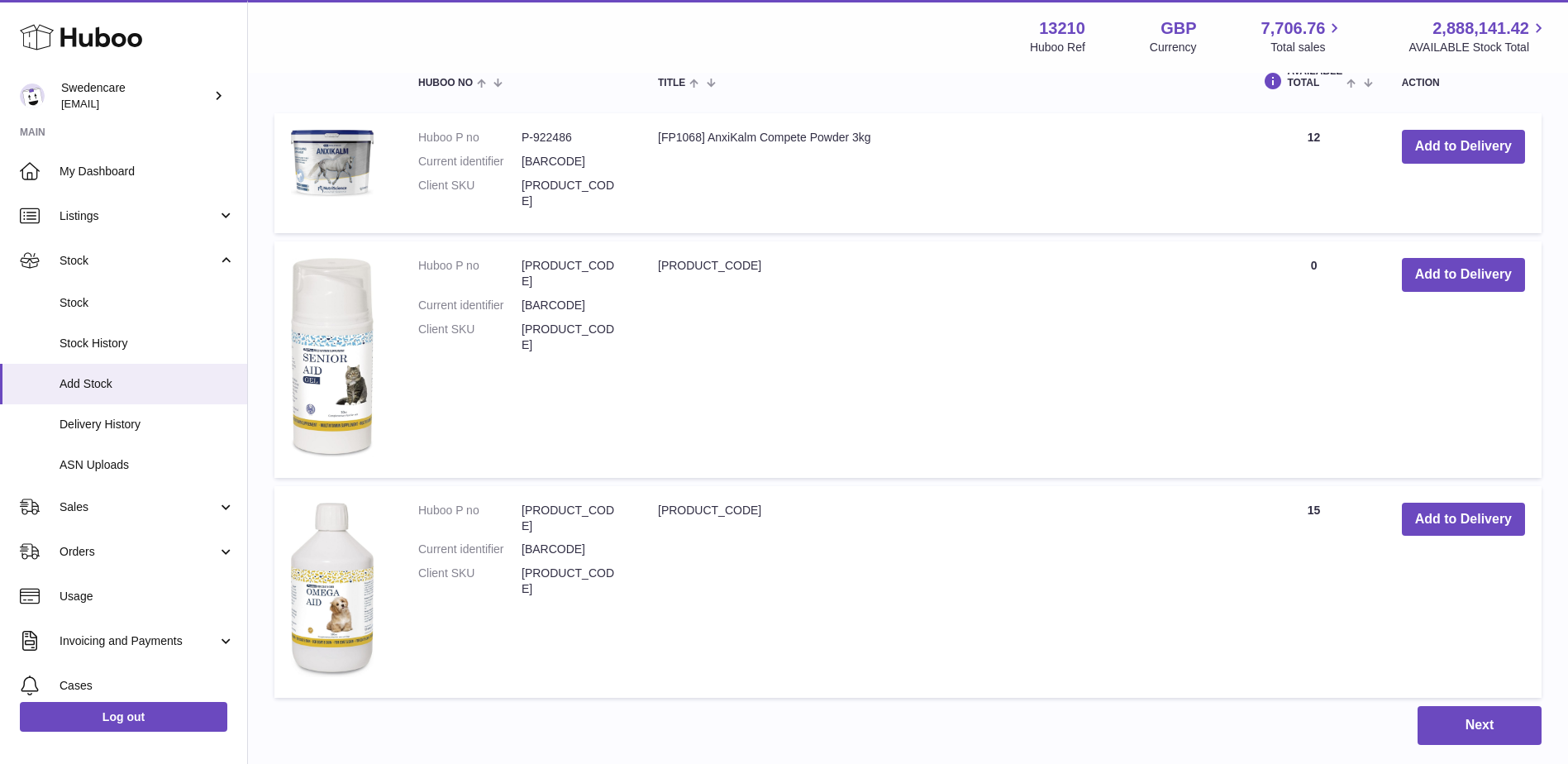 scroll, scrollTop: 992, scrollLeft: 0, axis: vertical 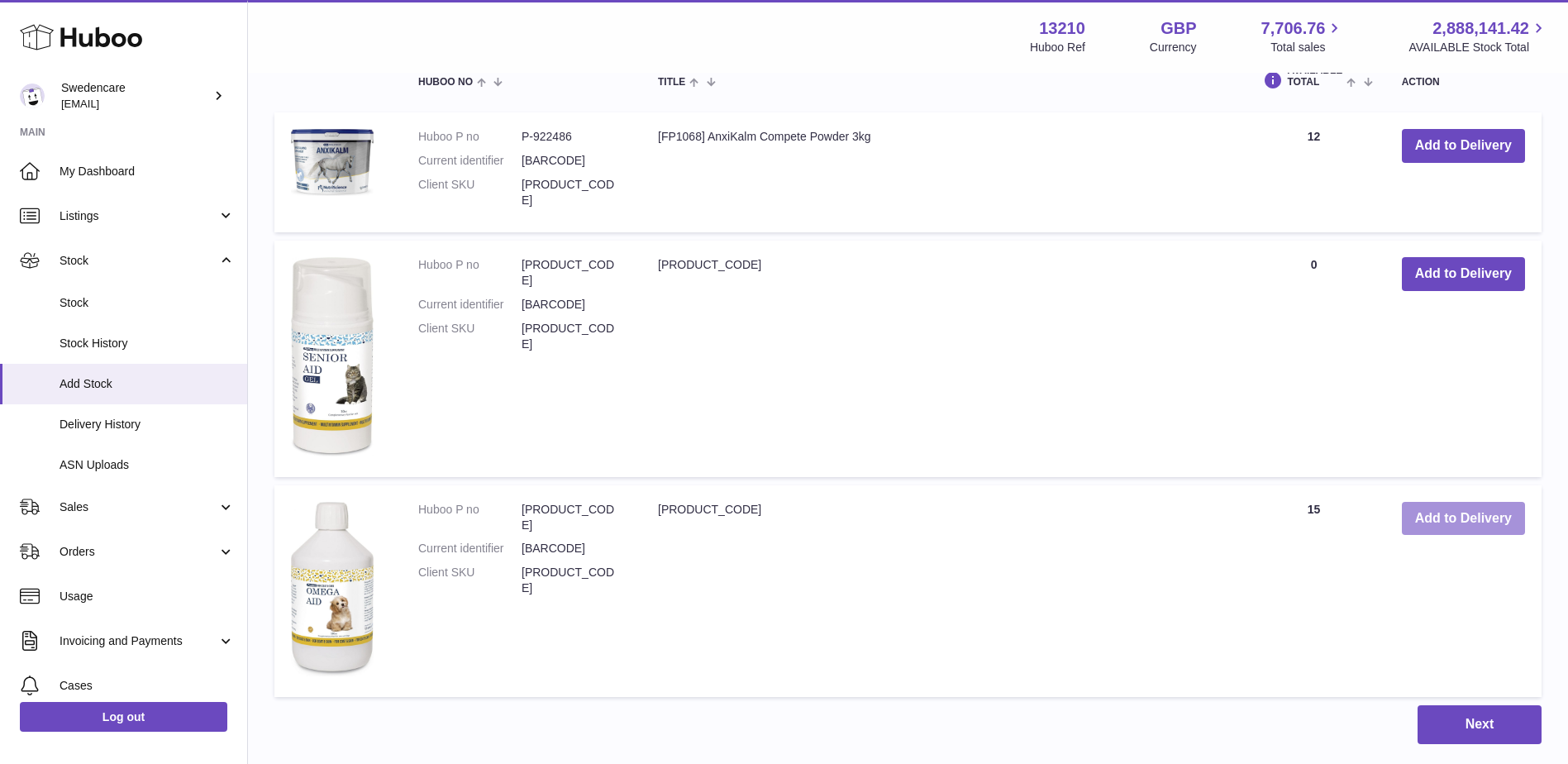 click on "Add to Delivery" at bounding box center (1463, 518) 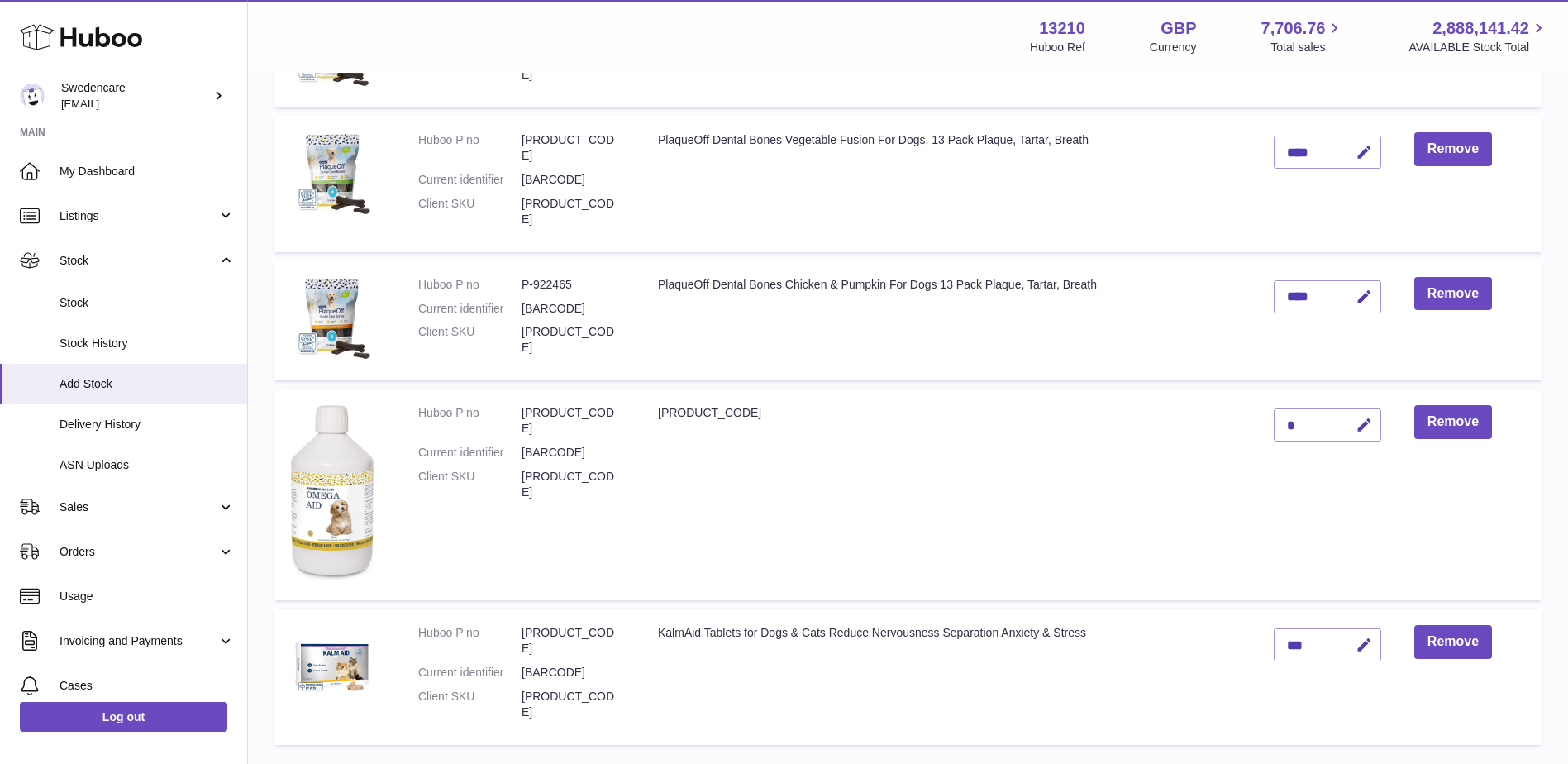 scroll, scrollTop: 220, scrollLeft: 0, axis: vertical 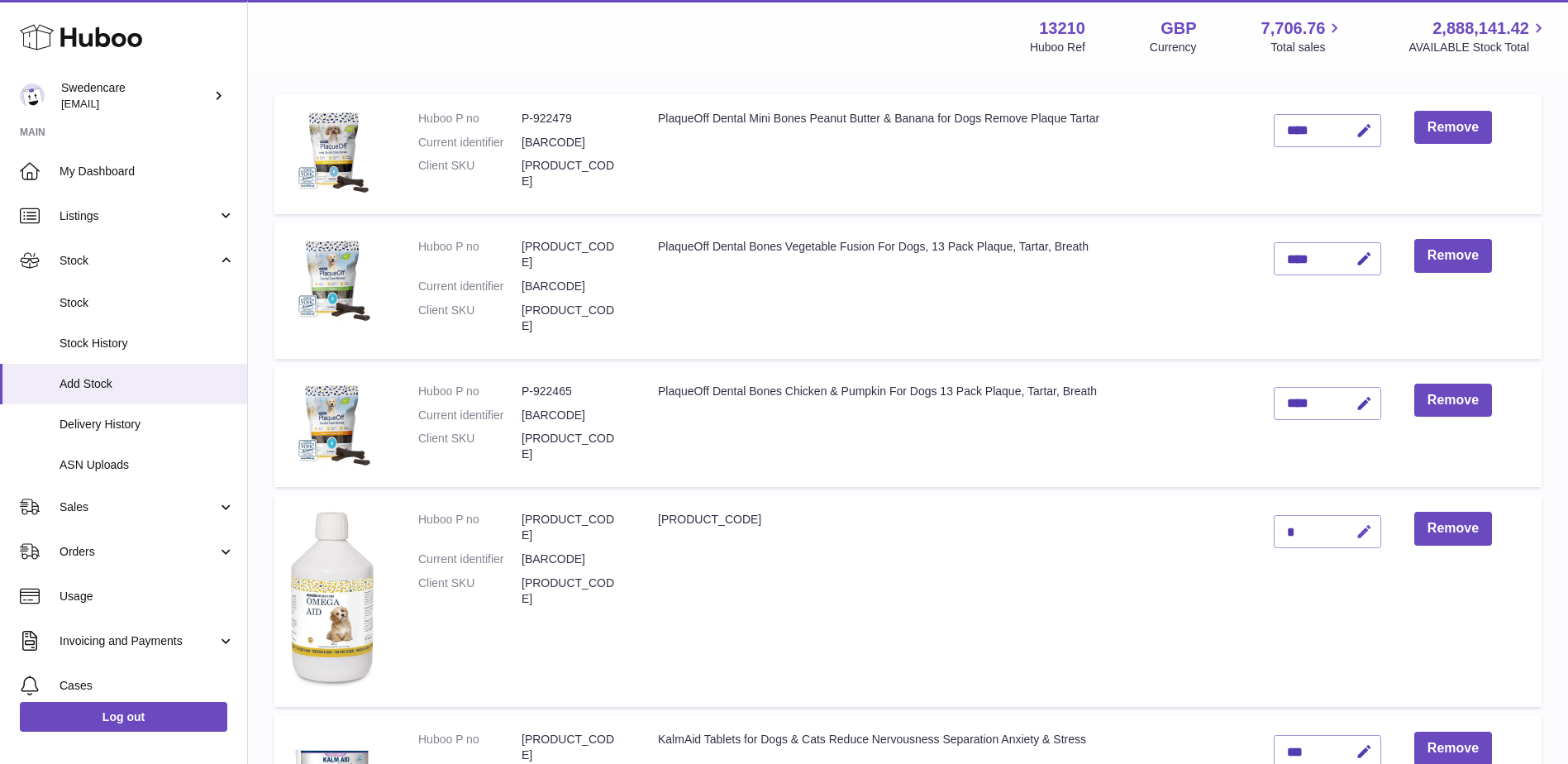 click at bounding box center [1364, 532] 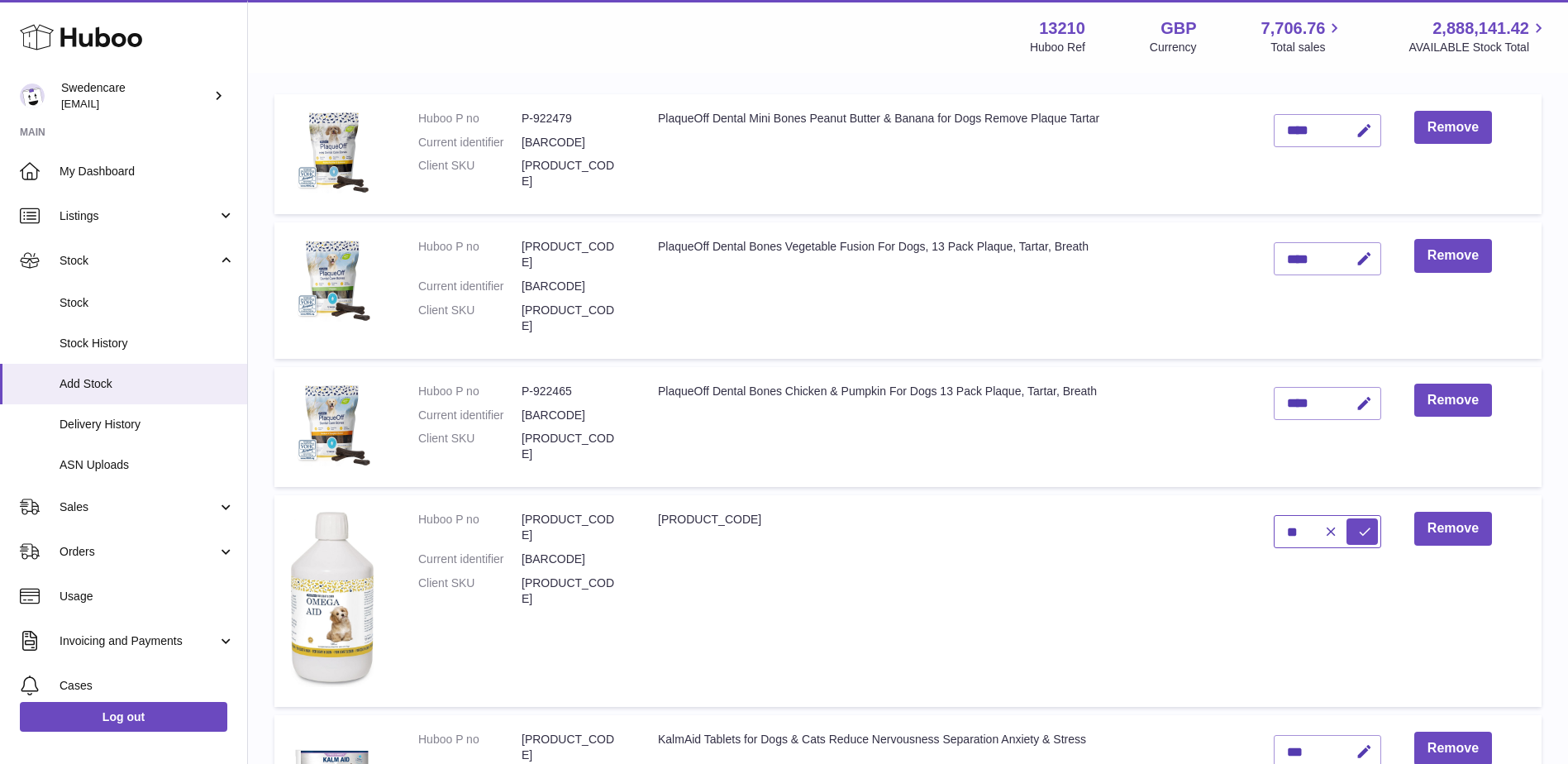 type on "**" 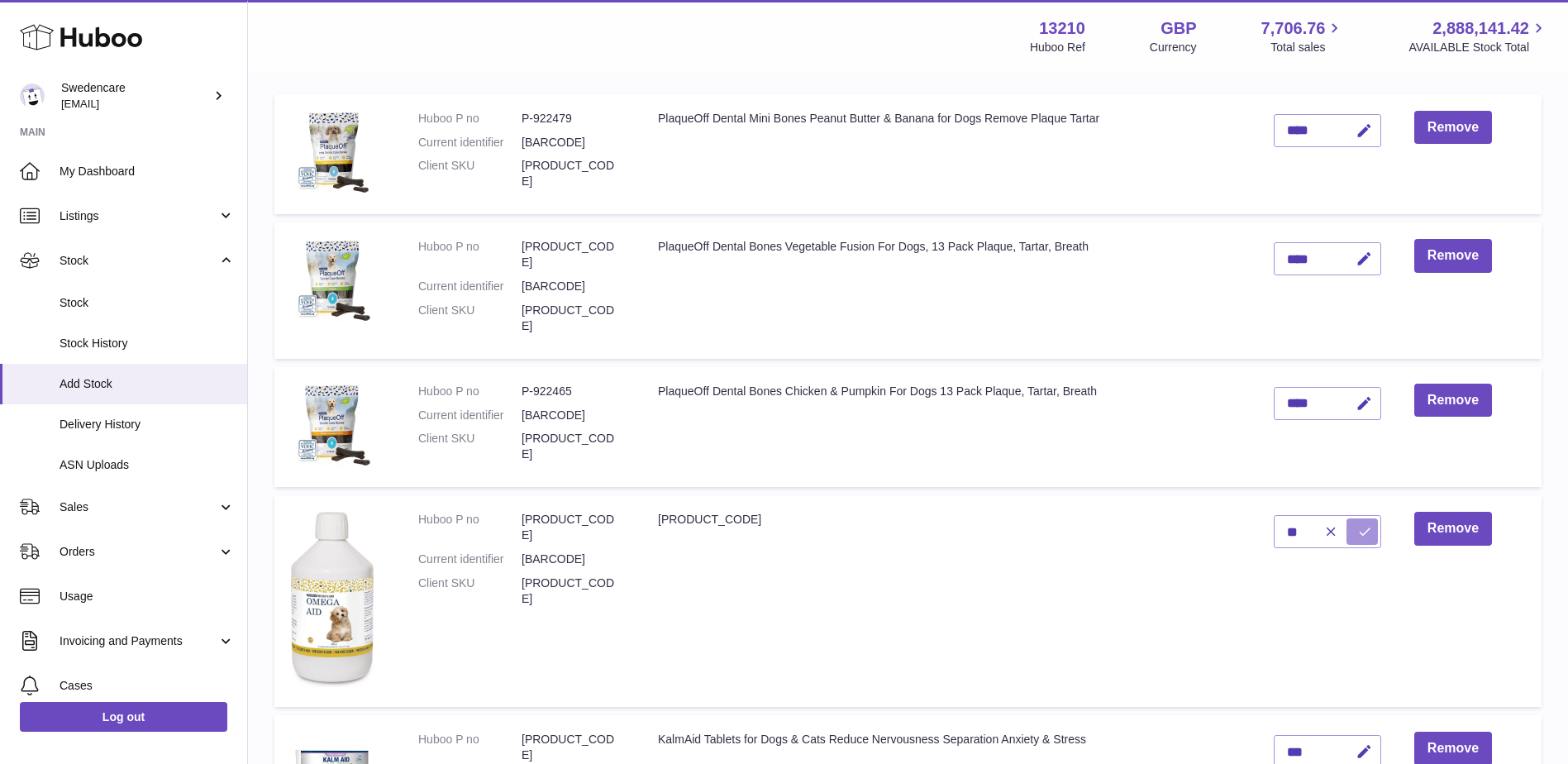 click at bounding box center [1365, 532] 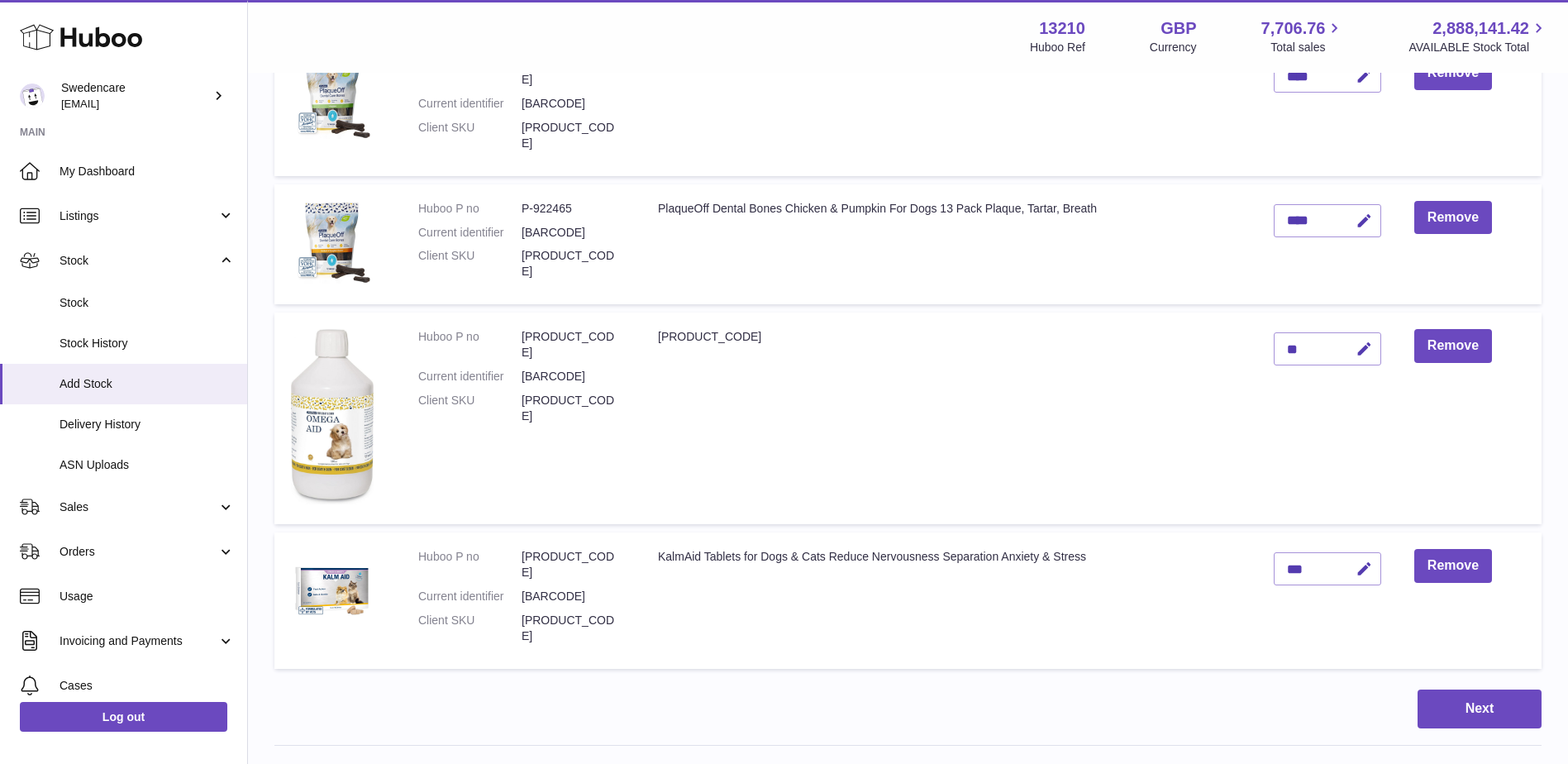 scroll, scrollTop: 799, scrollLeft: 0, axis: vertical 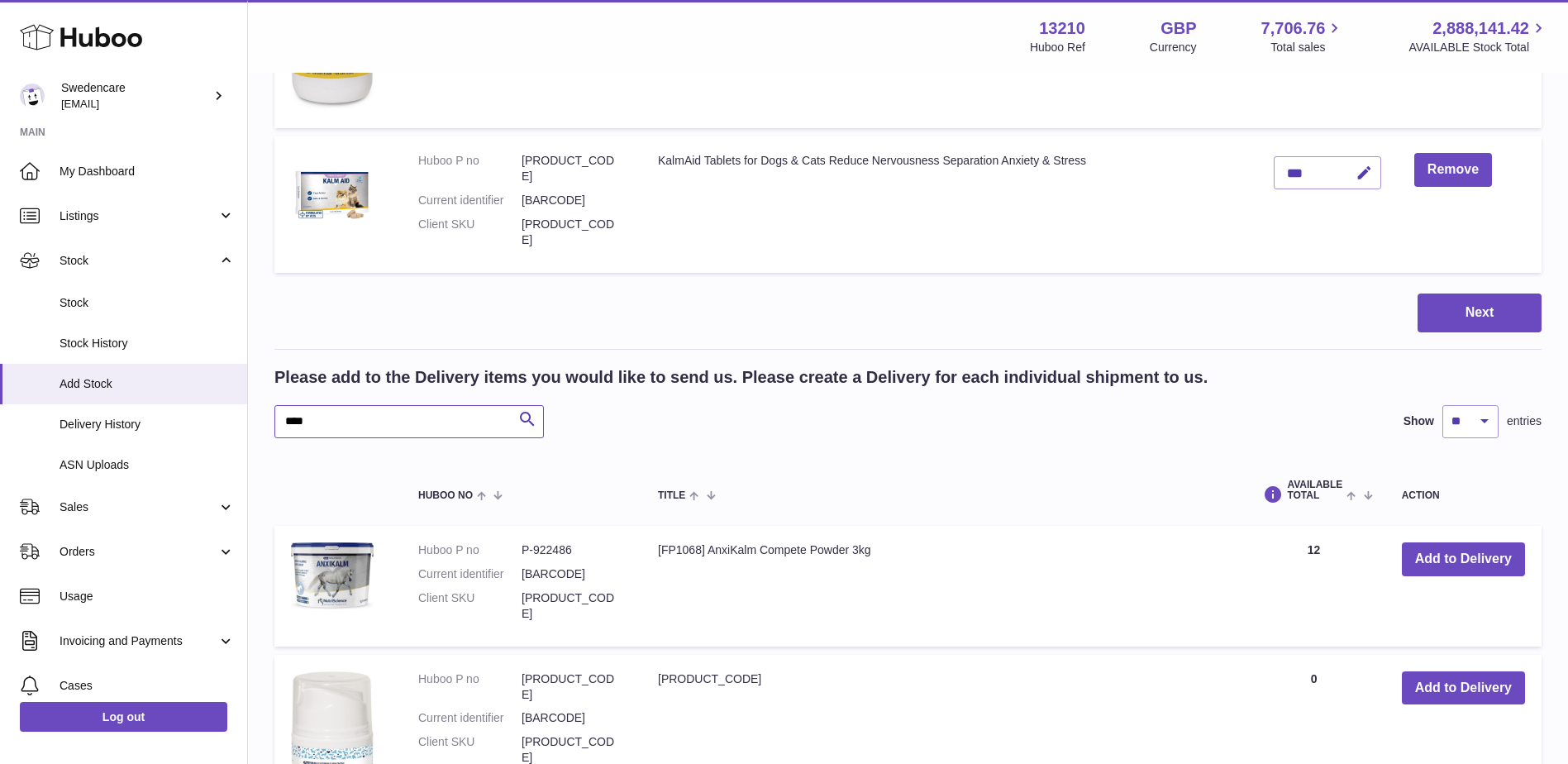 click on "****" at bounding box center (409, 422) 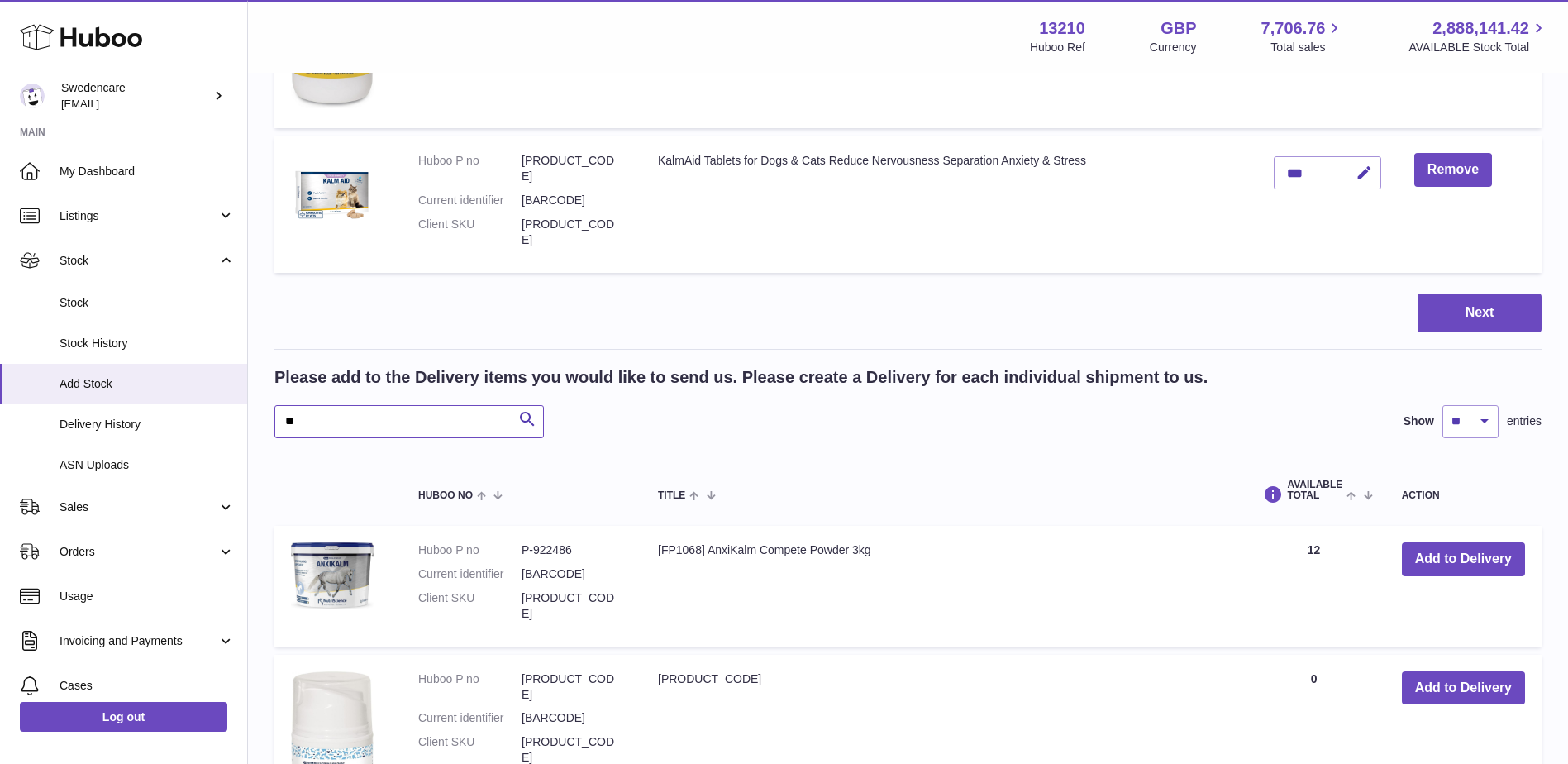 type on "*" 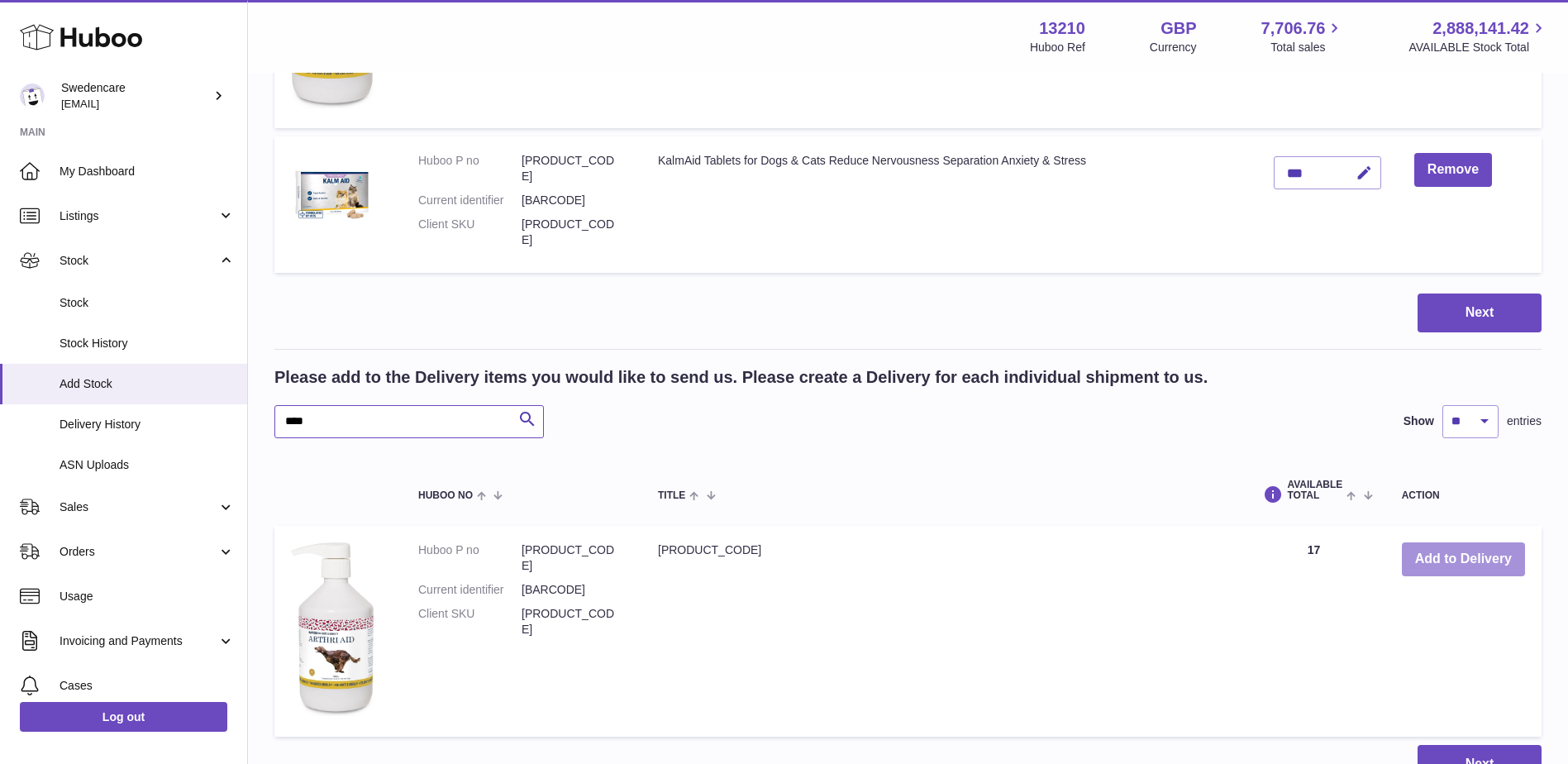 type on "****" 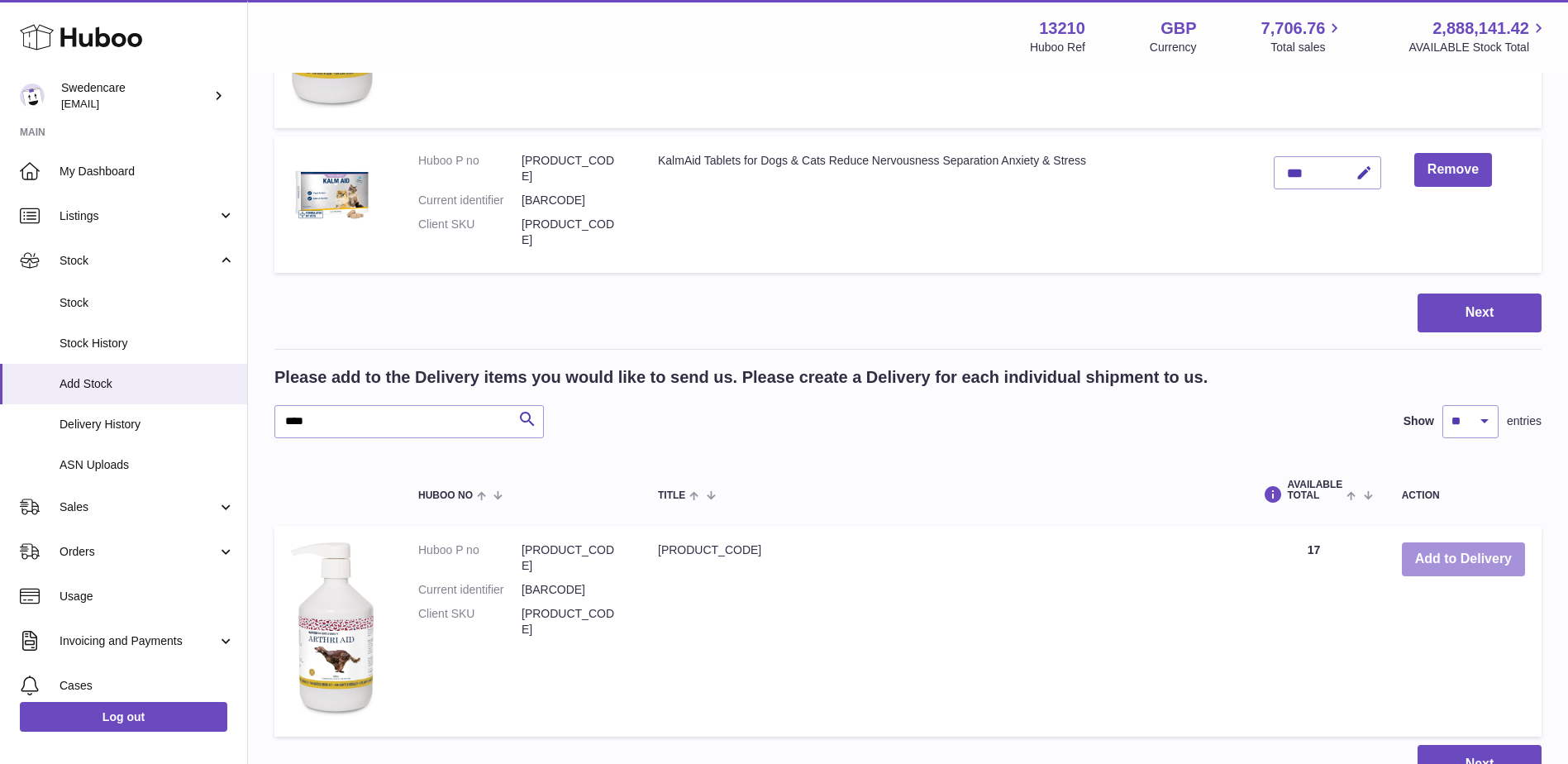 click on "Add to Delivery" at bounding box center [1463, 559] 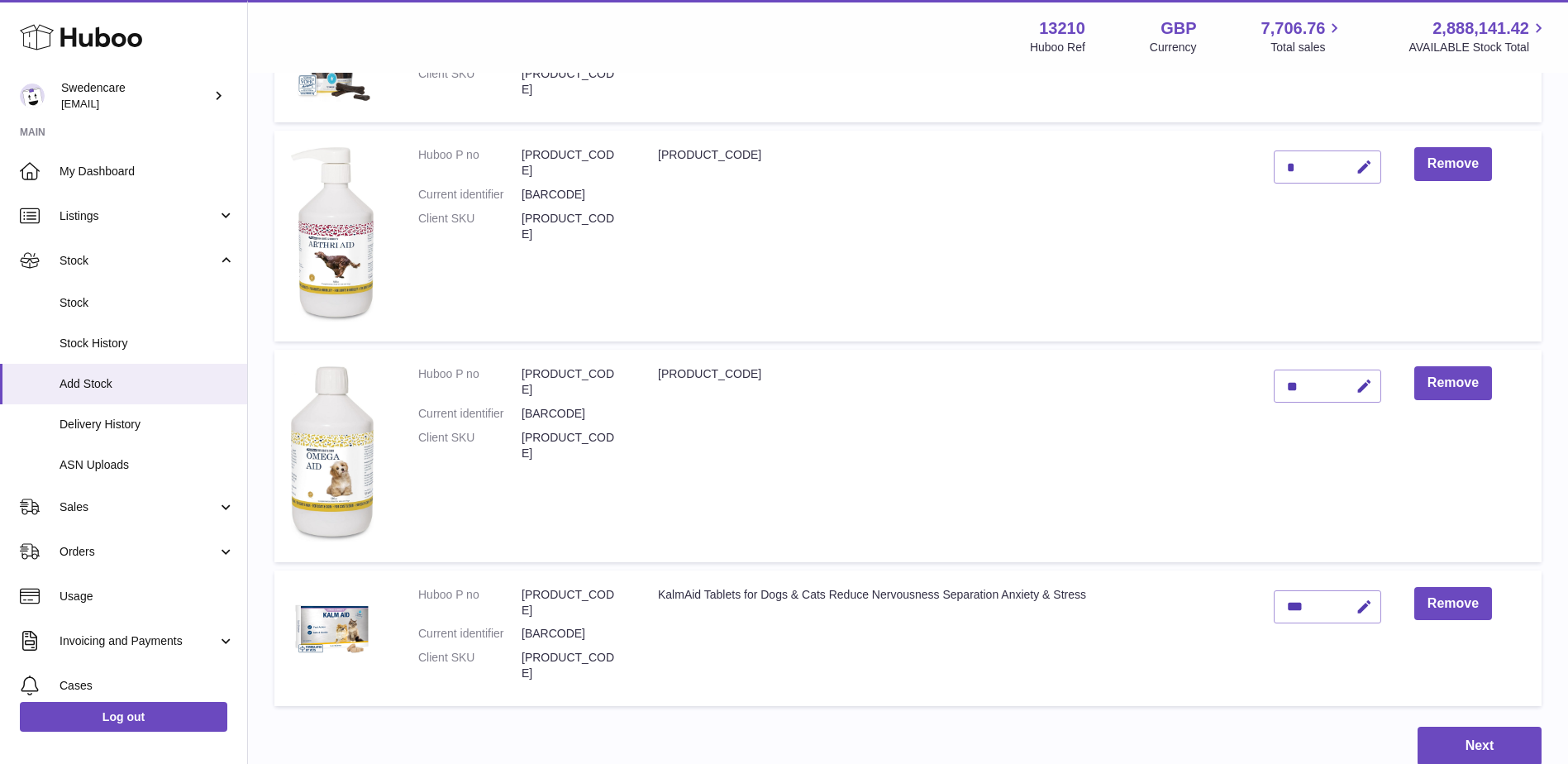 scroll, scrollTop: 523, scrollLeft: 0, axis: vertical 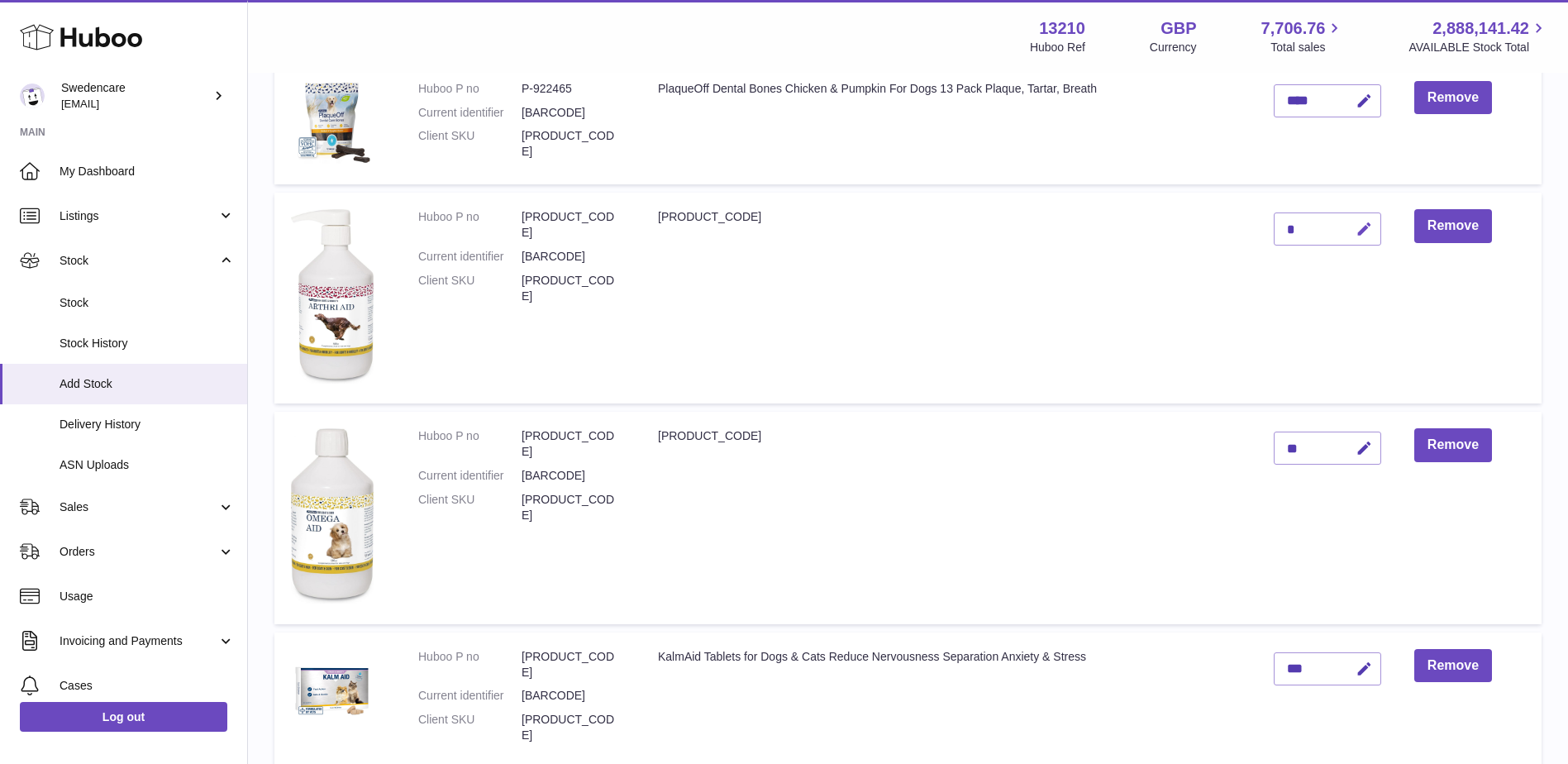click at bounding box center [1364, 229] 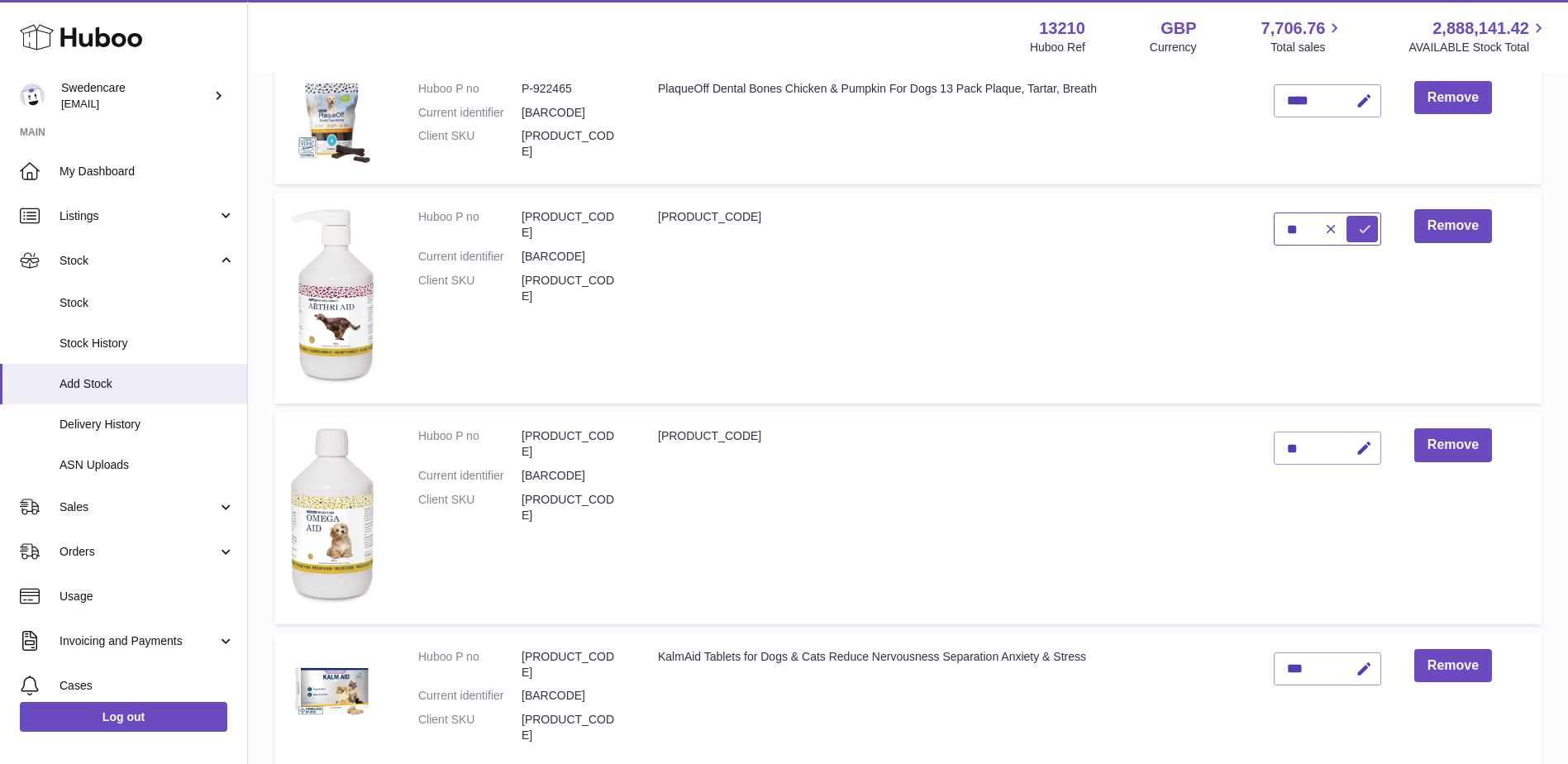 type on "**" 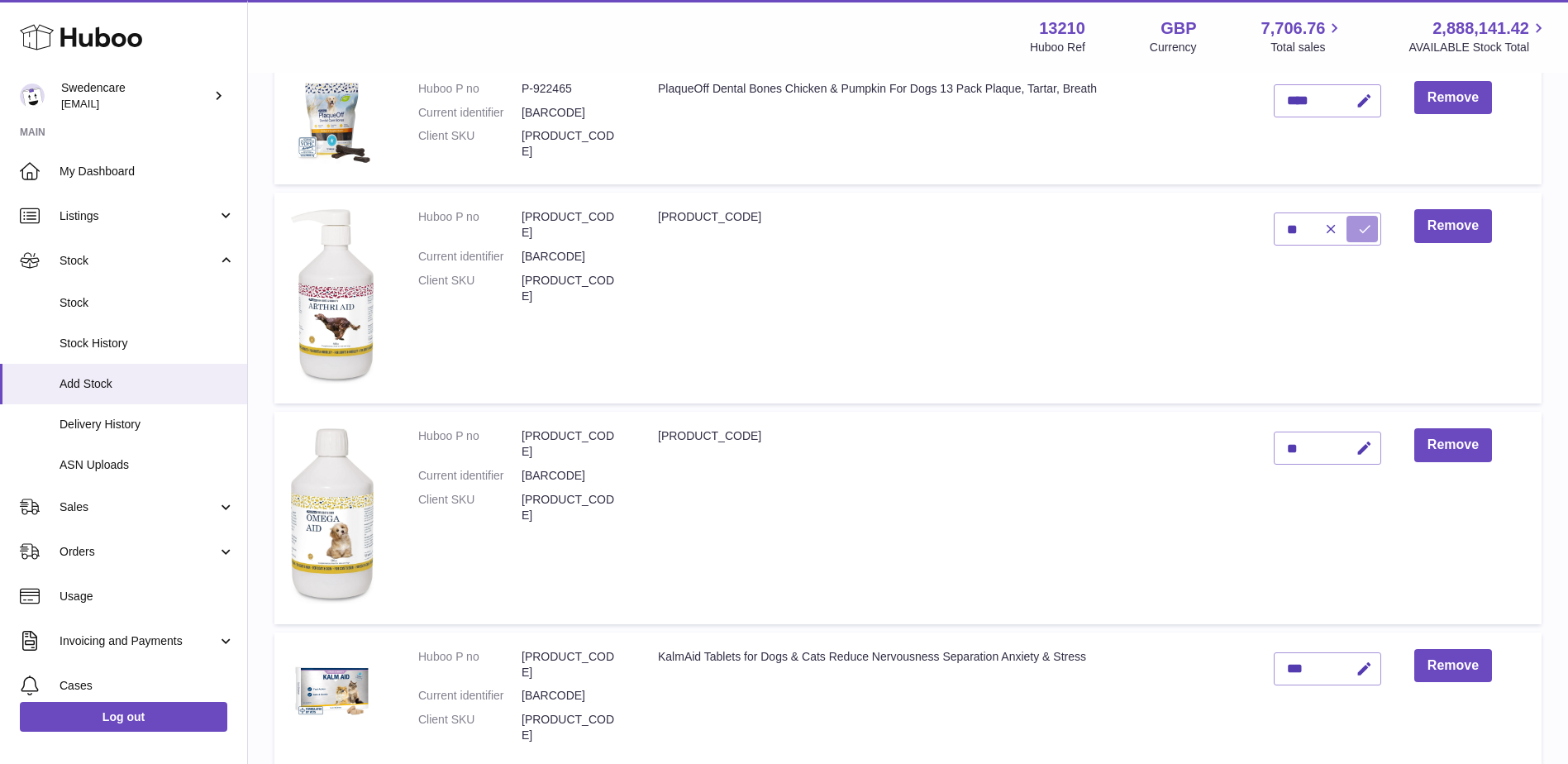 click at bounding box center (1365, 229) 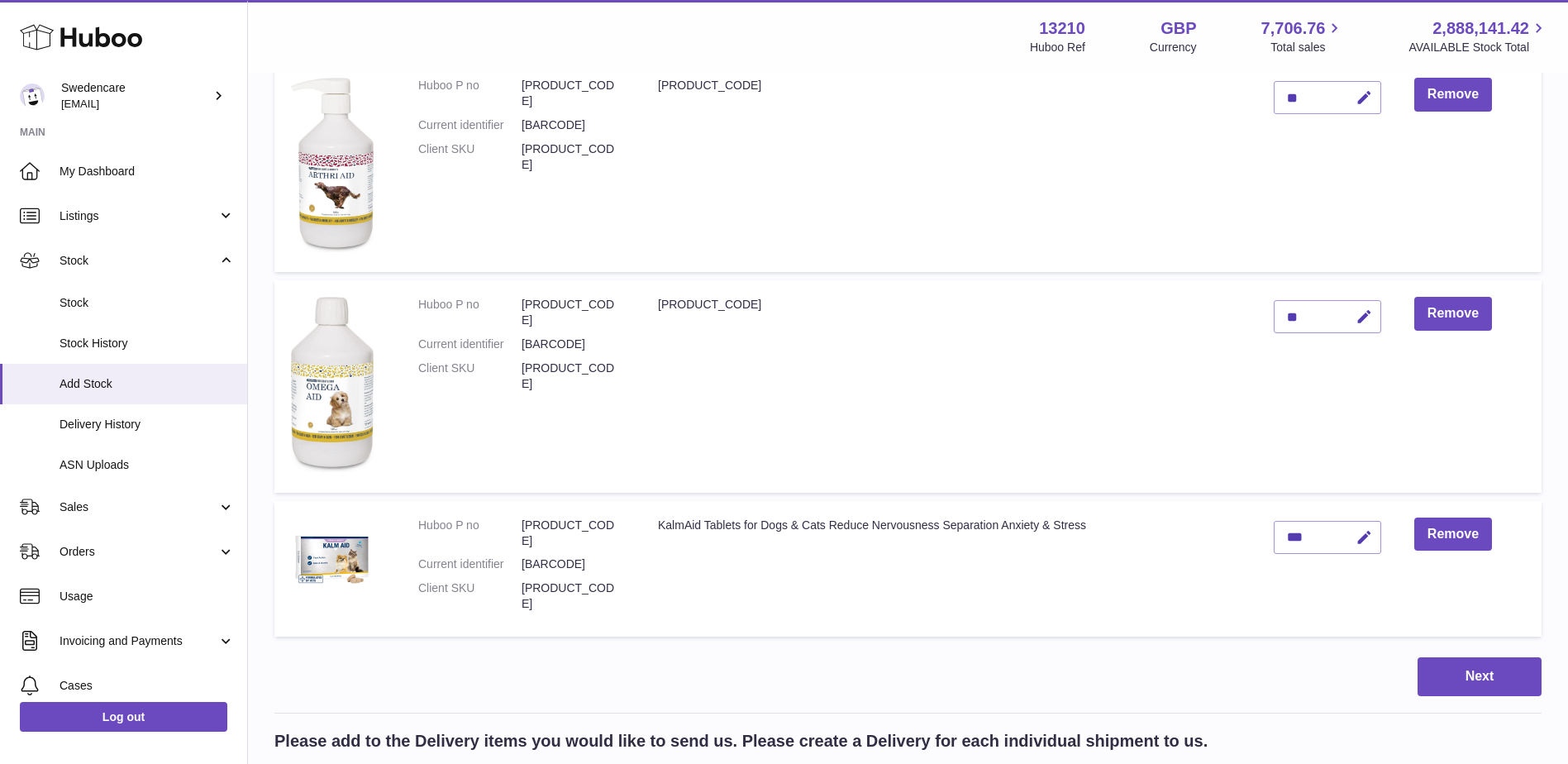 scroll, scrollTop: 1019, scrollLeft: 0, axis: vertical 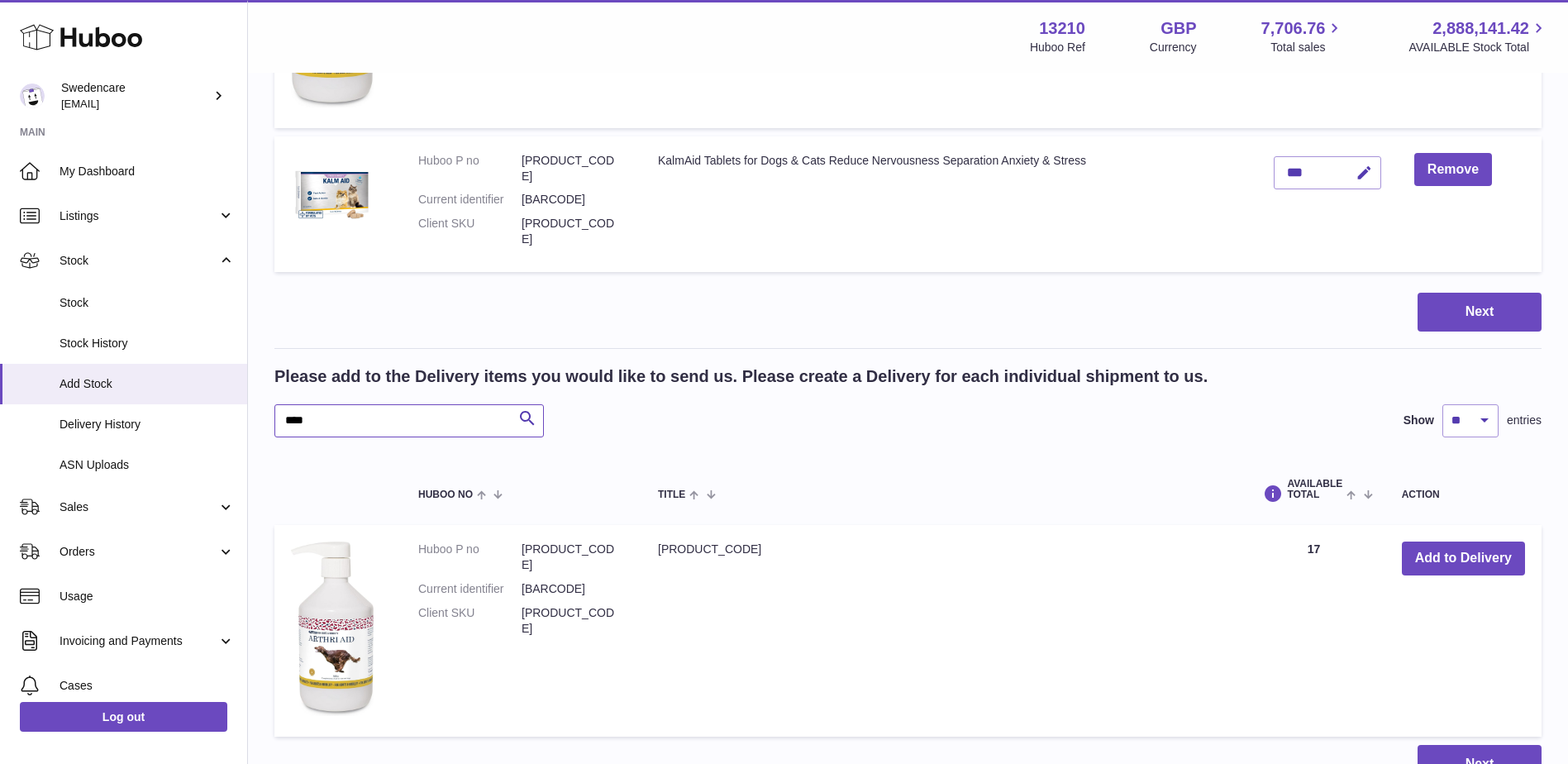 click on "****" at bounding box center [409, 421] 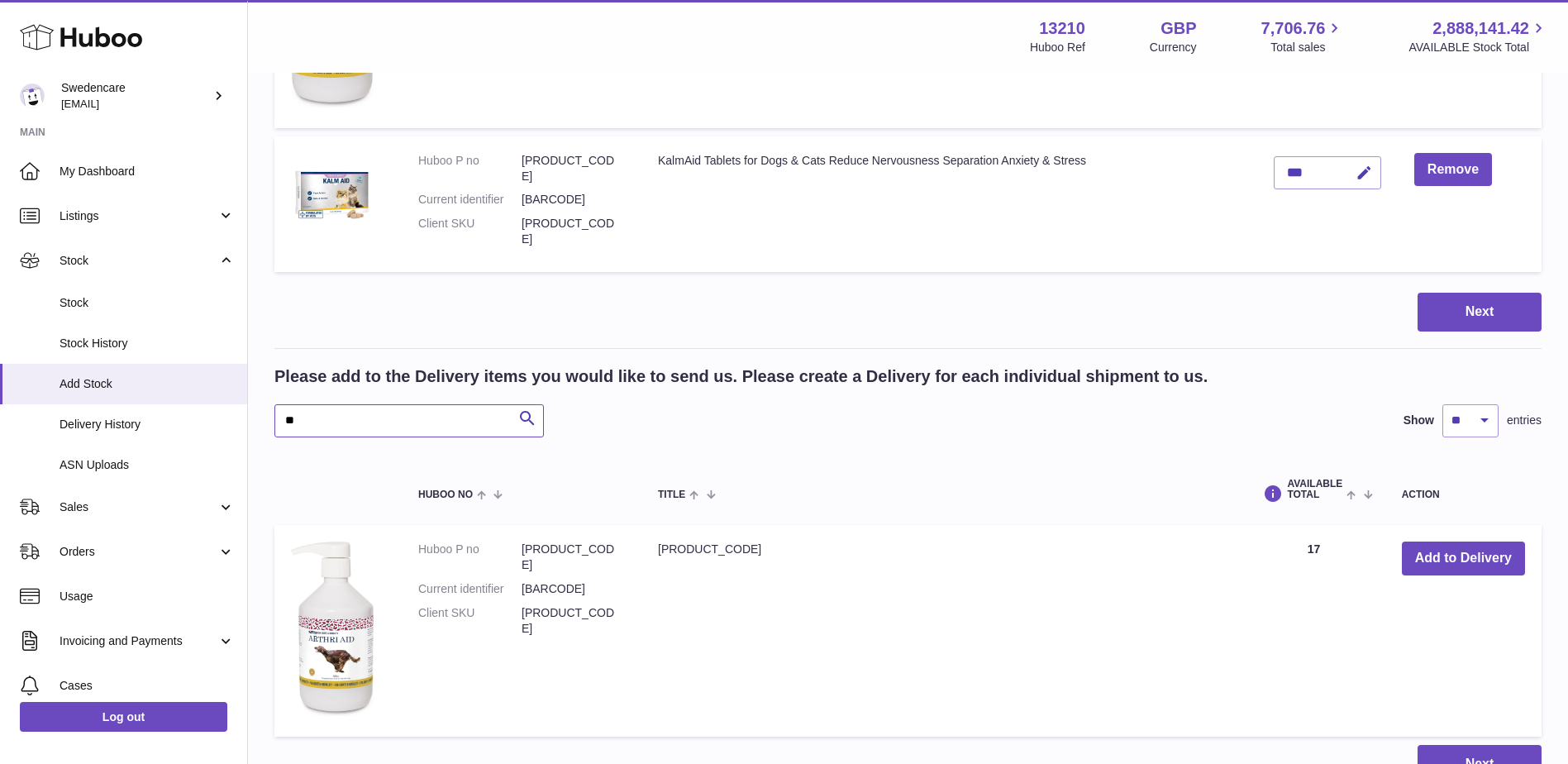 type on "*" 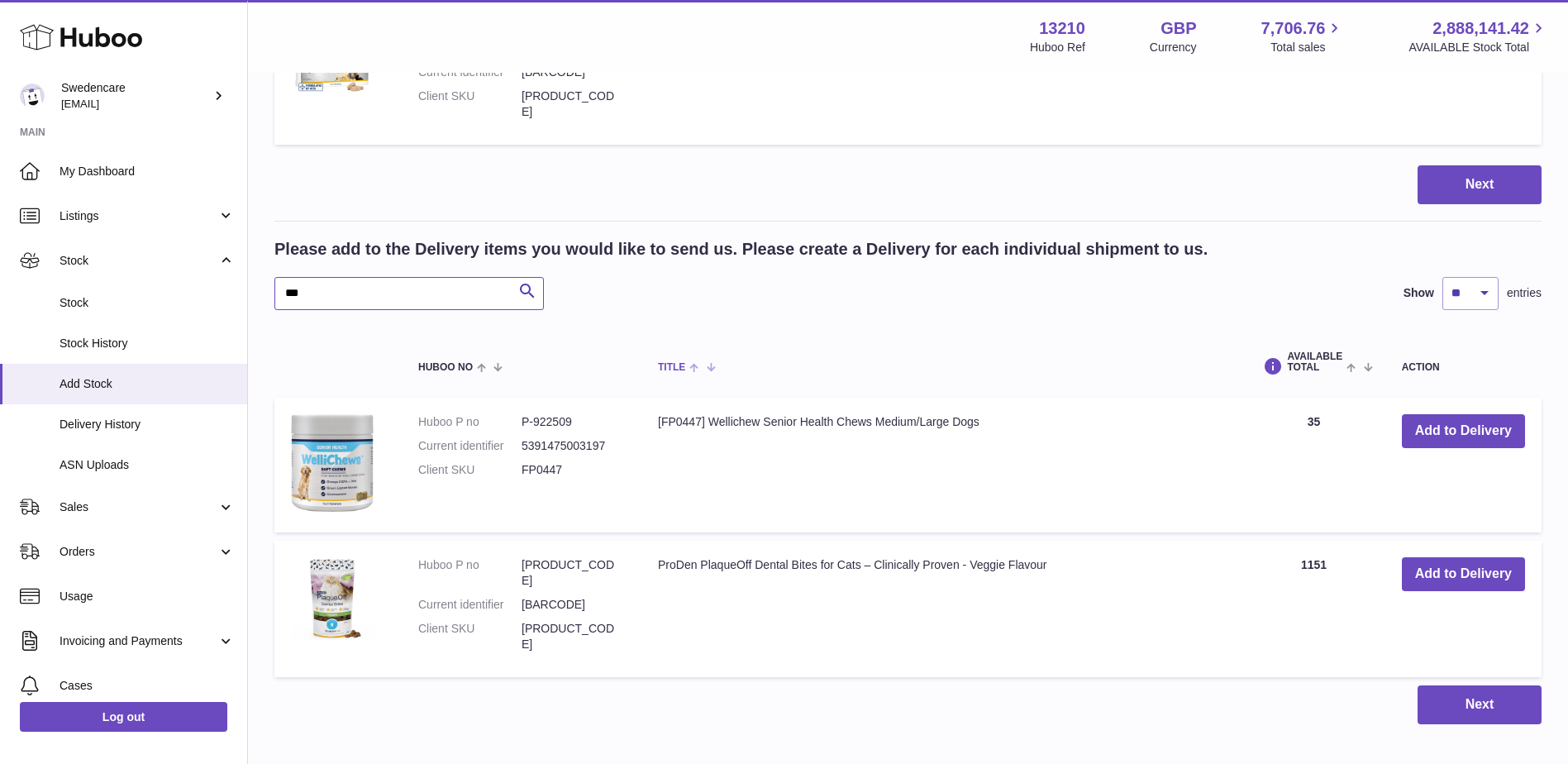 scroll, scrollTop: 1184, scrollLeft: 0, axis: vertical 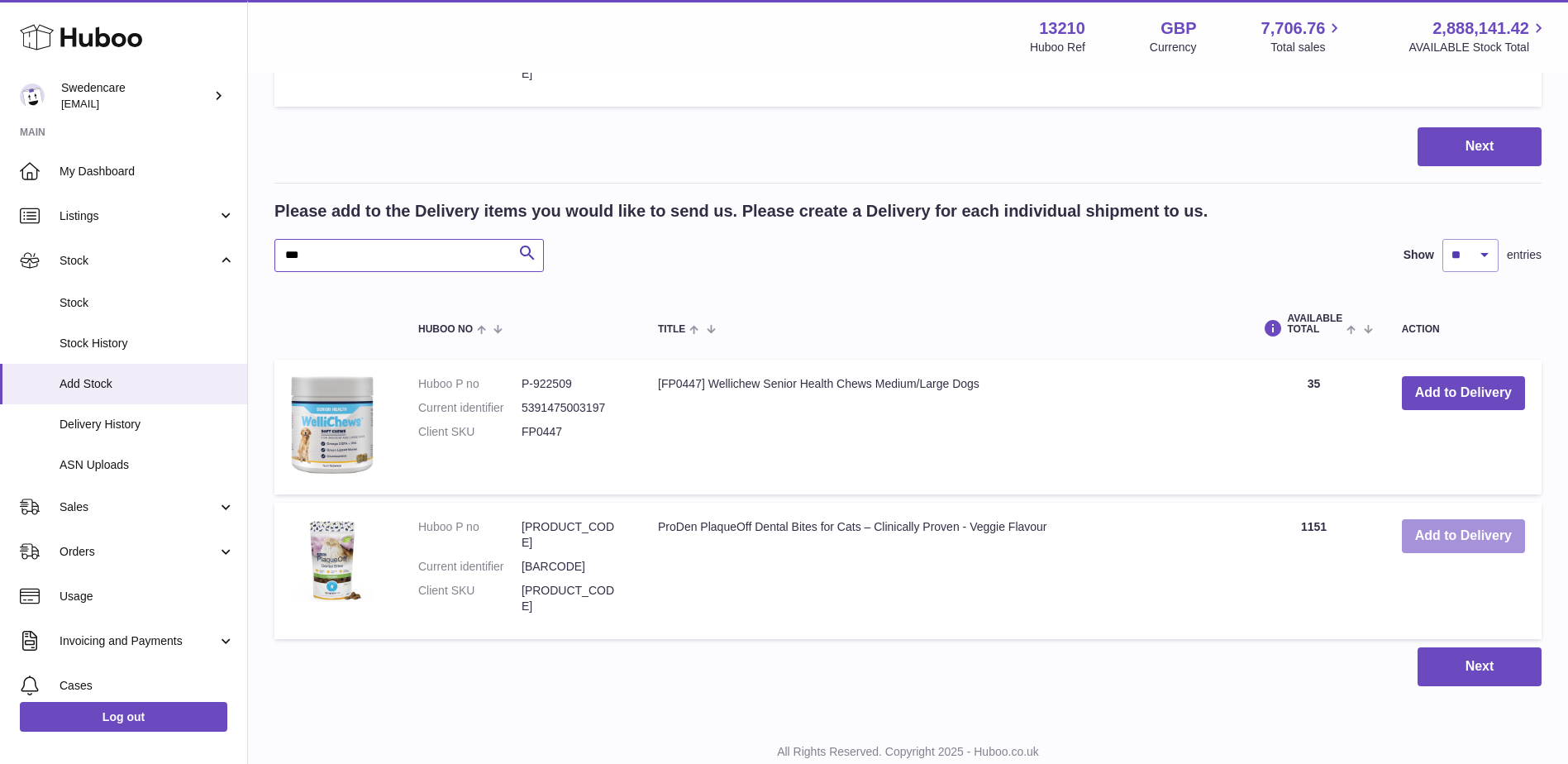 type on "***" 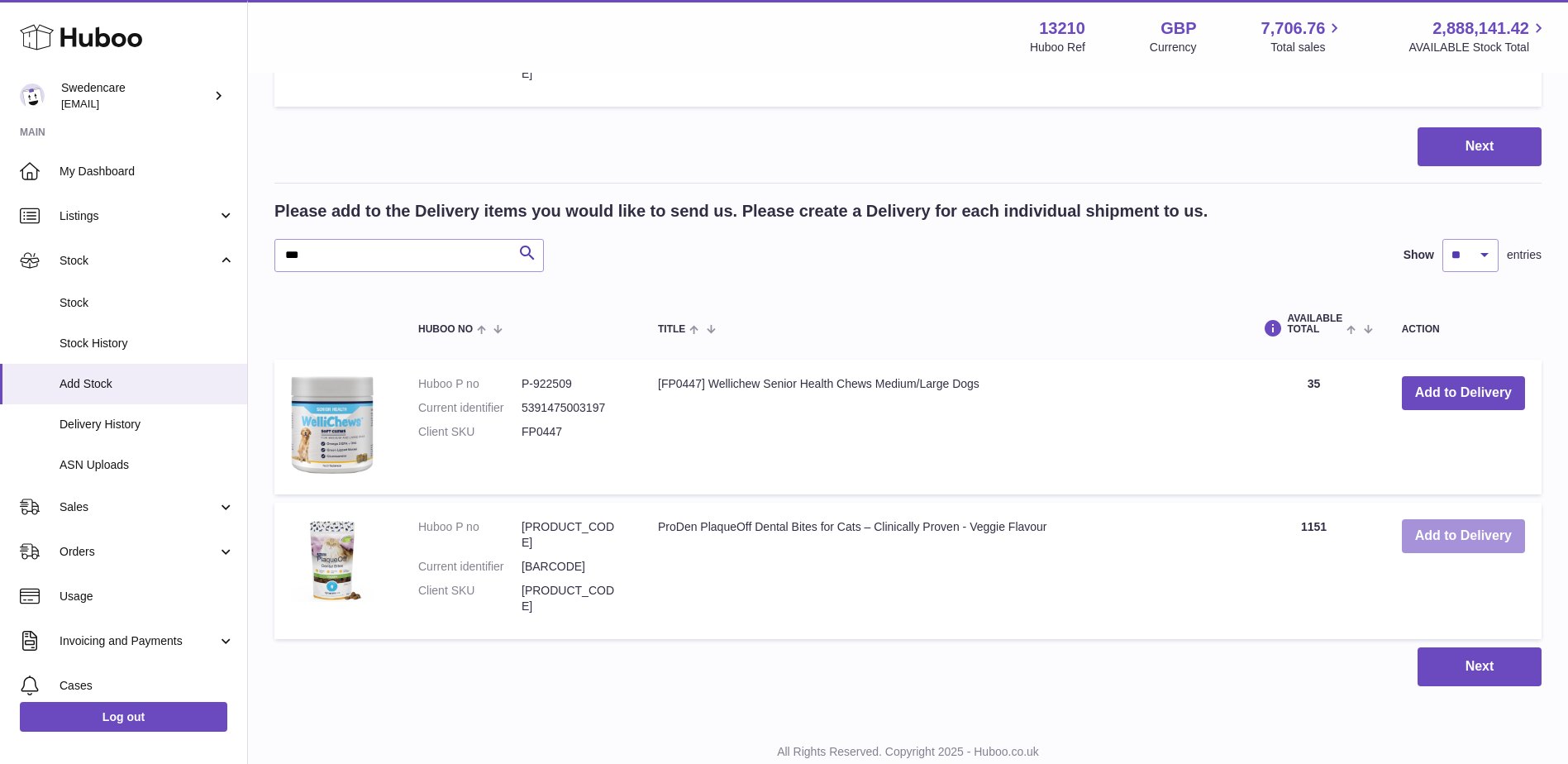click on "Add to Delivery" at bounding box center [1463, 536] 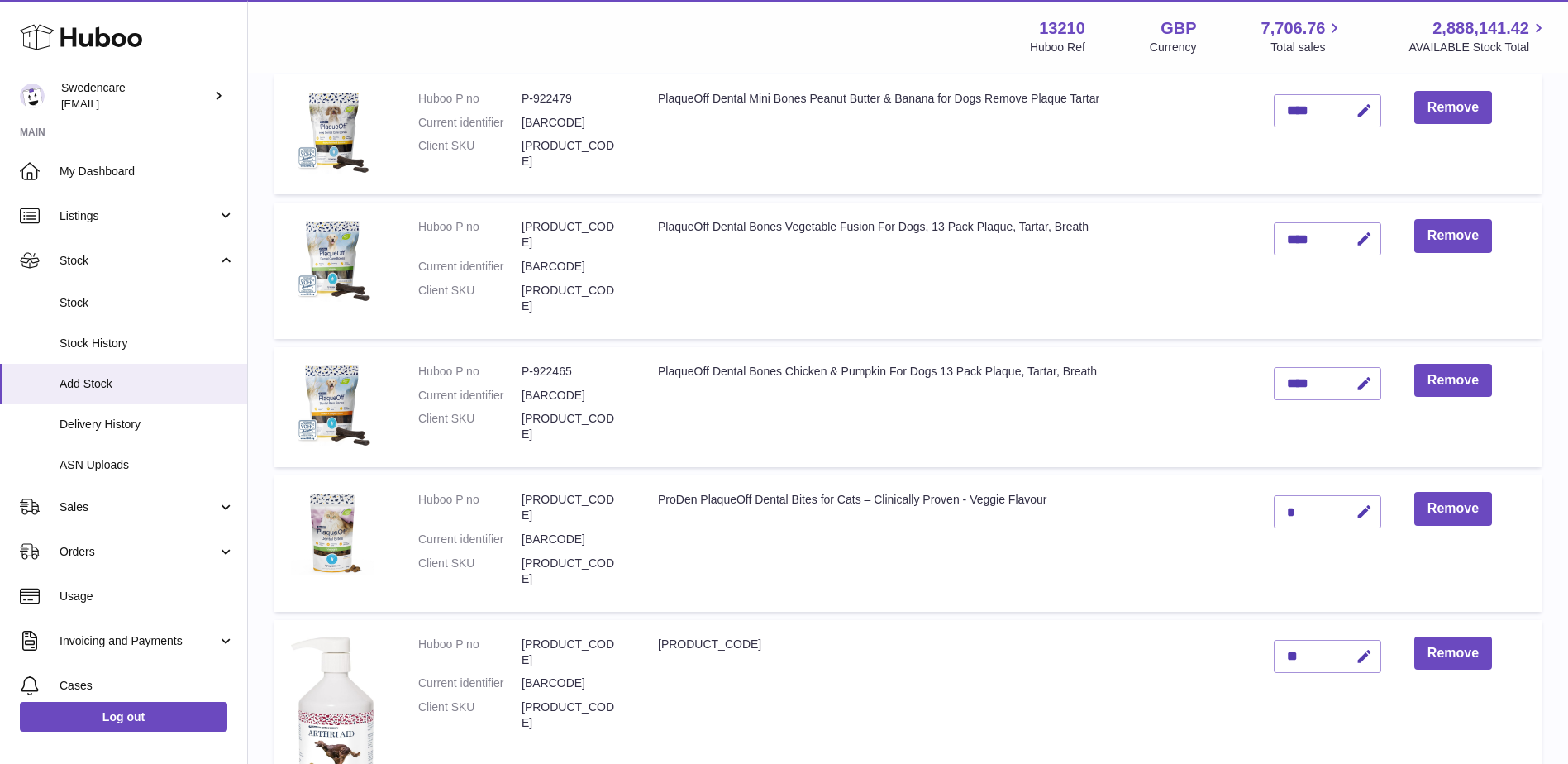 scroll, scrollTop: 237, scrollLeft: 0, axis: vertical 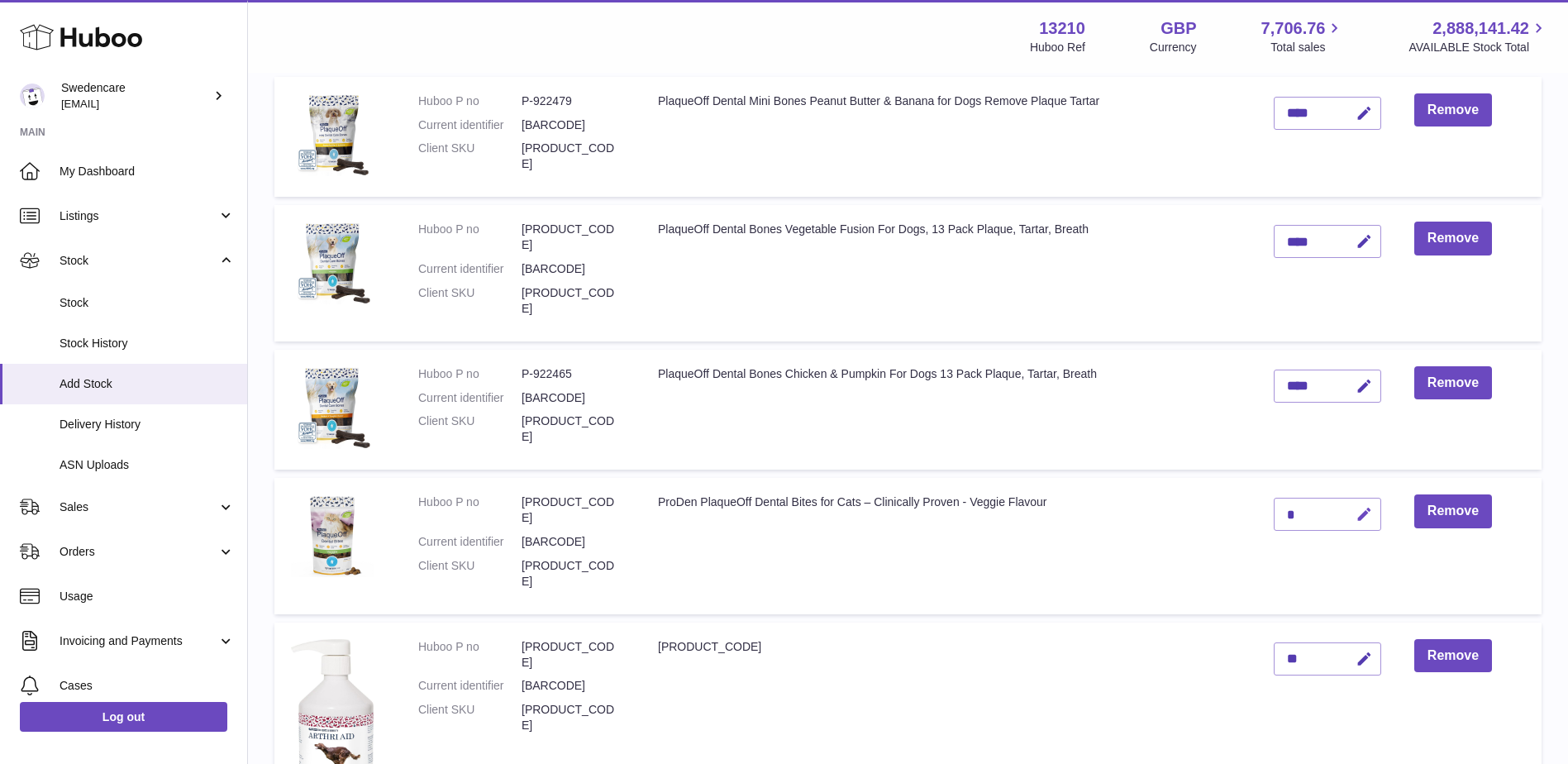 click at bounding box center [1364, 514] 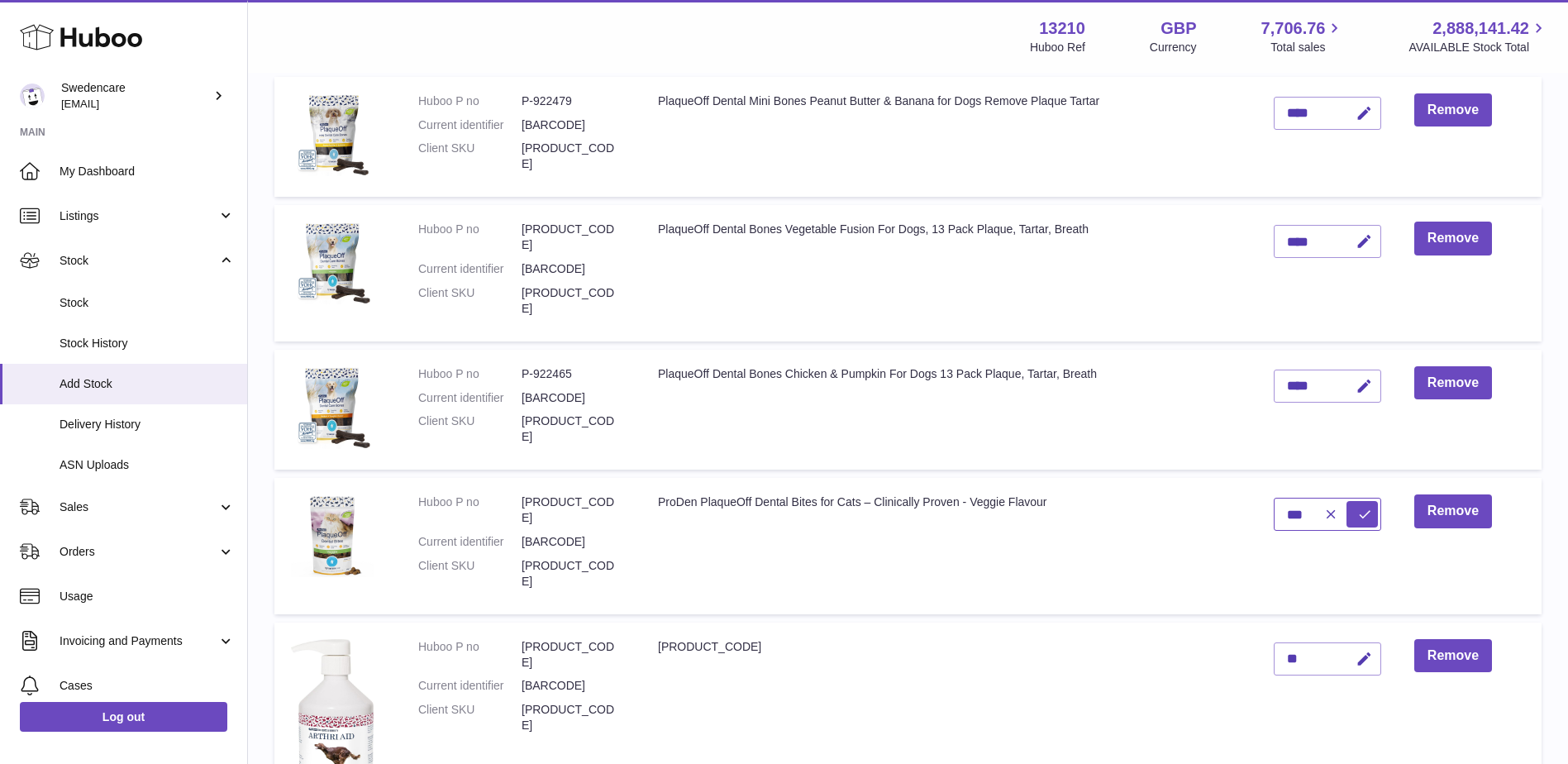 type on "***" 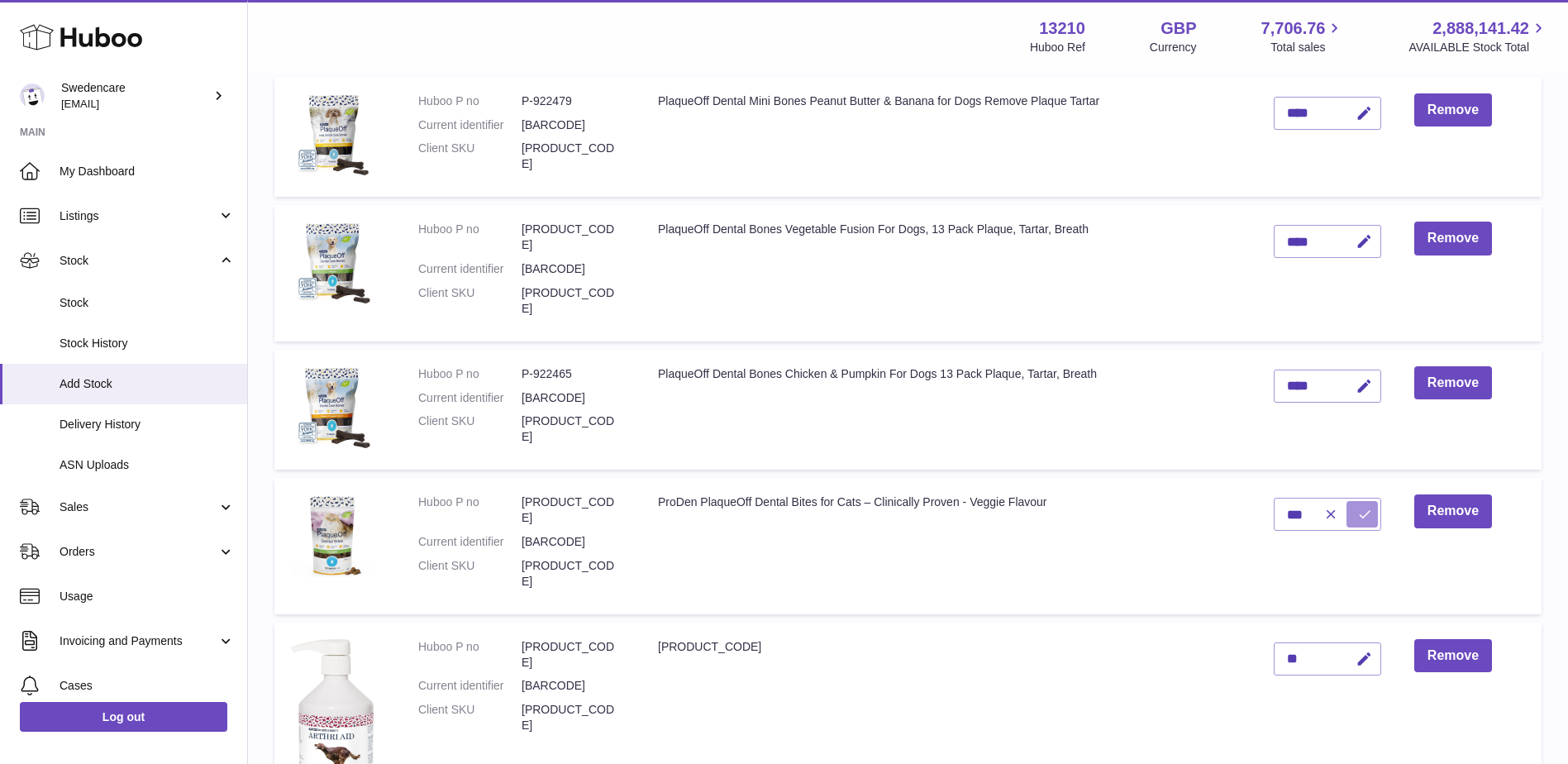 click at bounding box center [1365, 514] 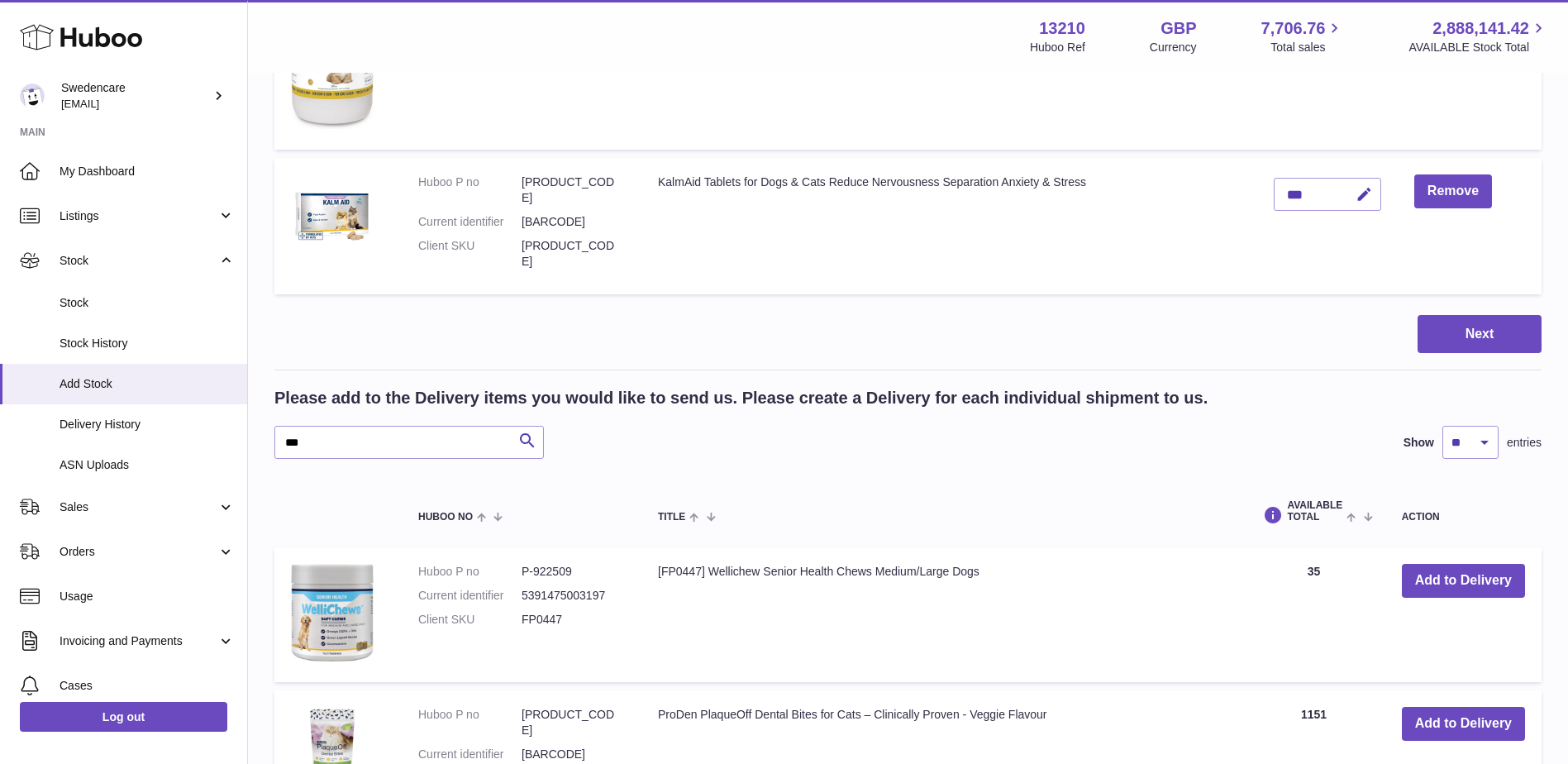 scroll, scrollTop: 1147, scrollLeft: 0, axis: vertical 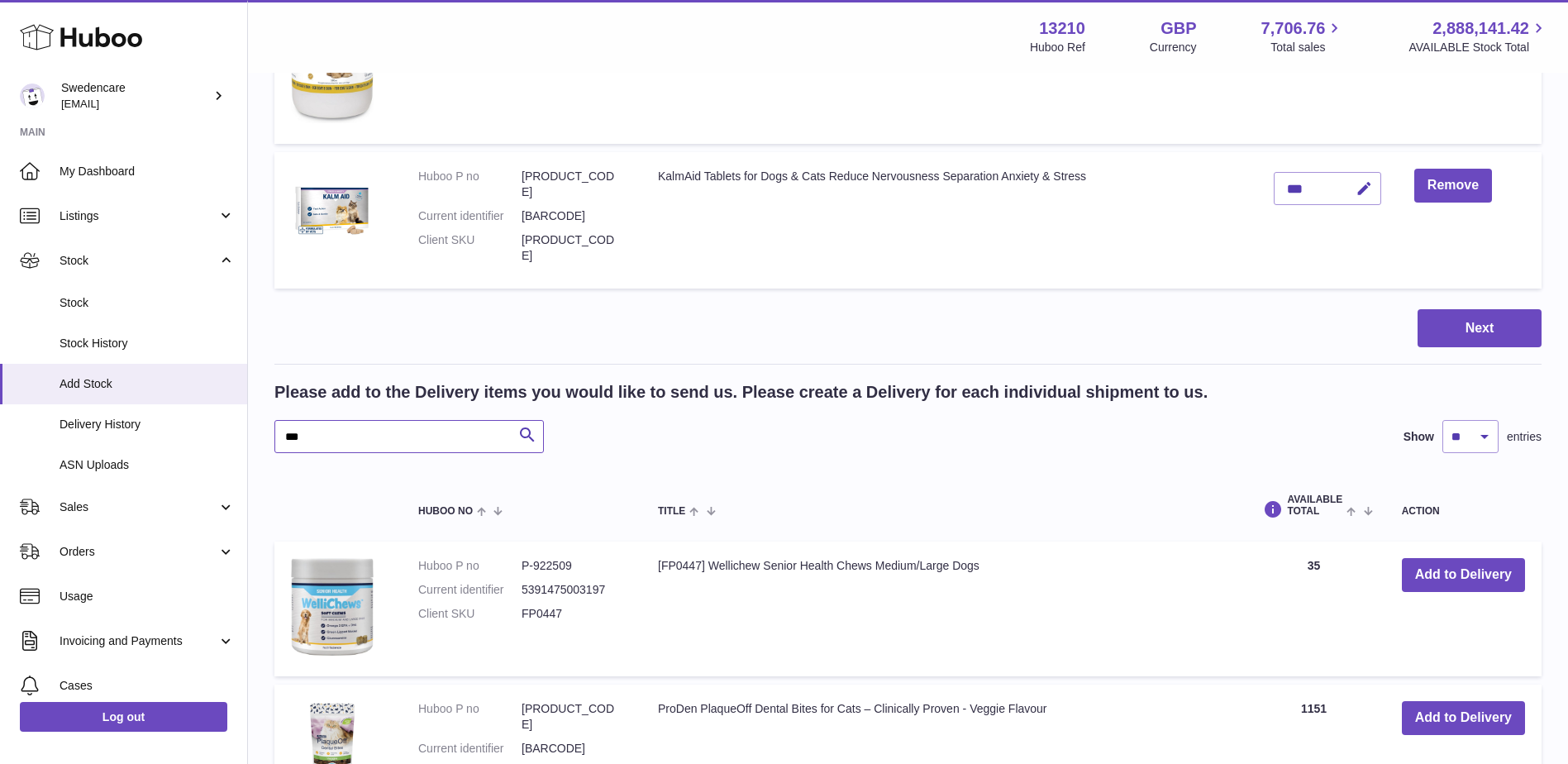 click on "***" at bounding box center [409, 437] 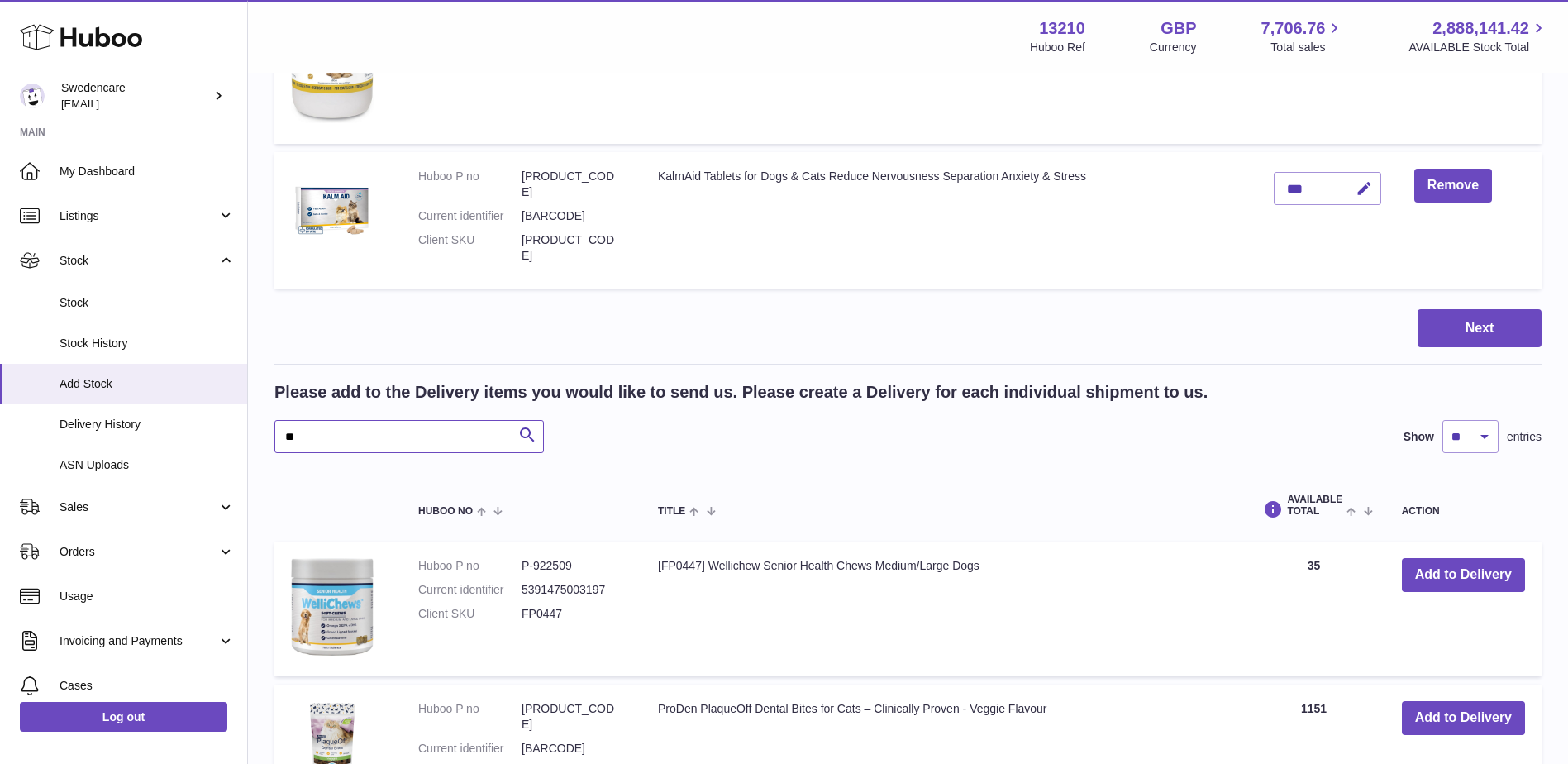 type on "*" 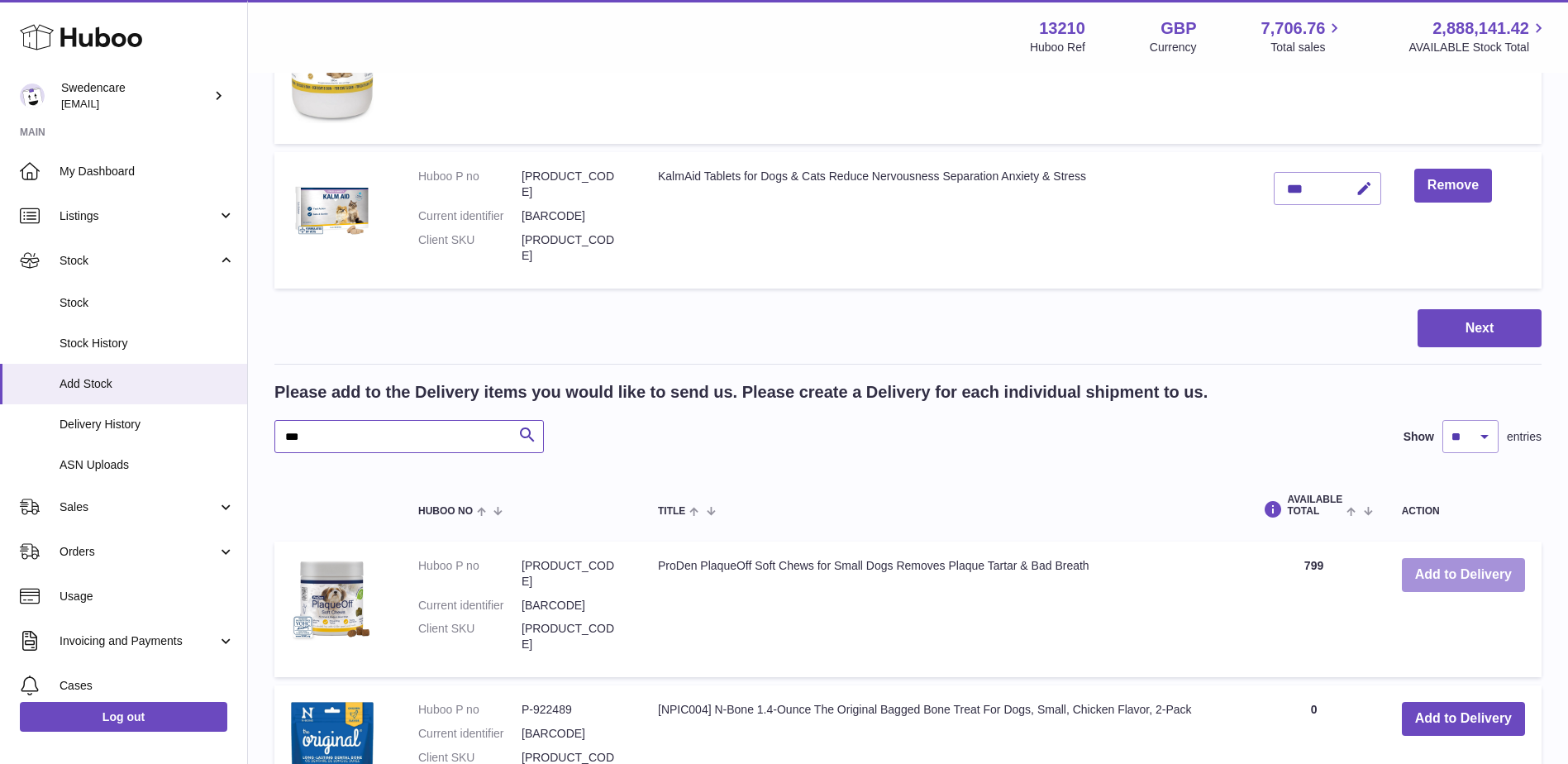 type on "***" 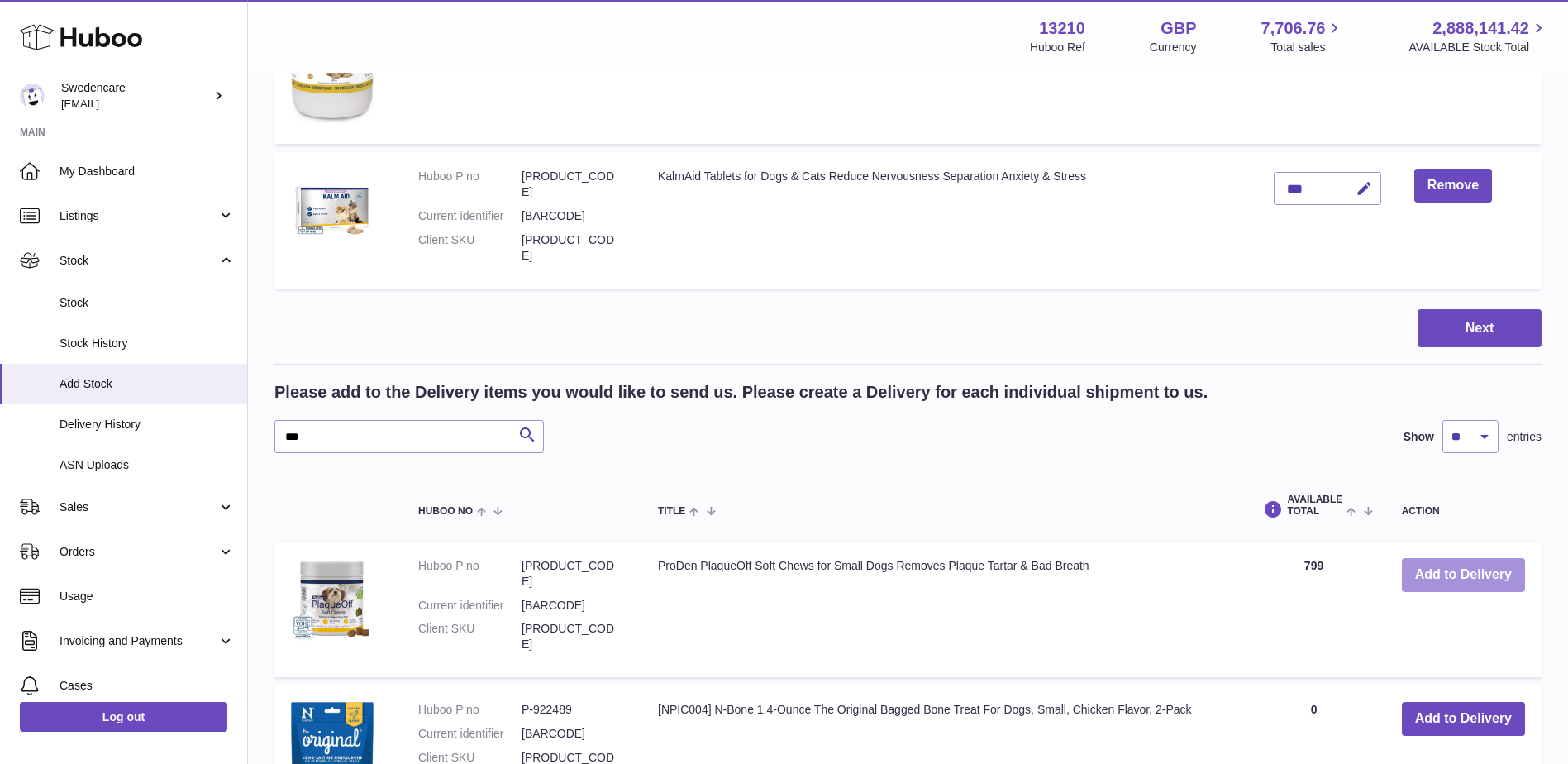 click on "Add to Delivery" at bounding box center (1463, 575) 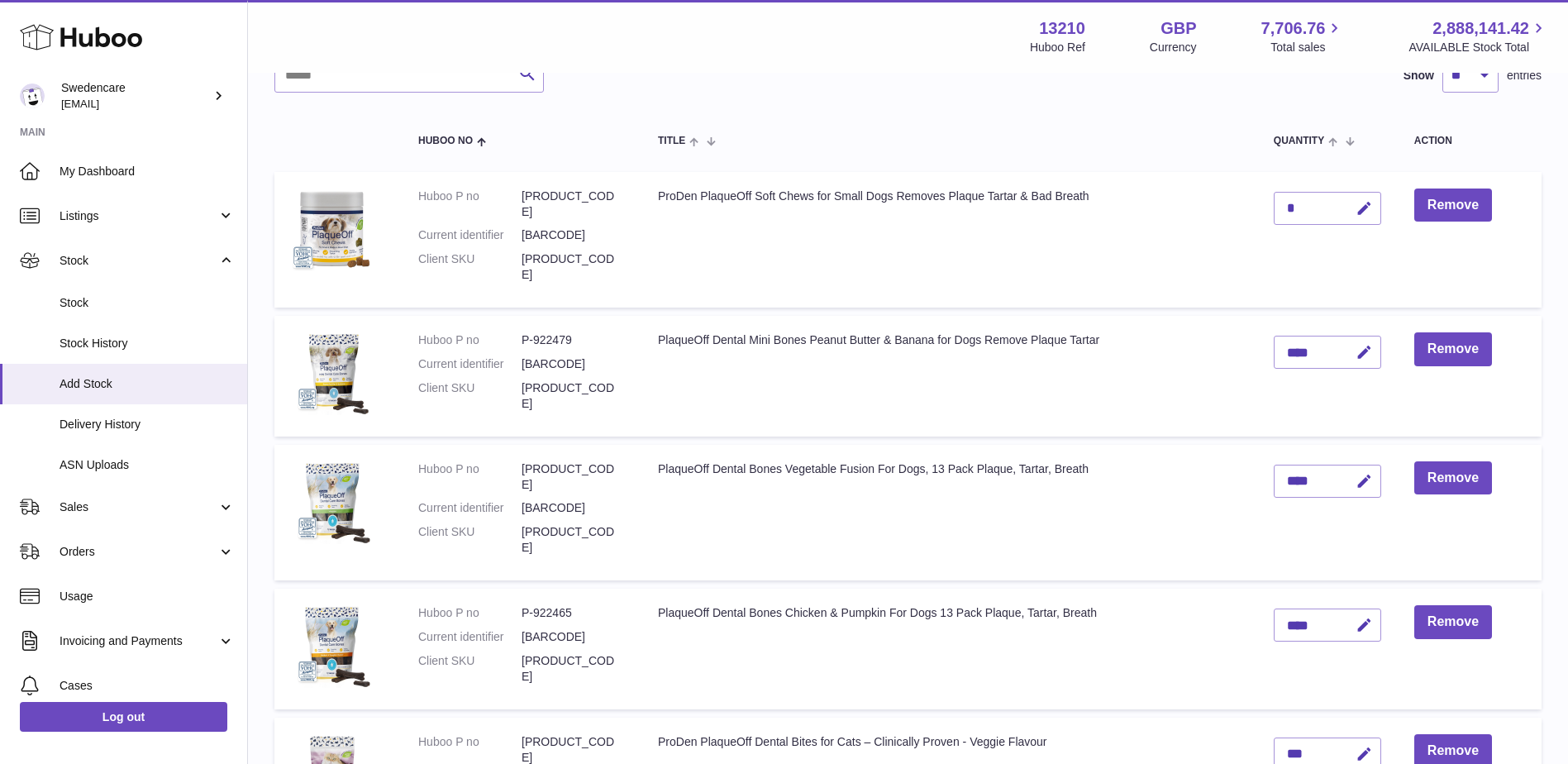 scroll, scrollTop: 35, scrollLeft: 0, axis: vertical 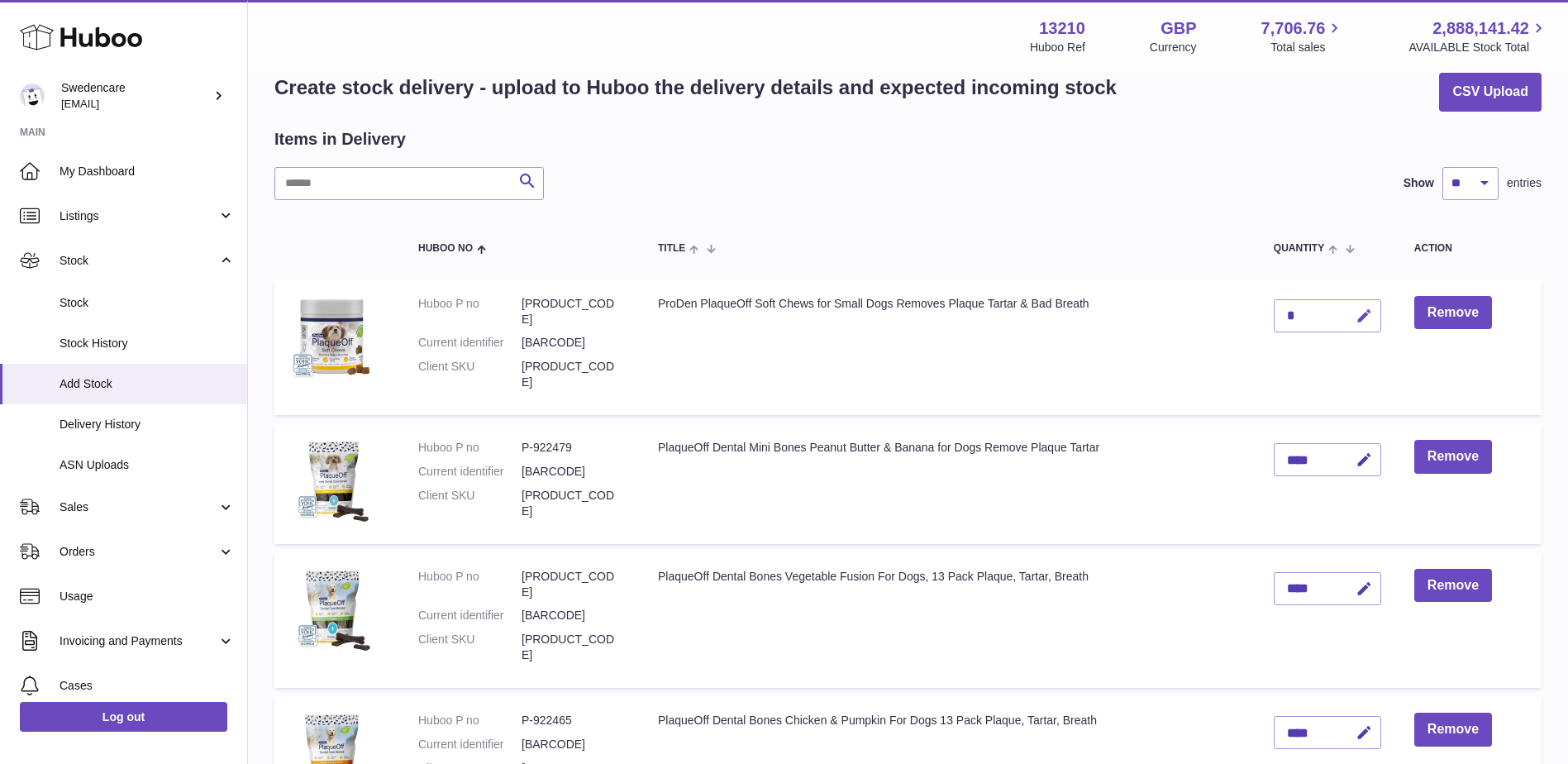click at bounding box center (1364, 316) 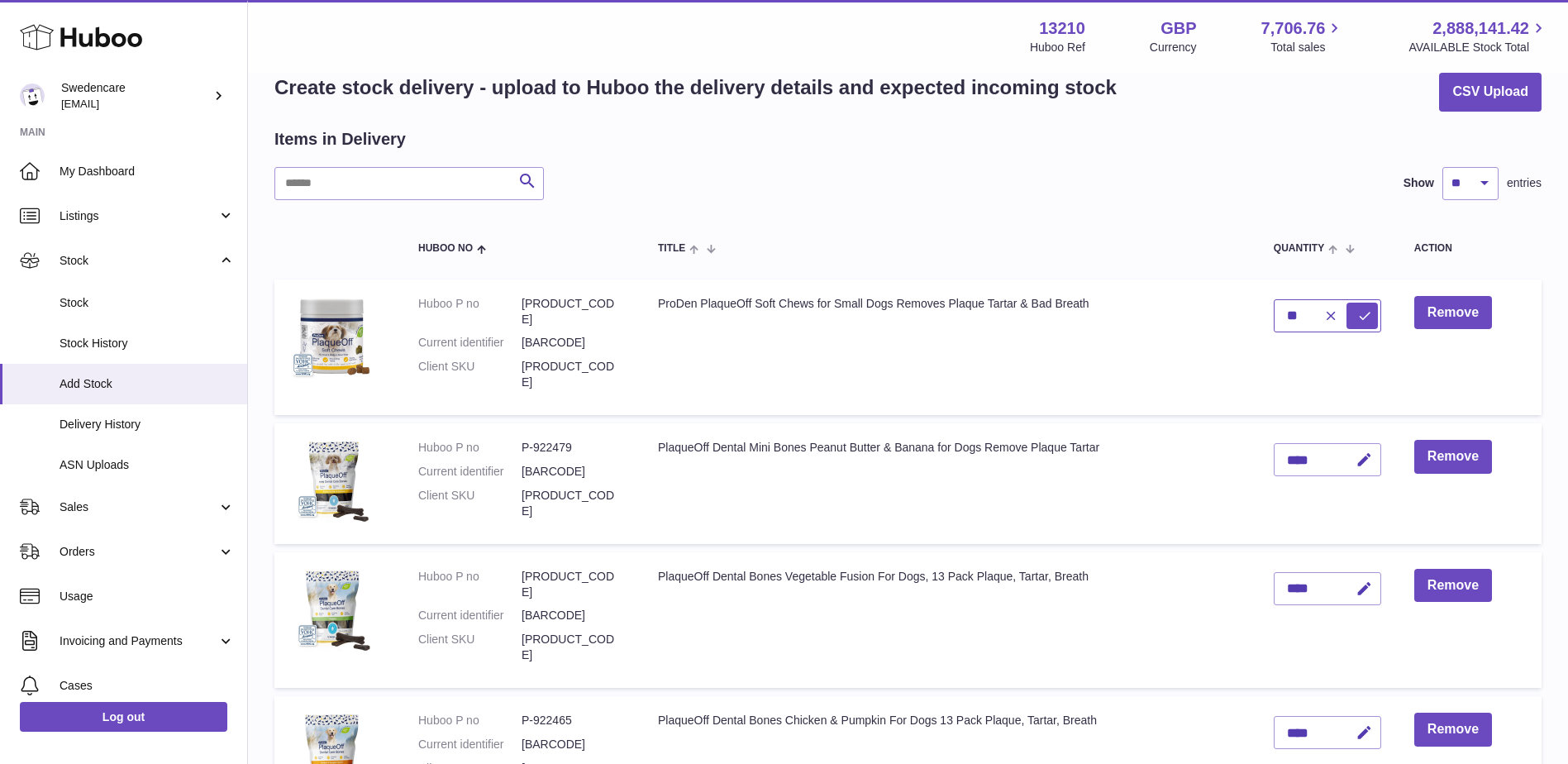 type on "**" 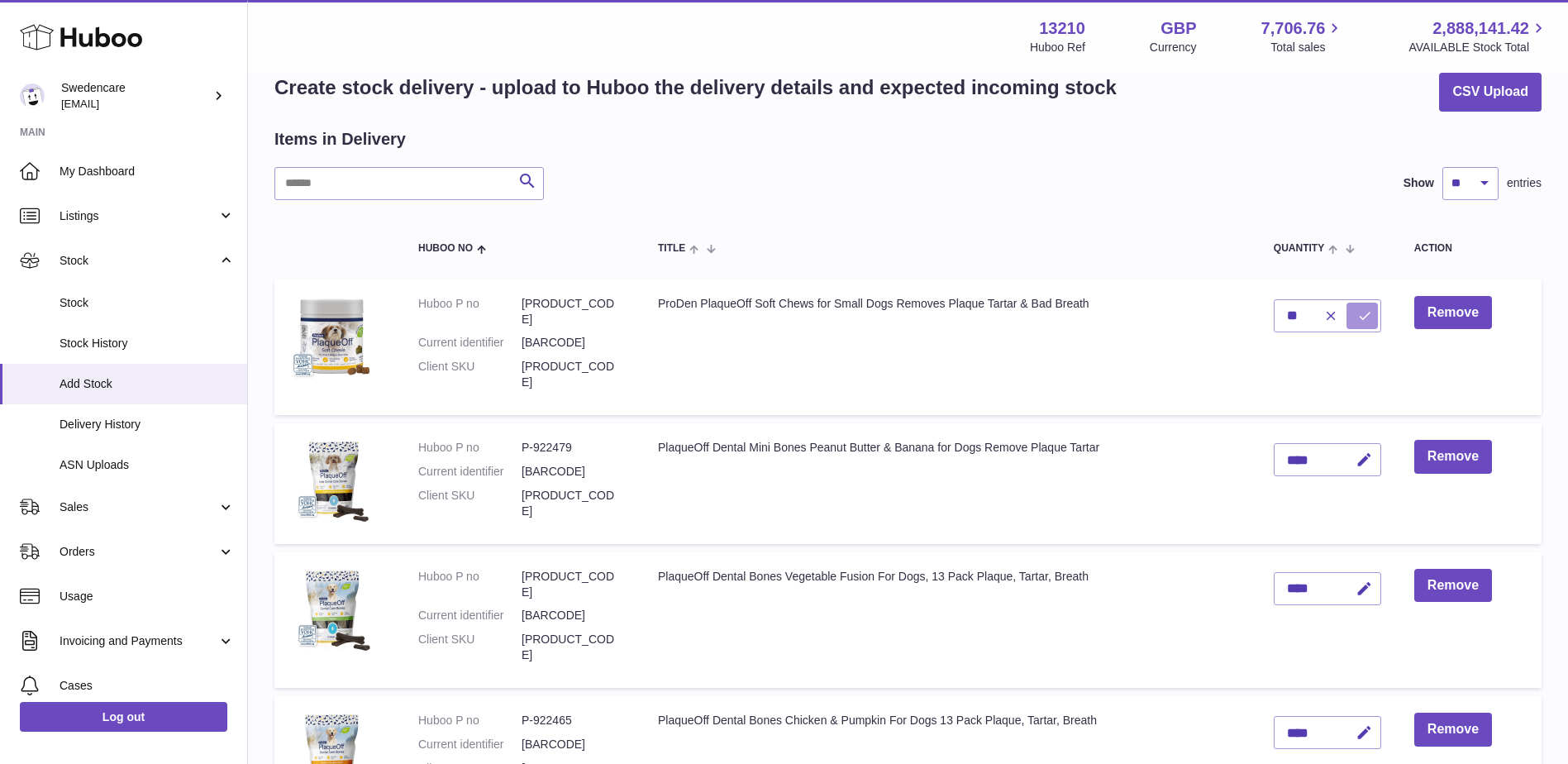 click at bounding box center [1365, 316] 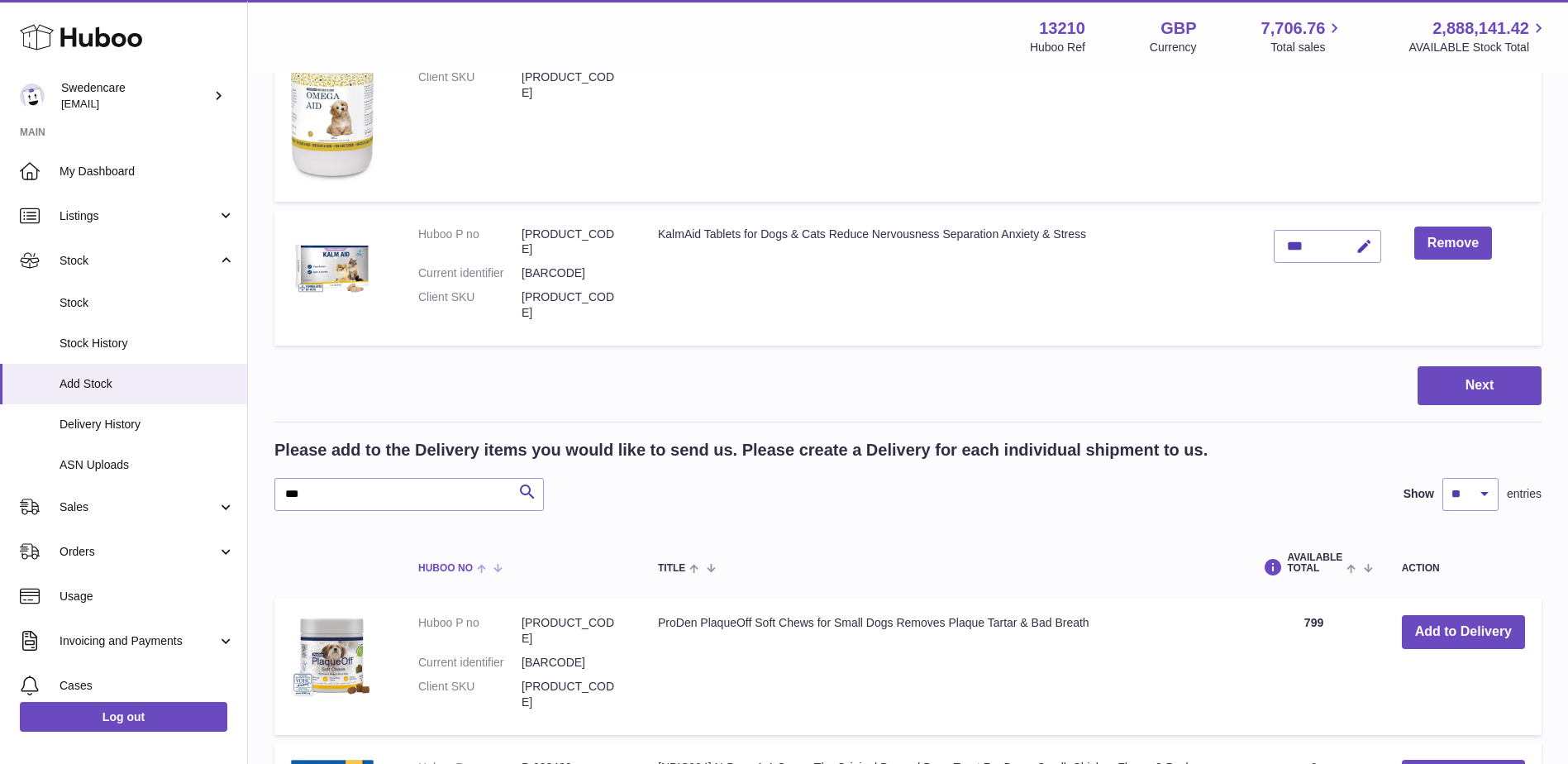 scroll, scrollTop: 1275, scrollLeft: 0, axis: vertical 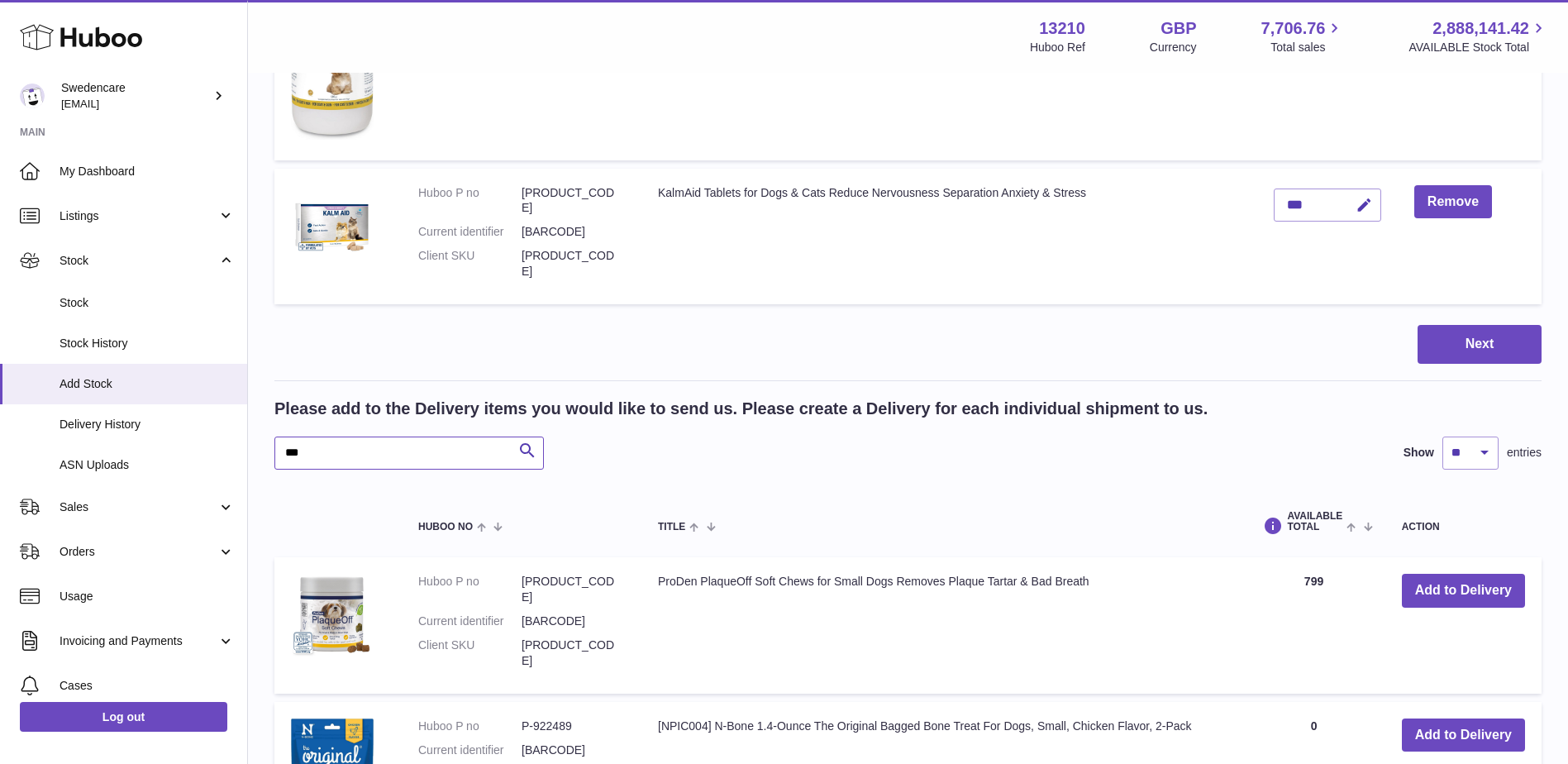 click on "***" at bounding box center (409, 453) 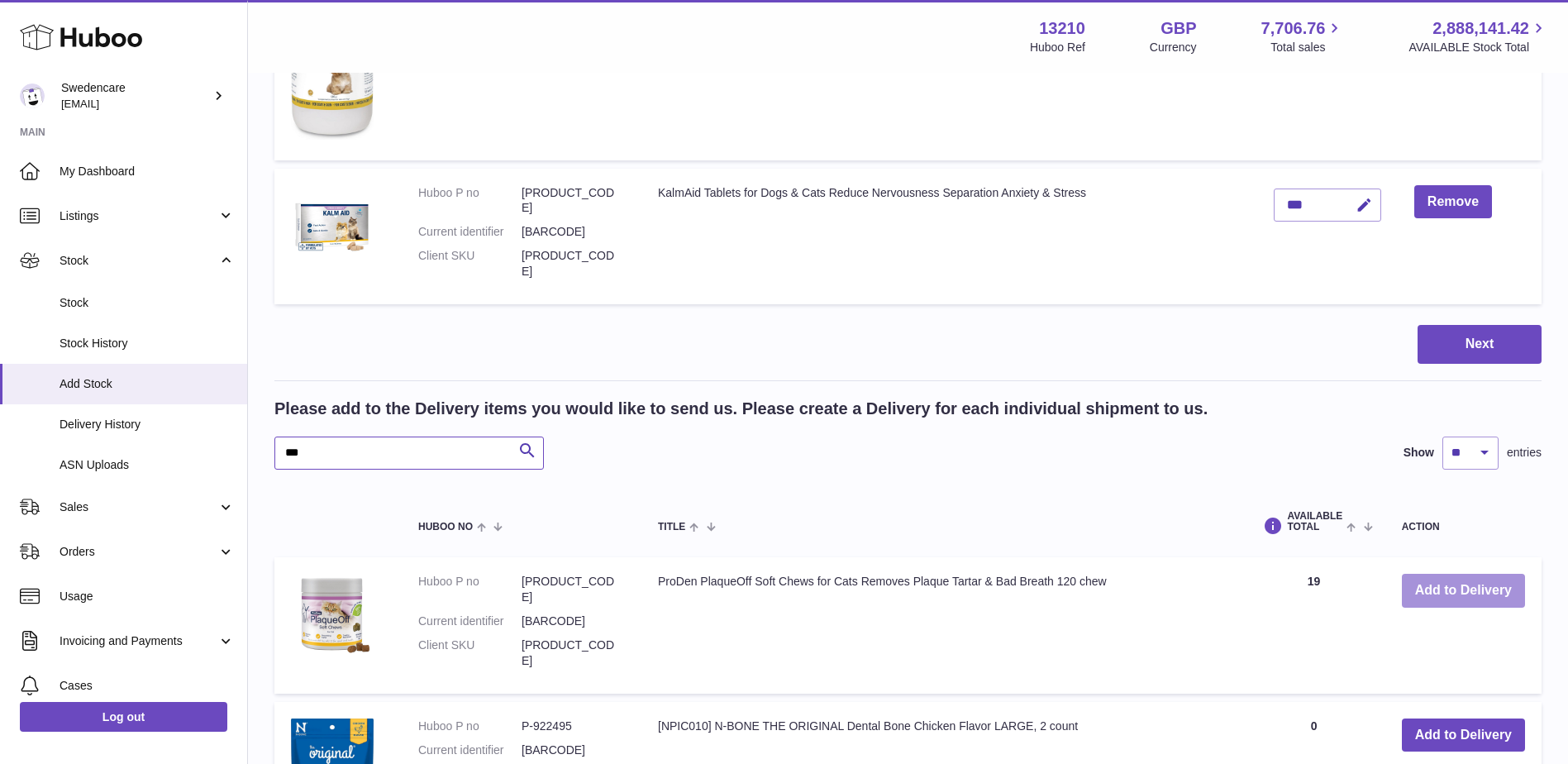 type on "***" 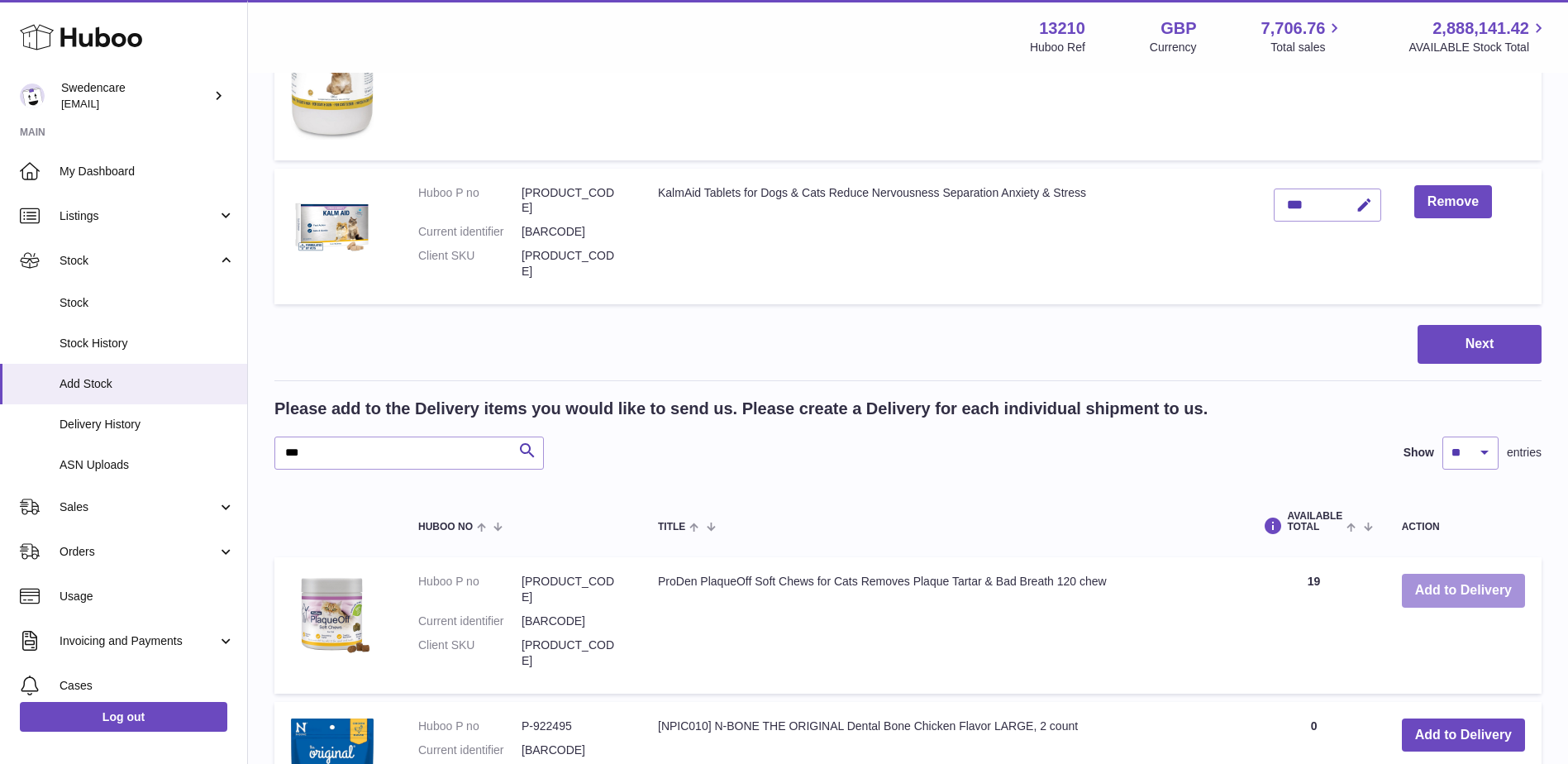 click on "Add to Delivery" at bounding box center (1463, 590) 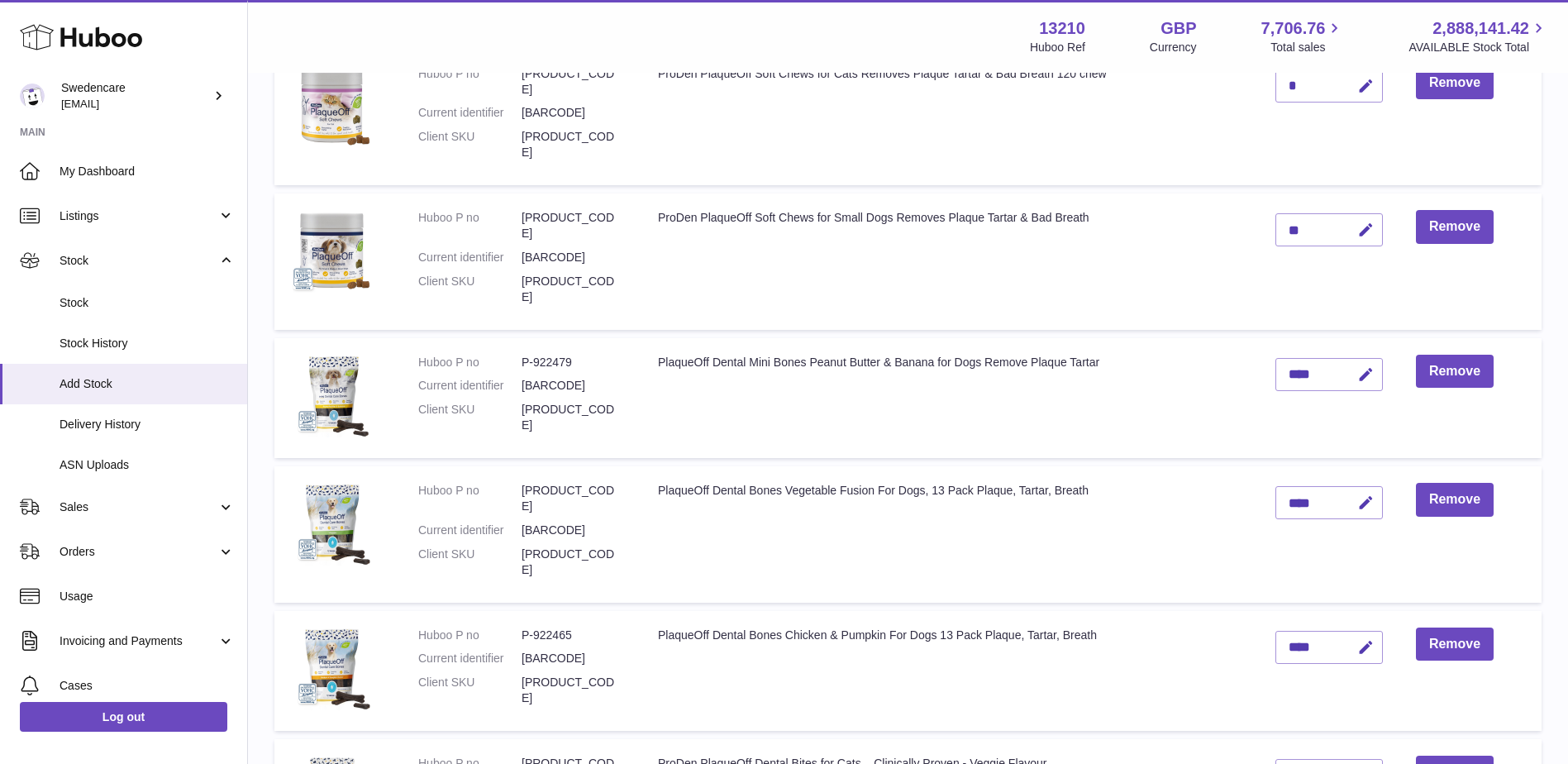 scroll, scrollTop: 163, scrollLeft: 0, axis: vertical 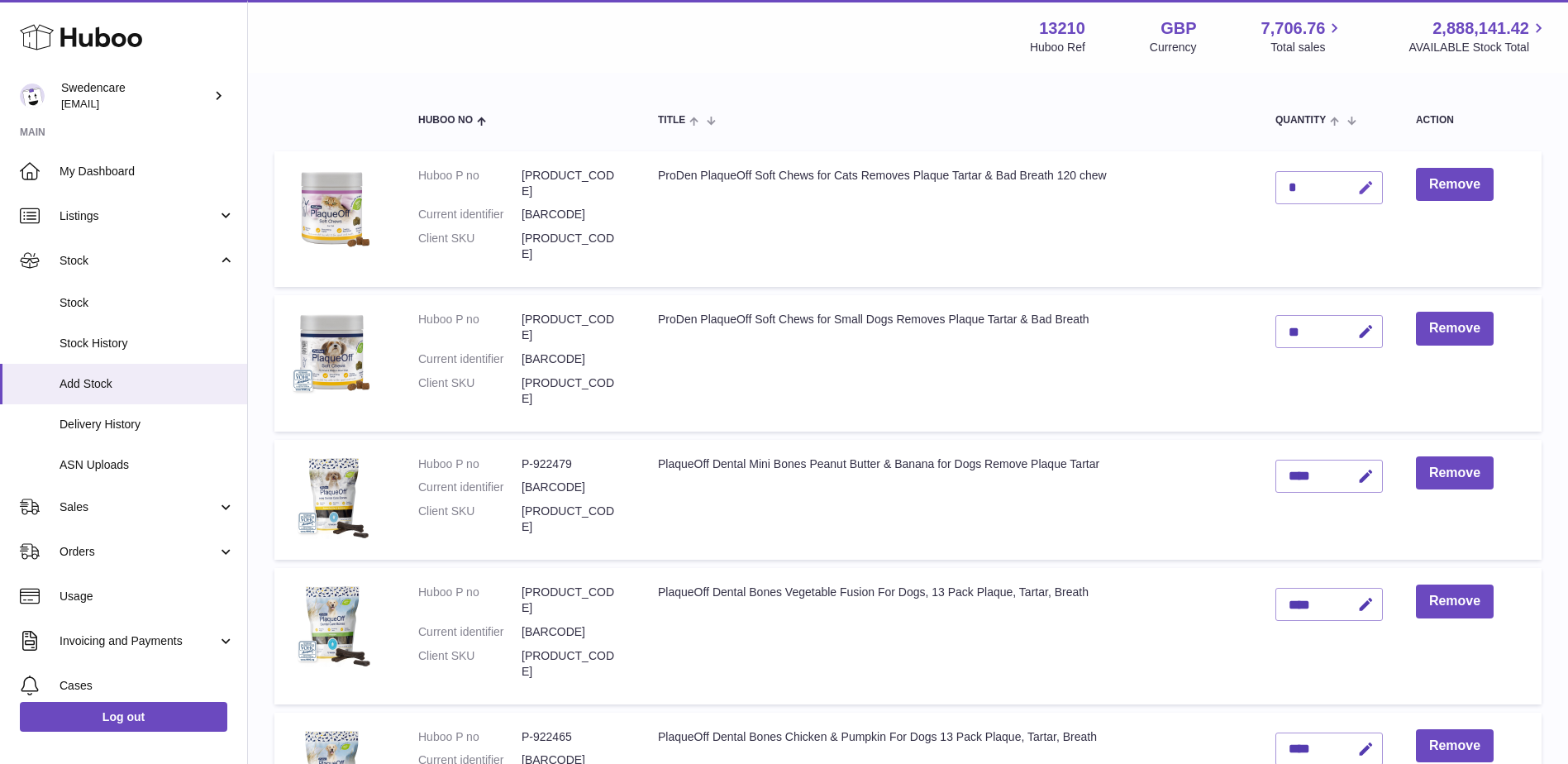 click at bounding box center [1363, 188] 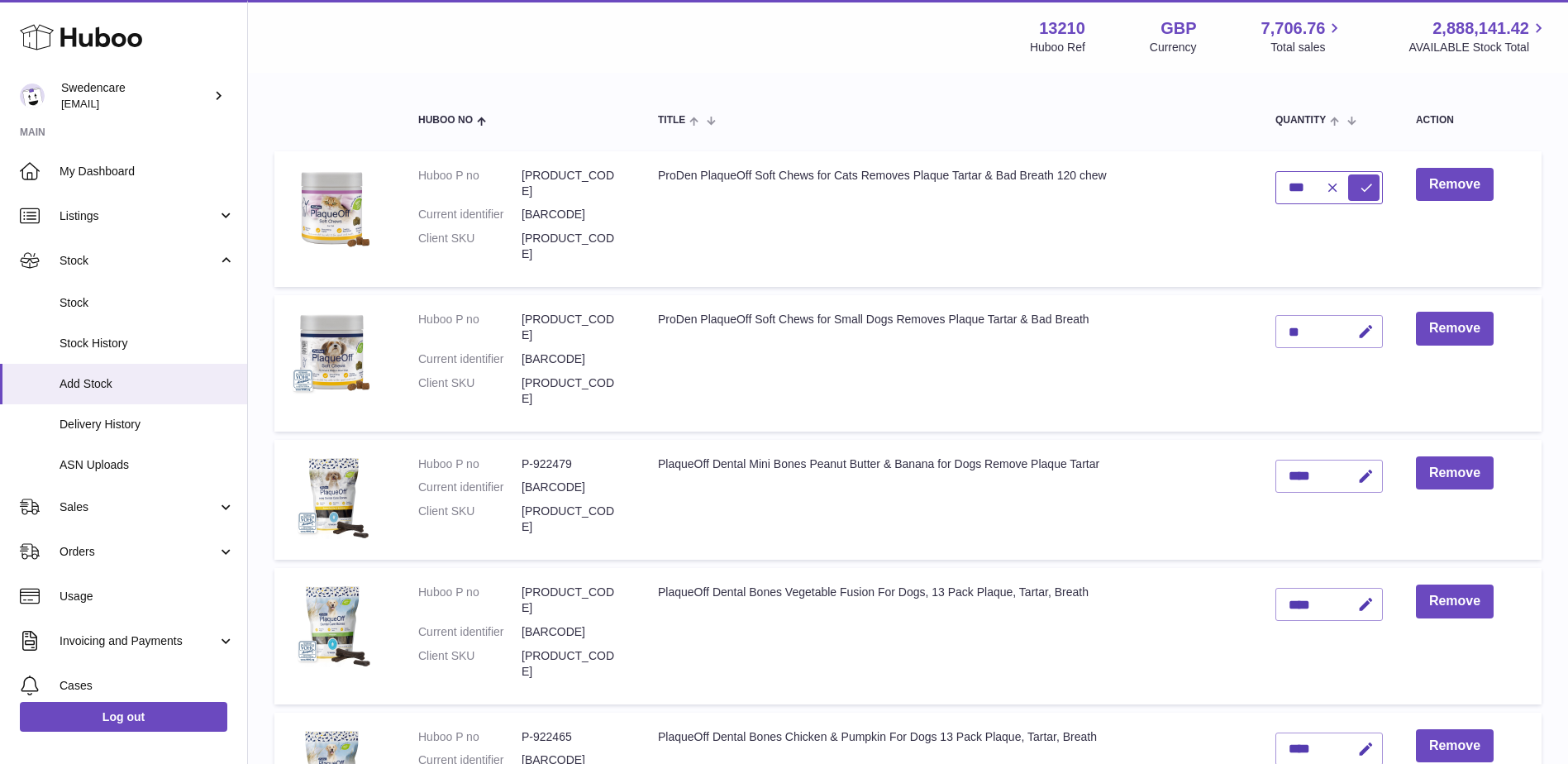 type on "***" 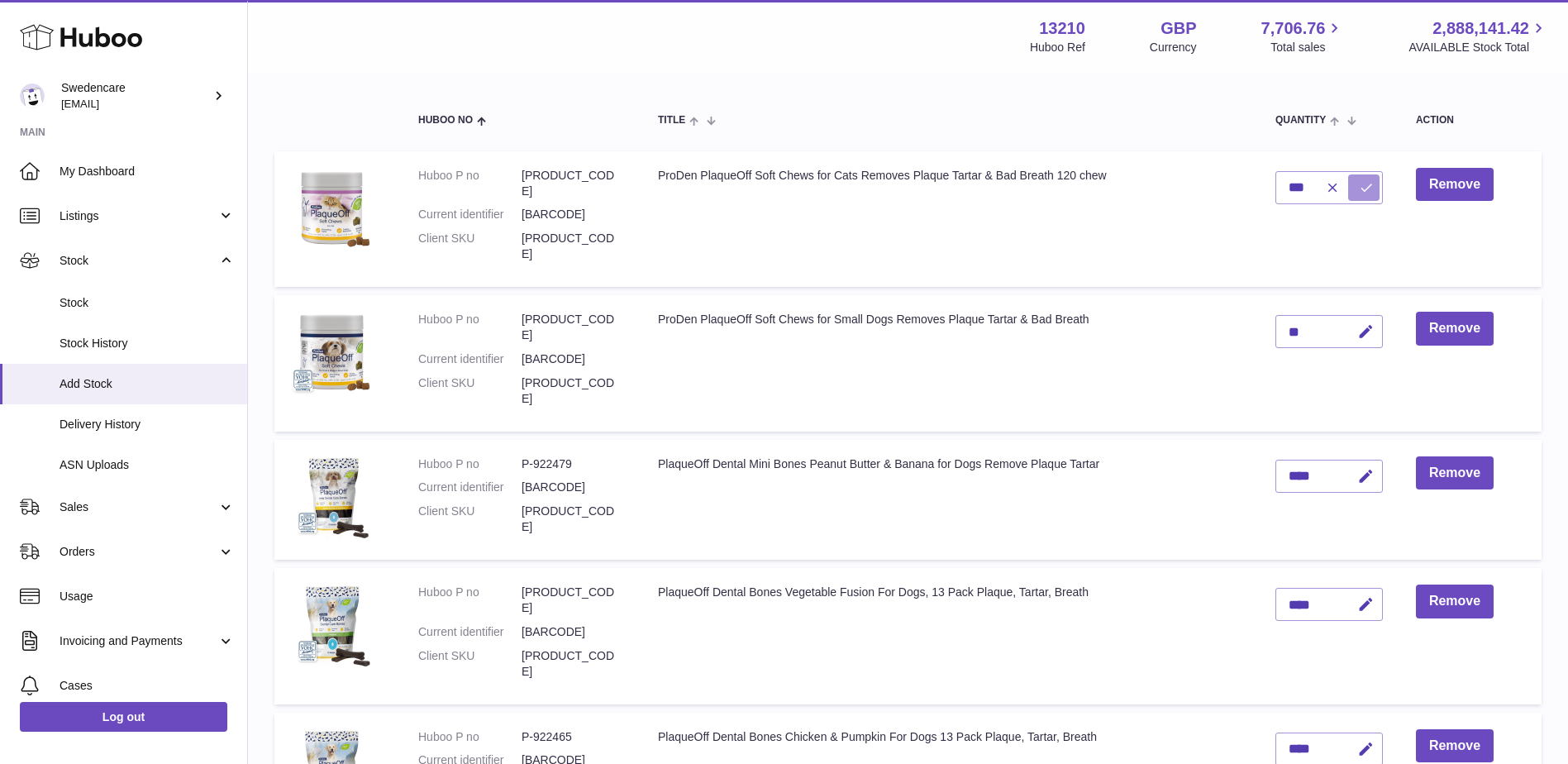 click at bounding box center [1364, 188] 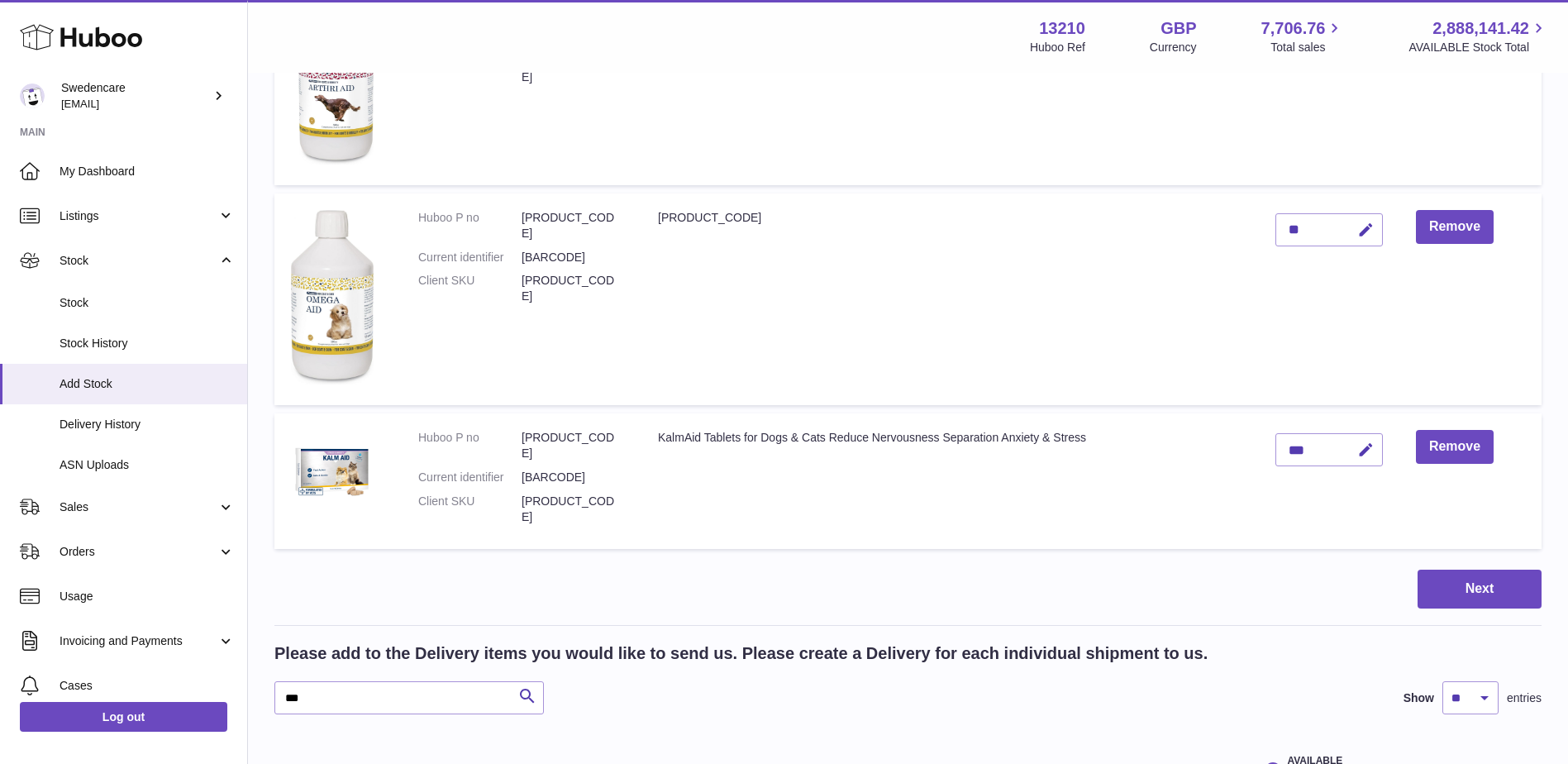 scroll, scrollTop: 1320, scrollLeft: 0, axis: vertical 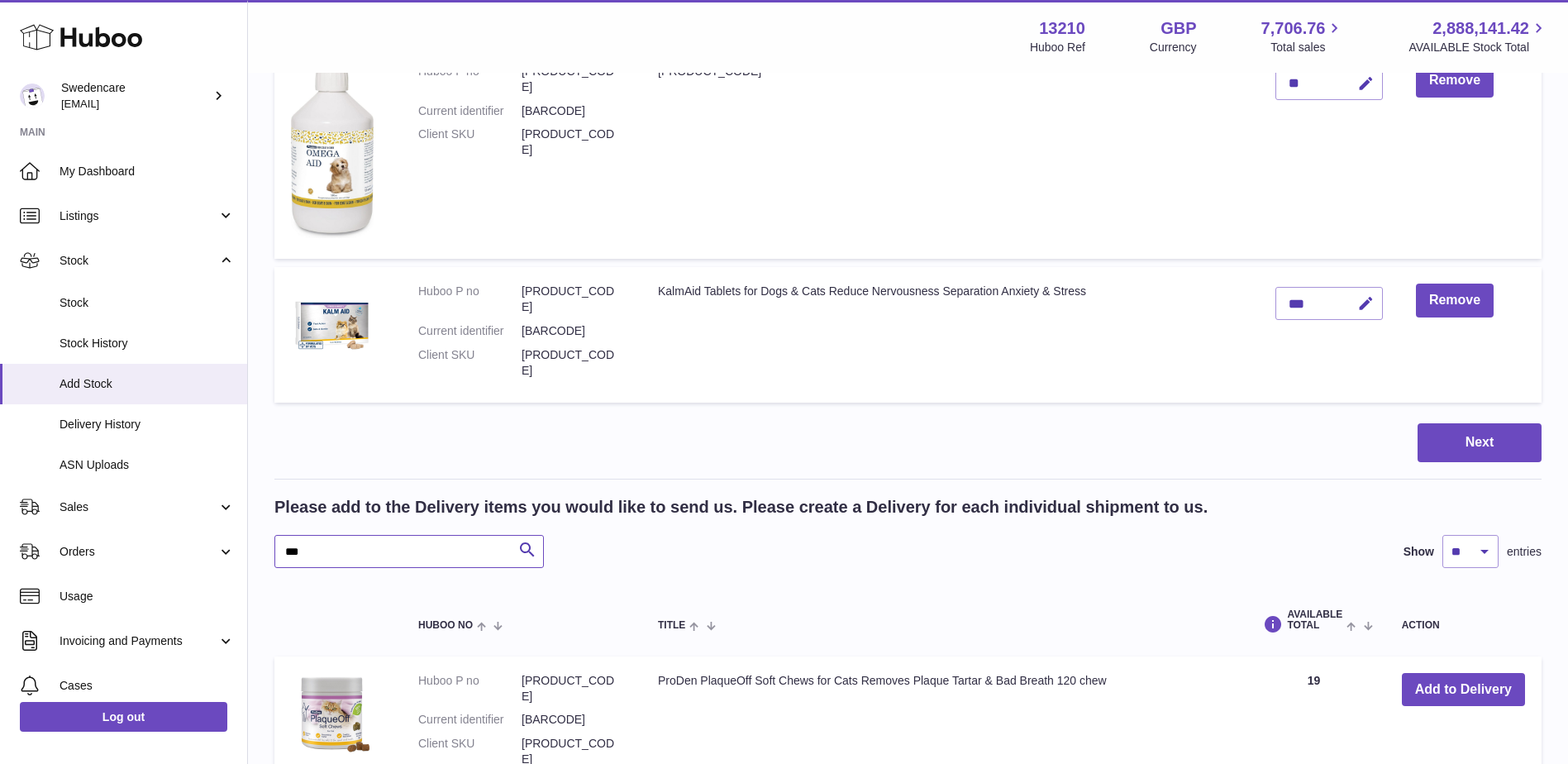 click on "***" at bounding box center [409, 552] 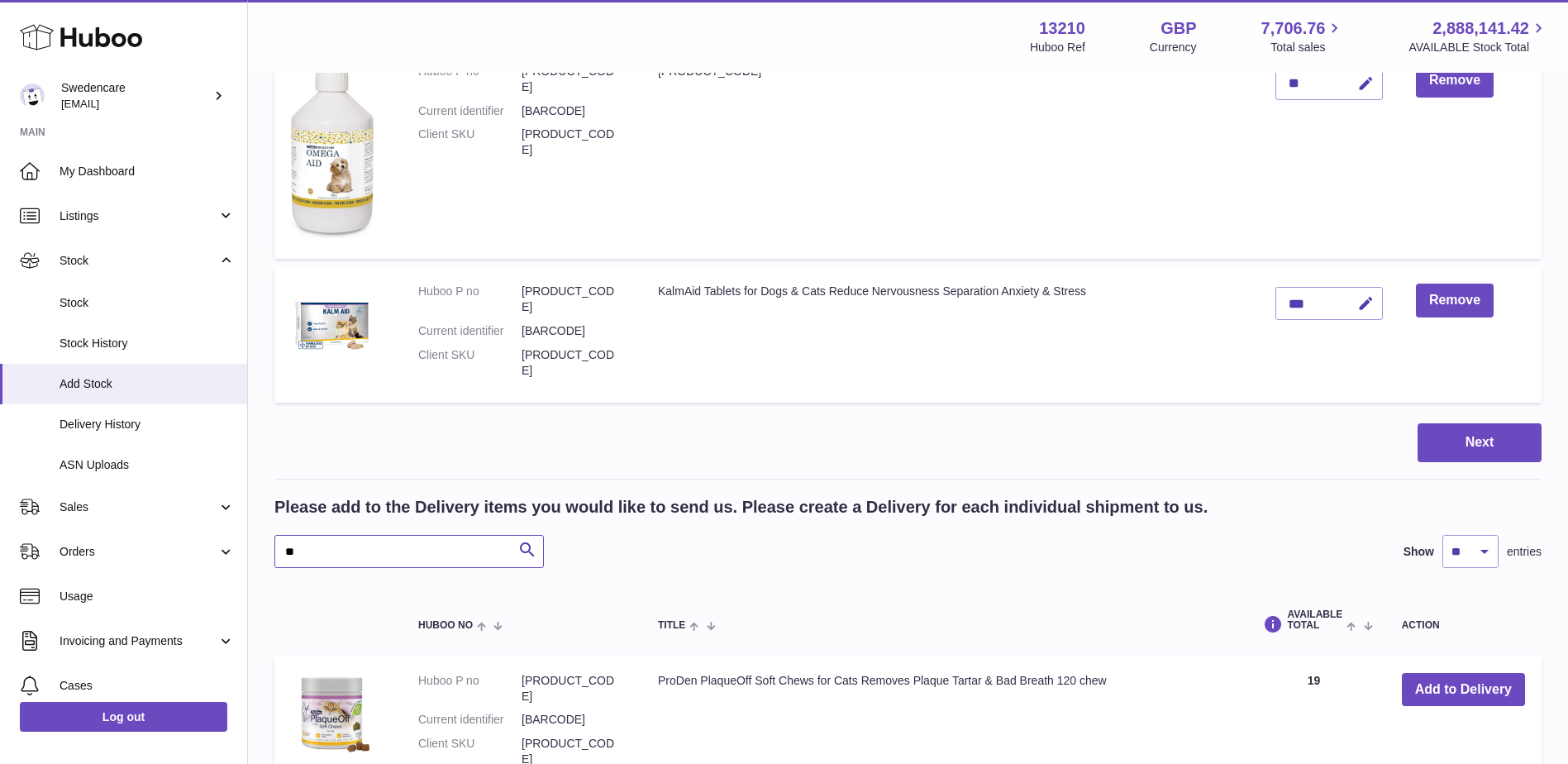 type on "*" 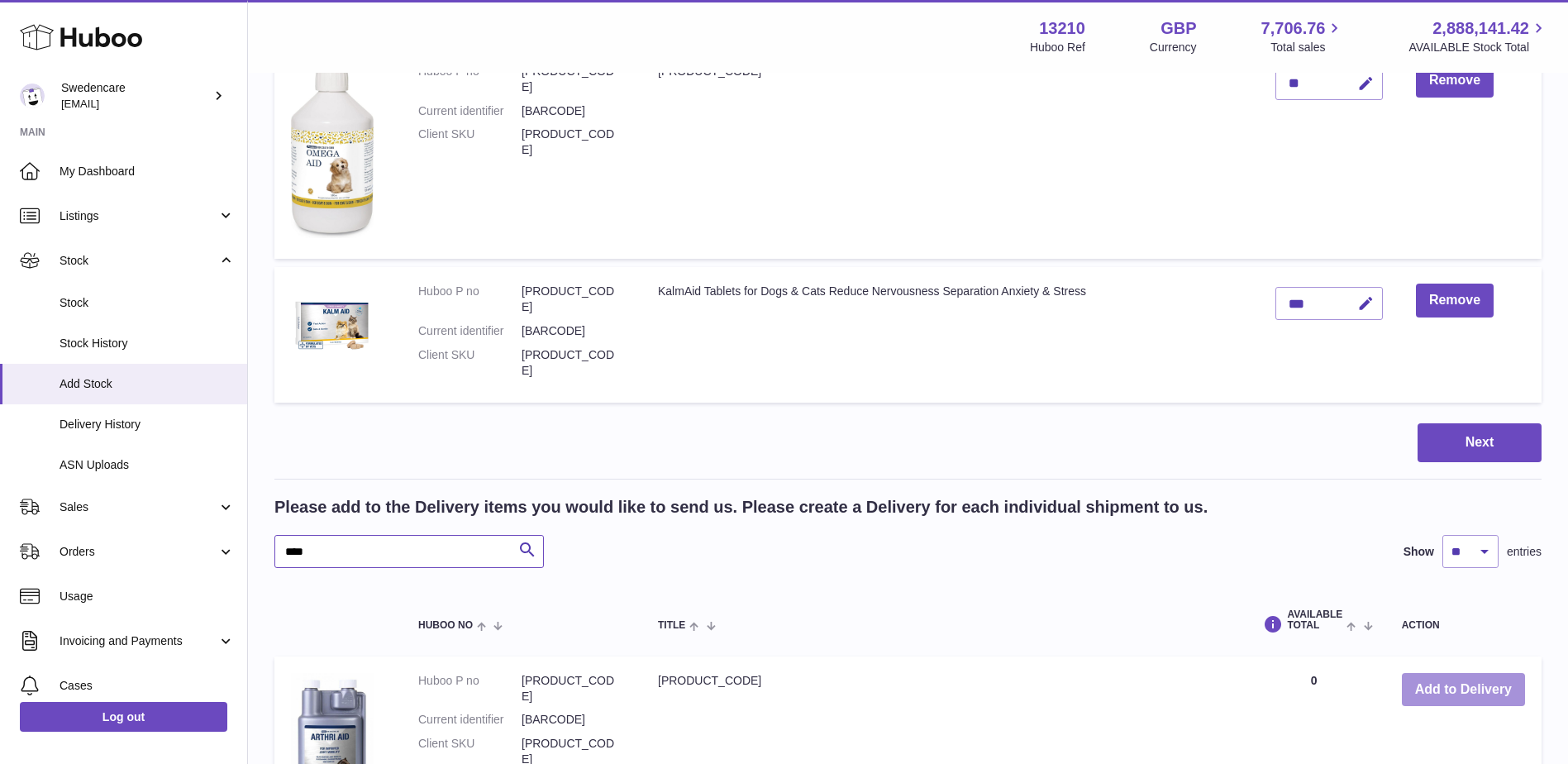 type on "****" 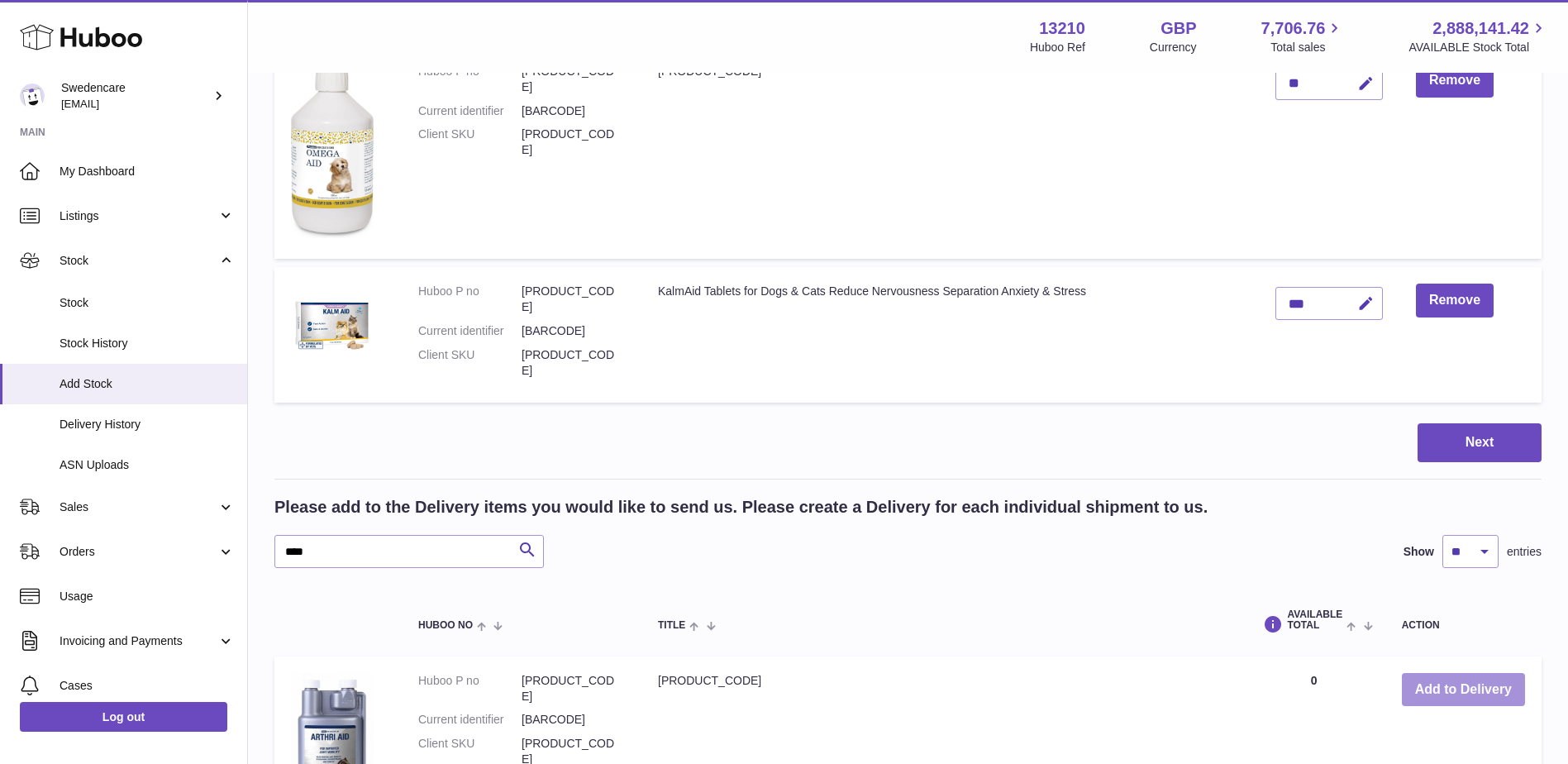 click on "Add to Delivery" at bounding box center (1463, 690) 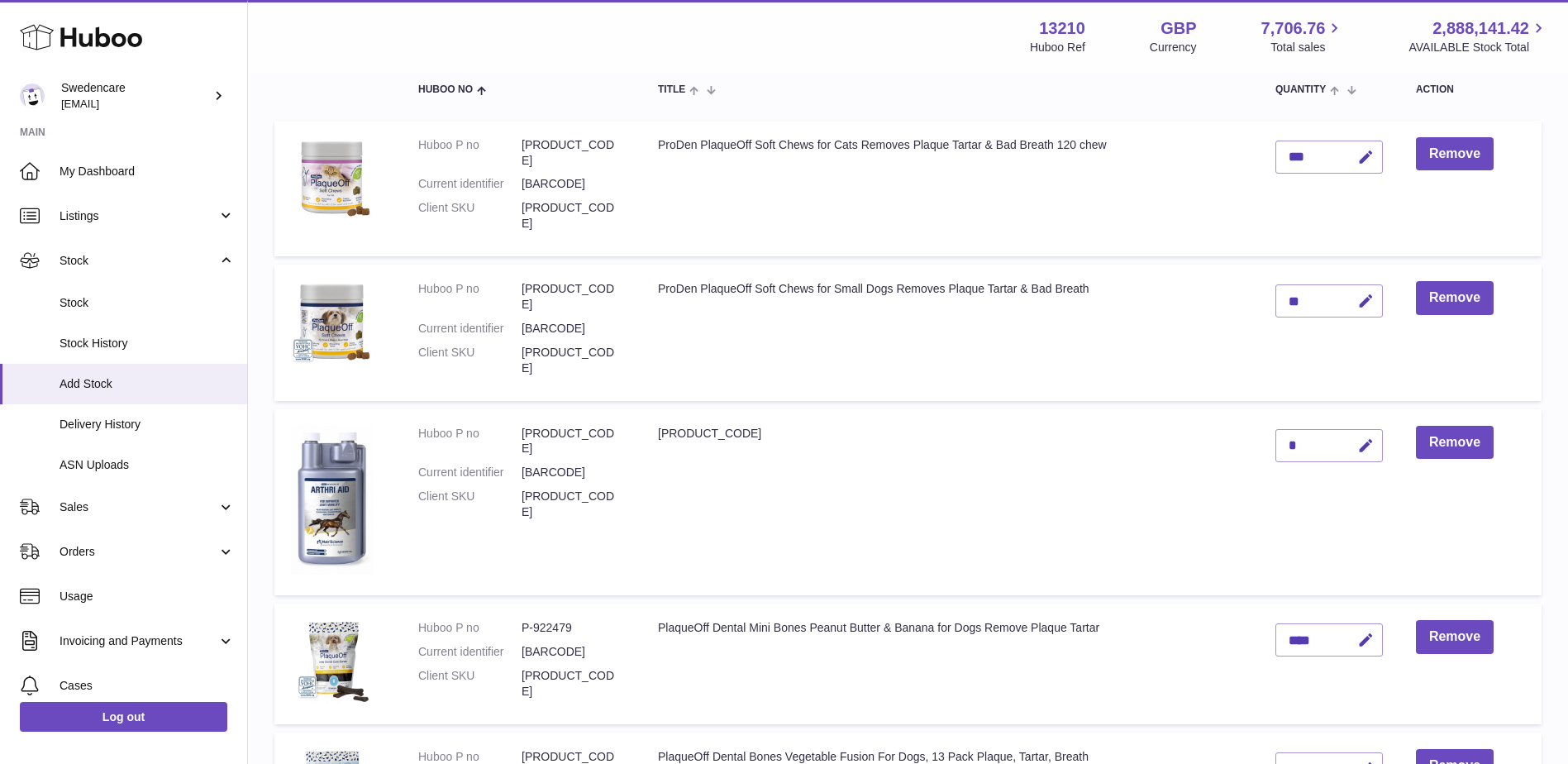 scroll, scrollTop: 193, scrollLeft: 0, axis: vertical 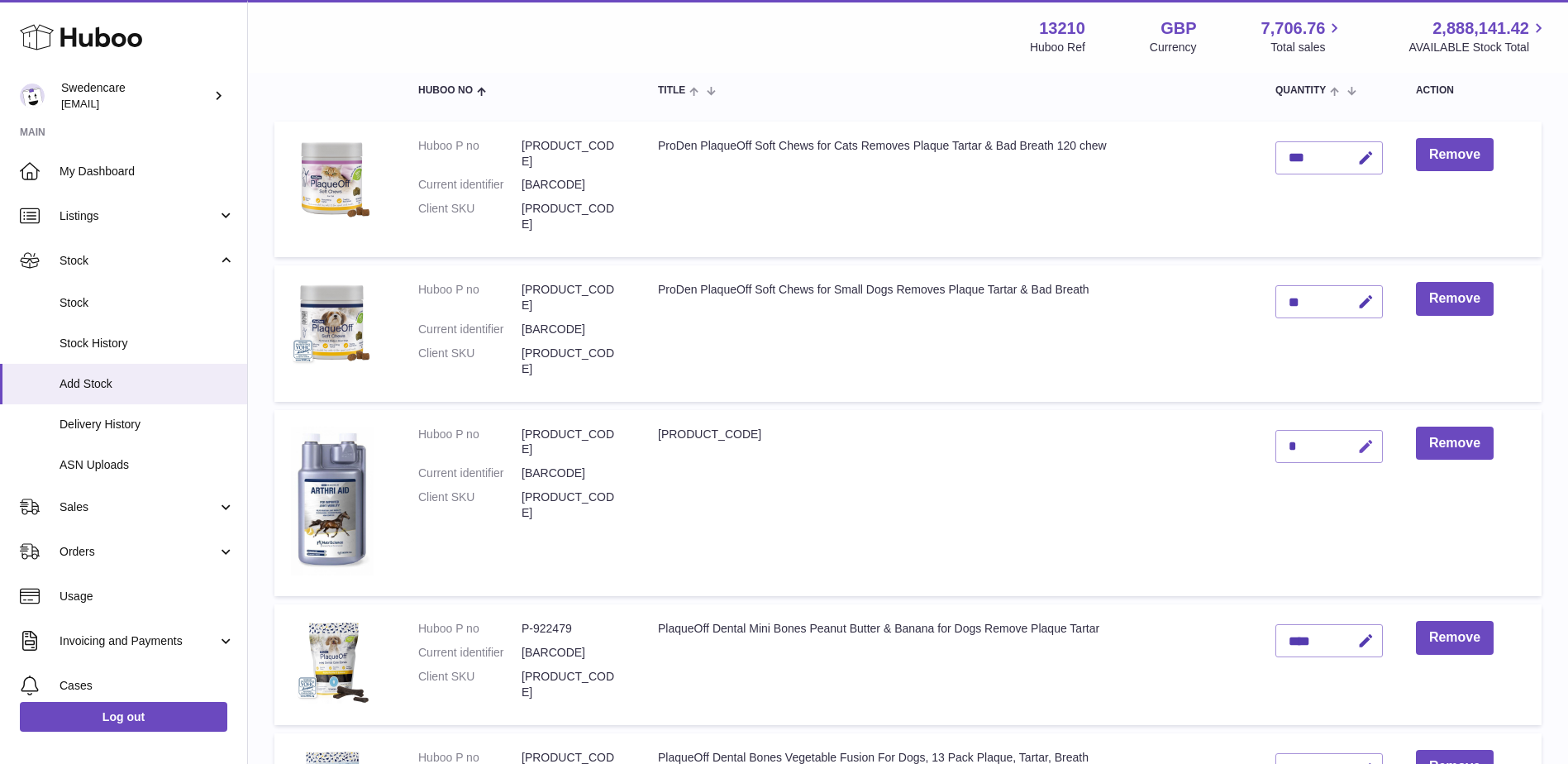 click at bounding box center [1365, 446] 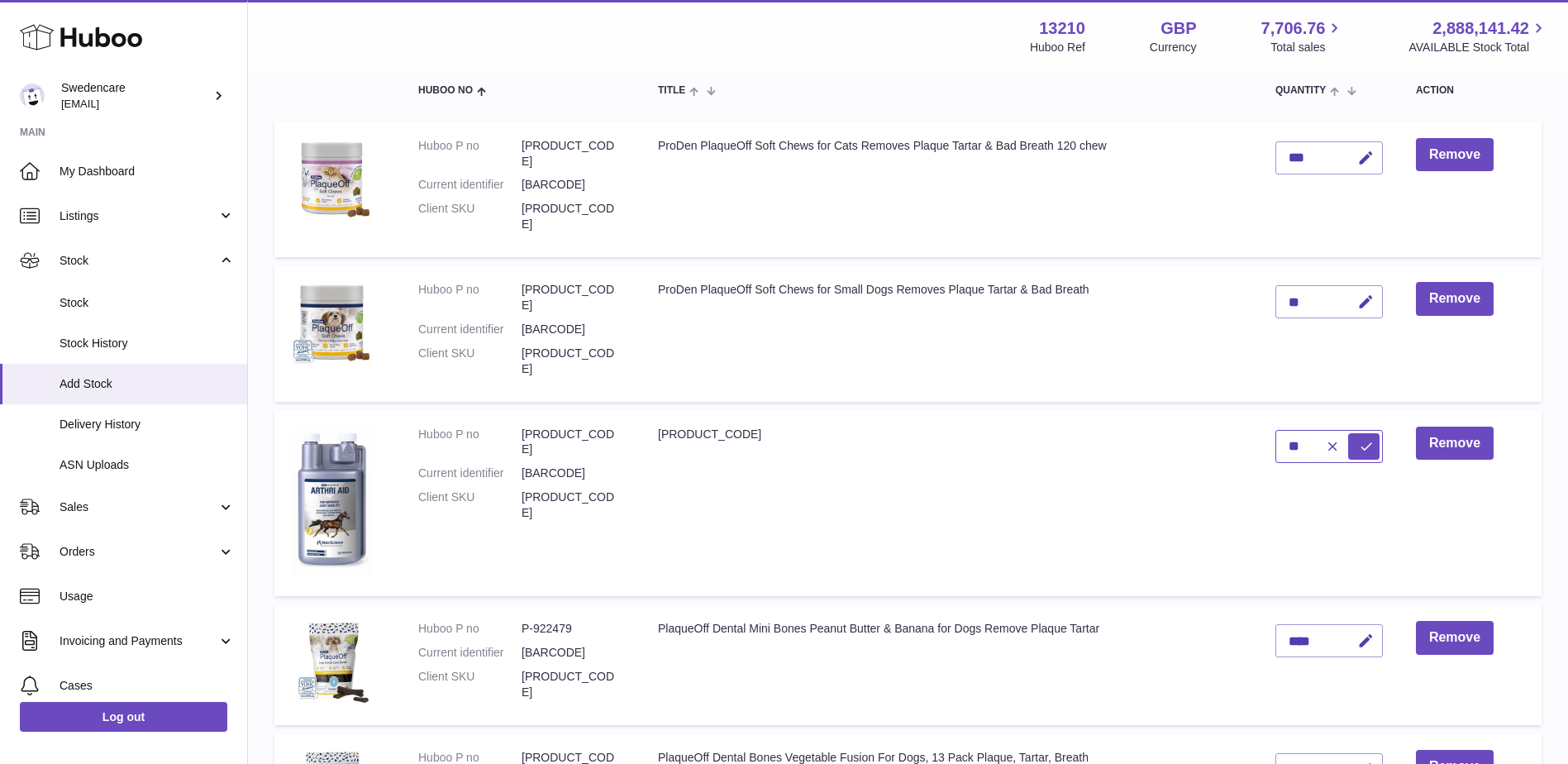 type on "**" 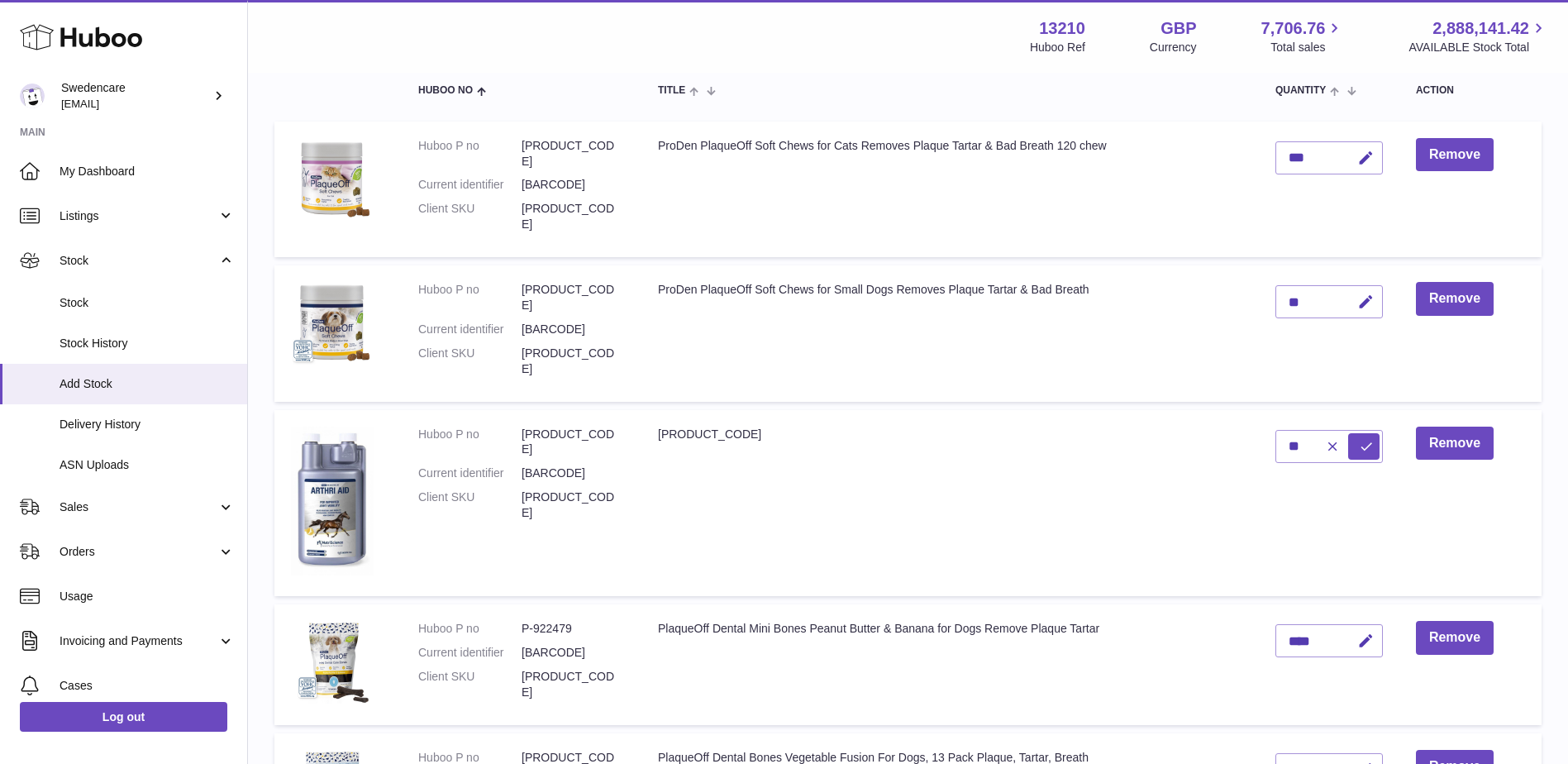 click on "**" at bounding box center (1329, 504) 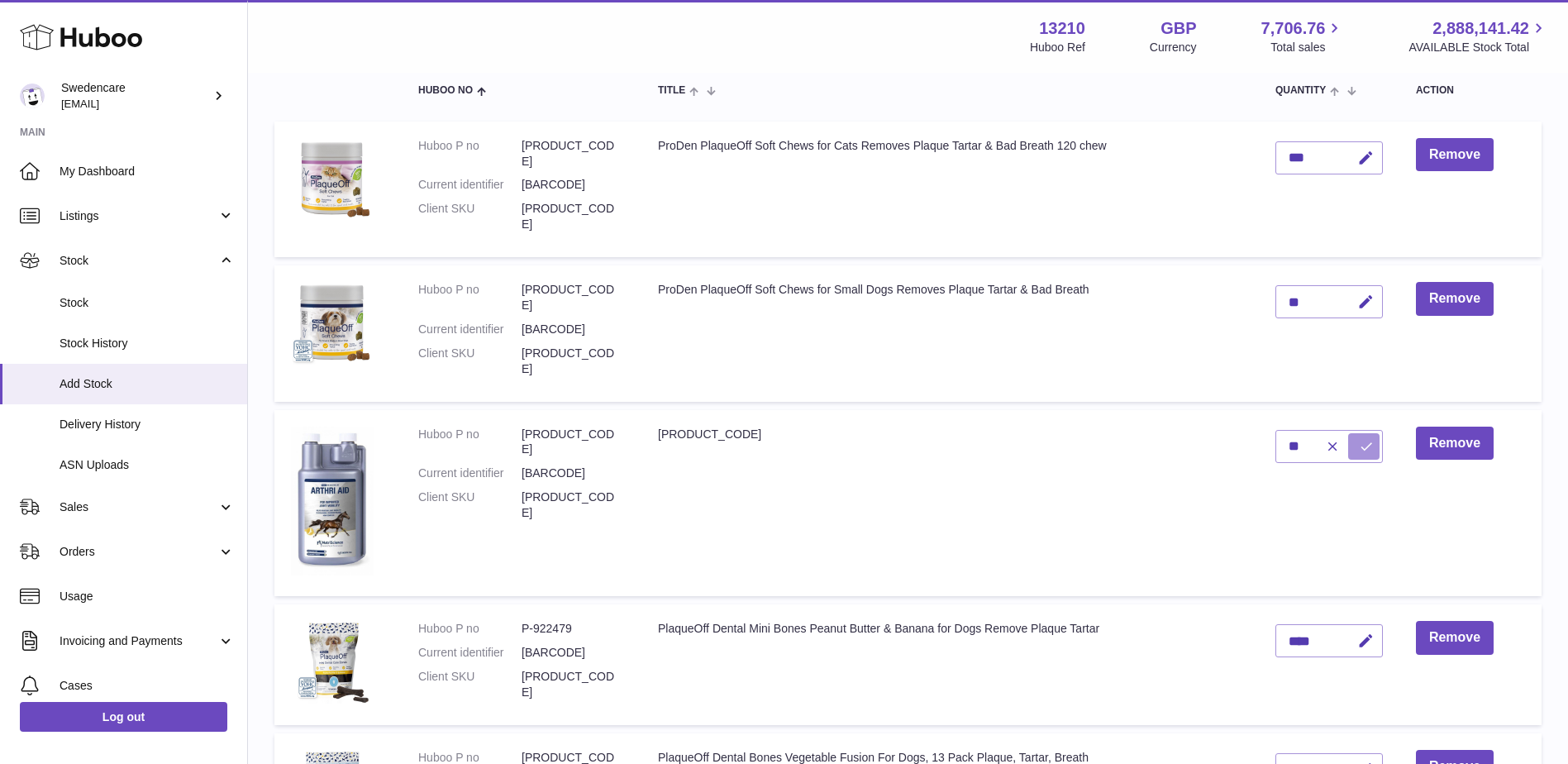 click at bounding box center (1366, 446) 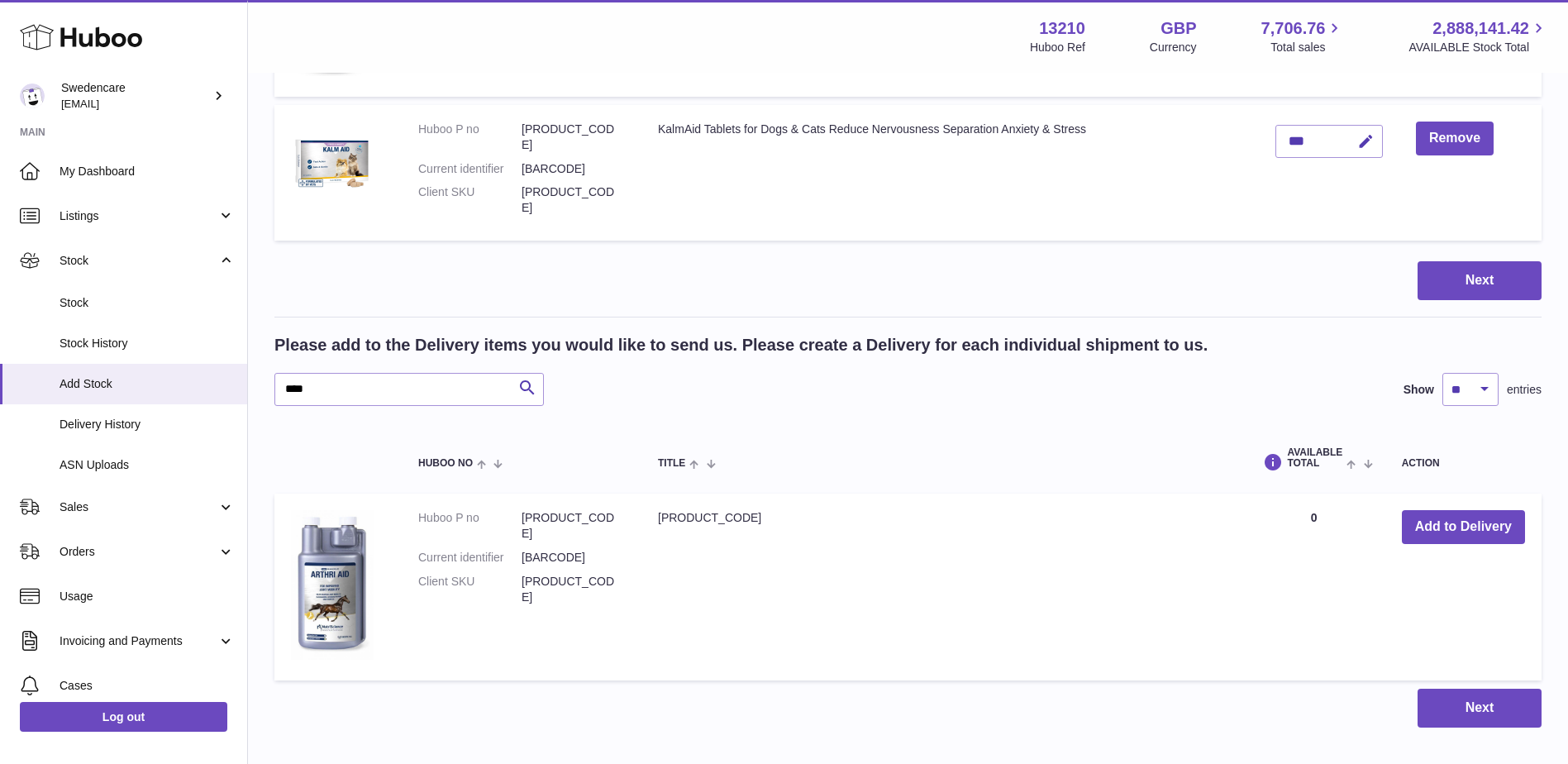 scroll, scrollTop: 1681, scrollLeft: 0, axis: vertical 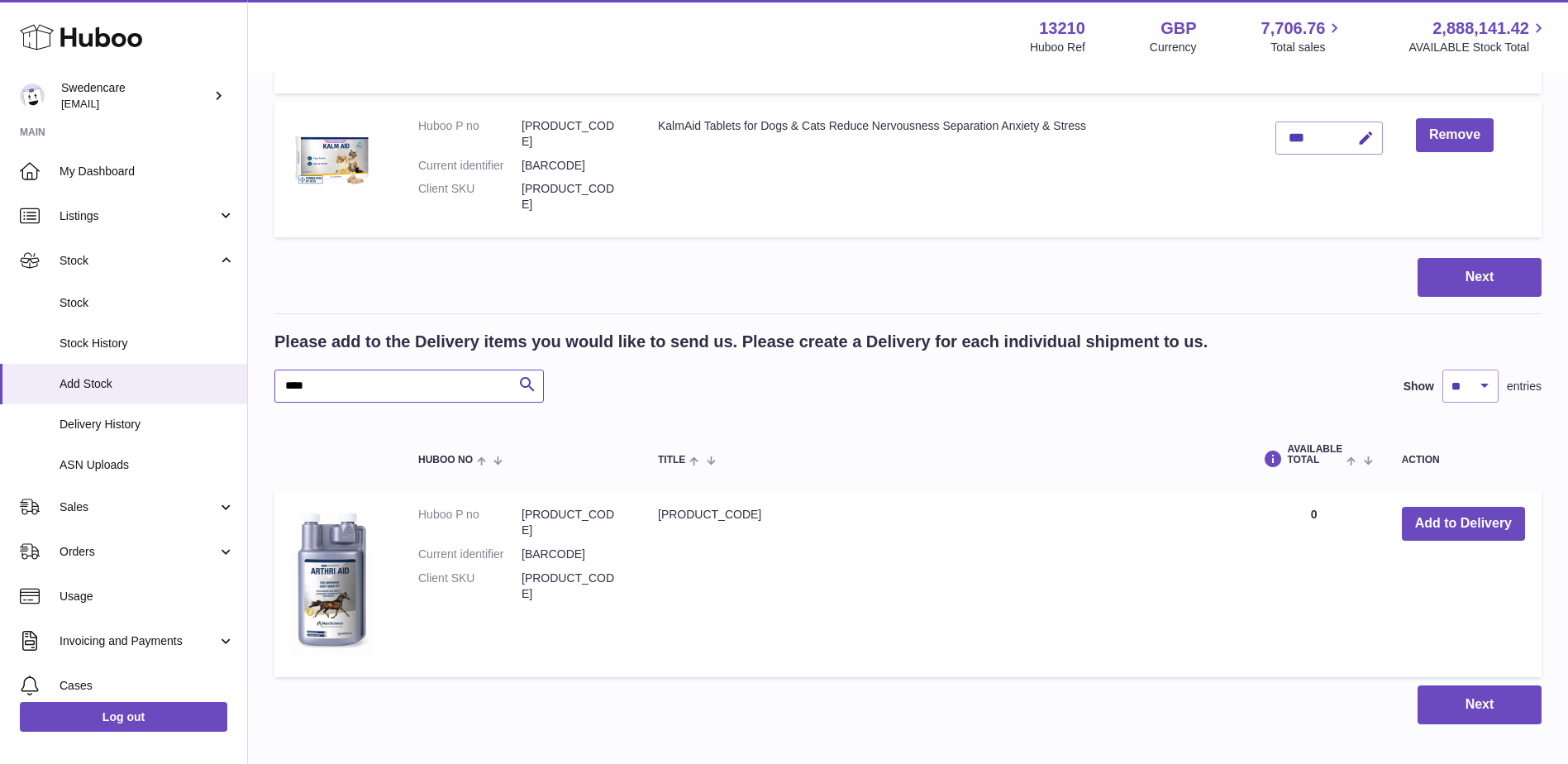 click on "****" at bounding box center (409, 386) 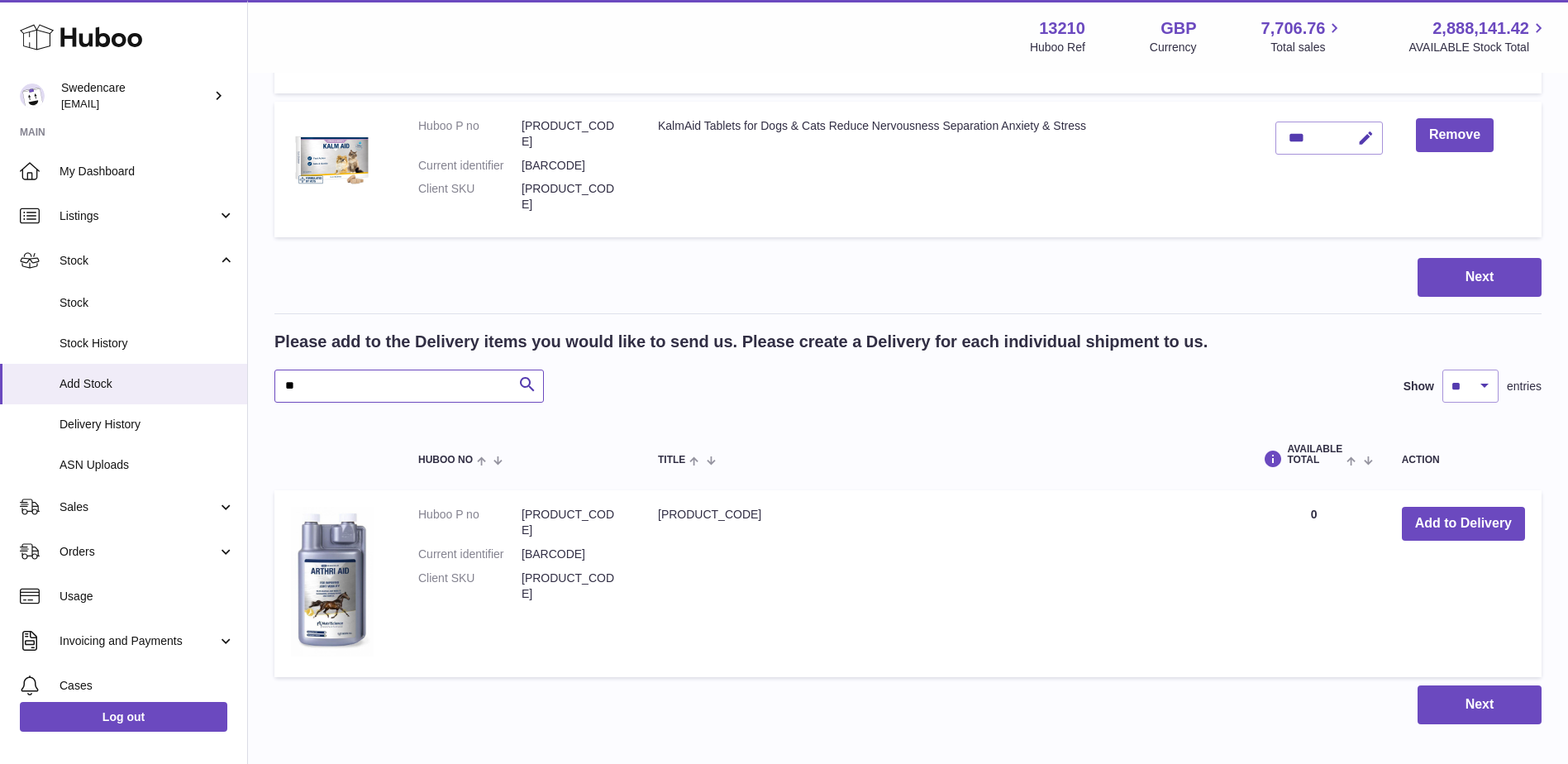 type on "*" 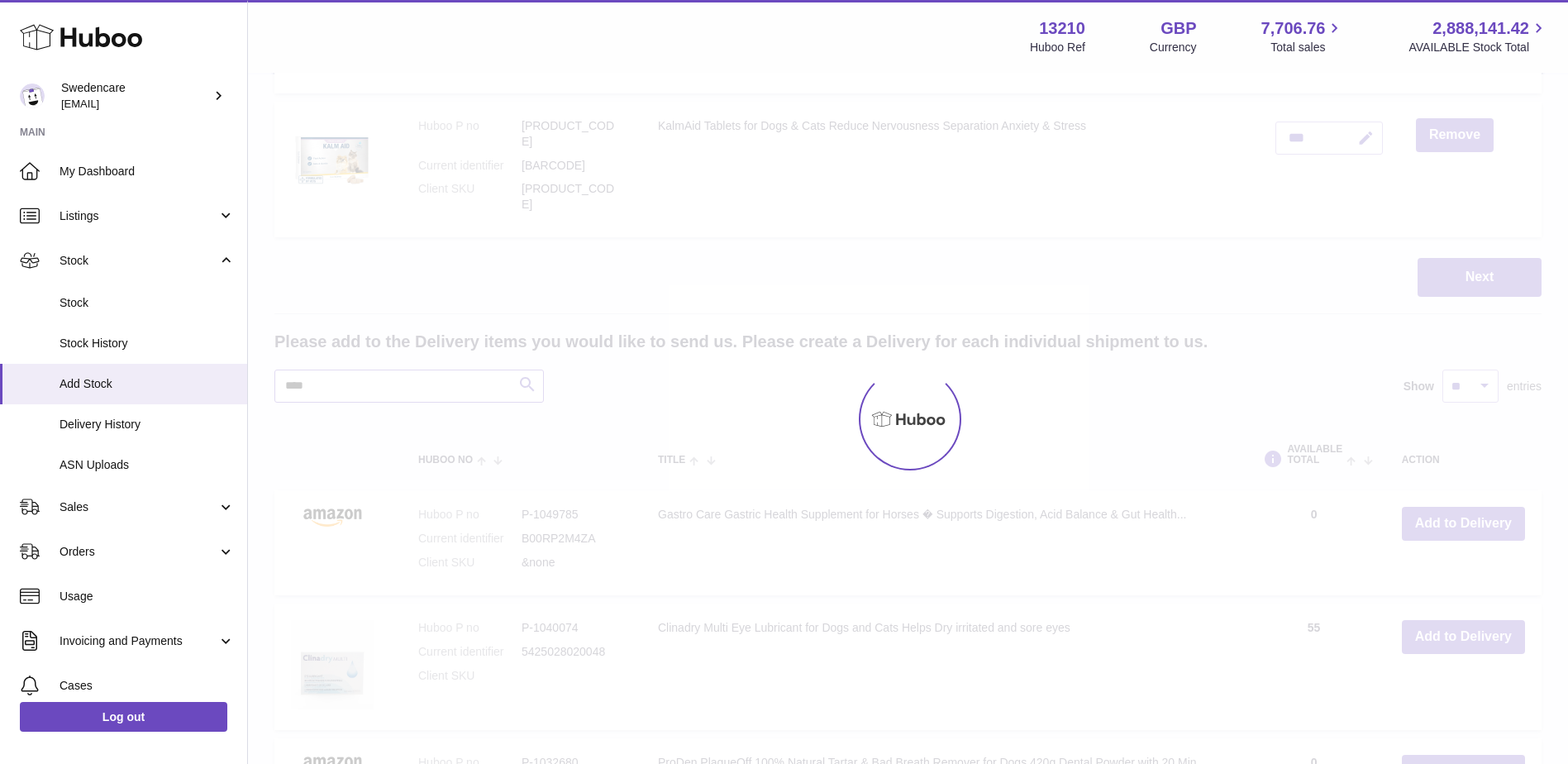 scroll, scrollTop: 1607, scrollLeft: 0, axis: vertical 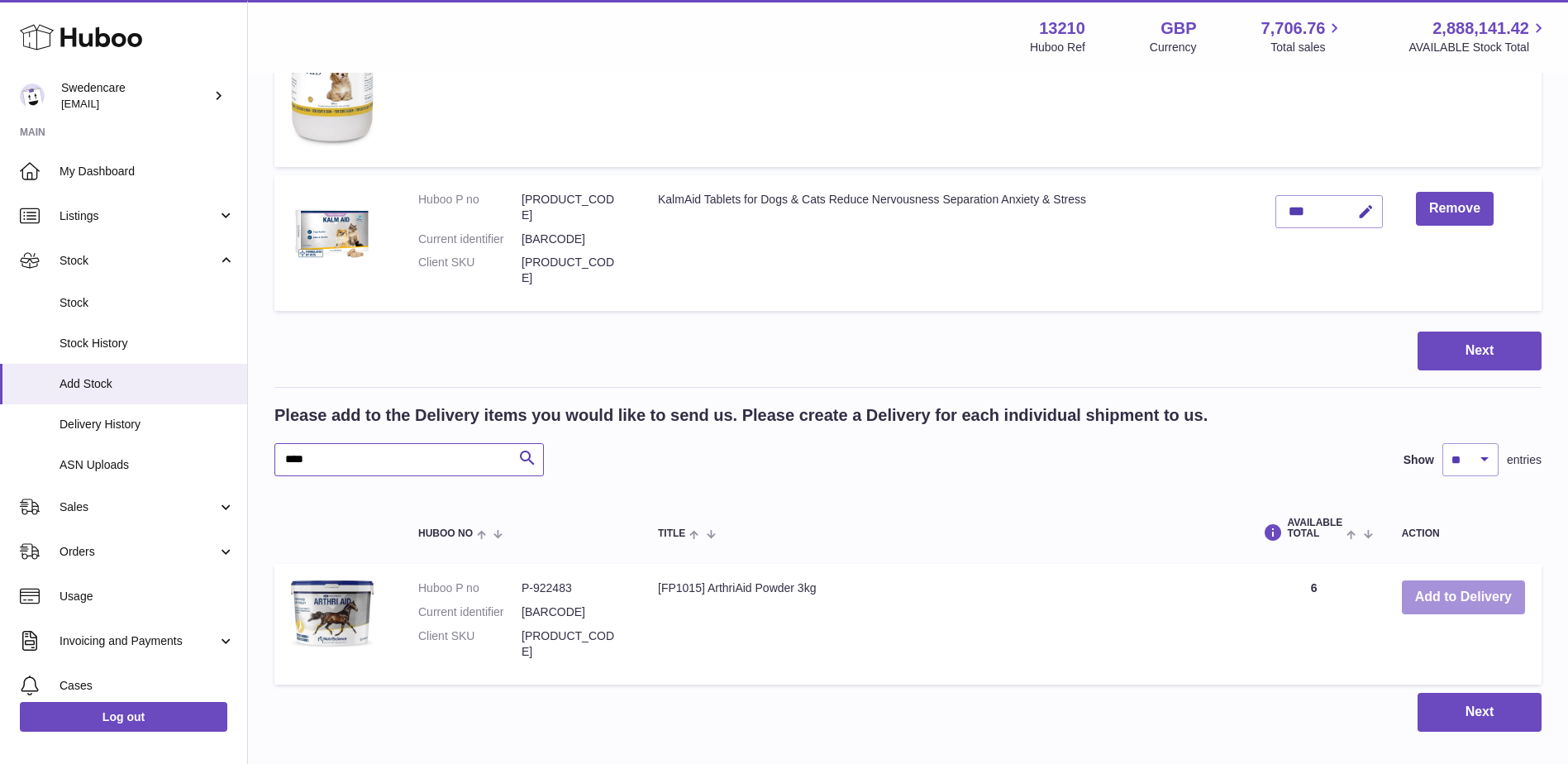 type on "****" 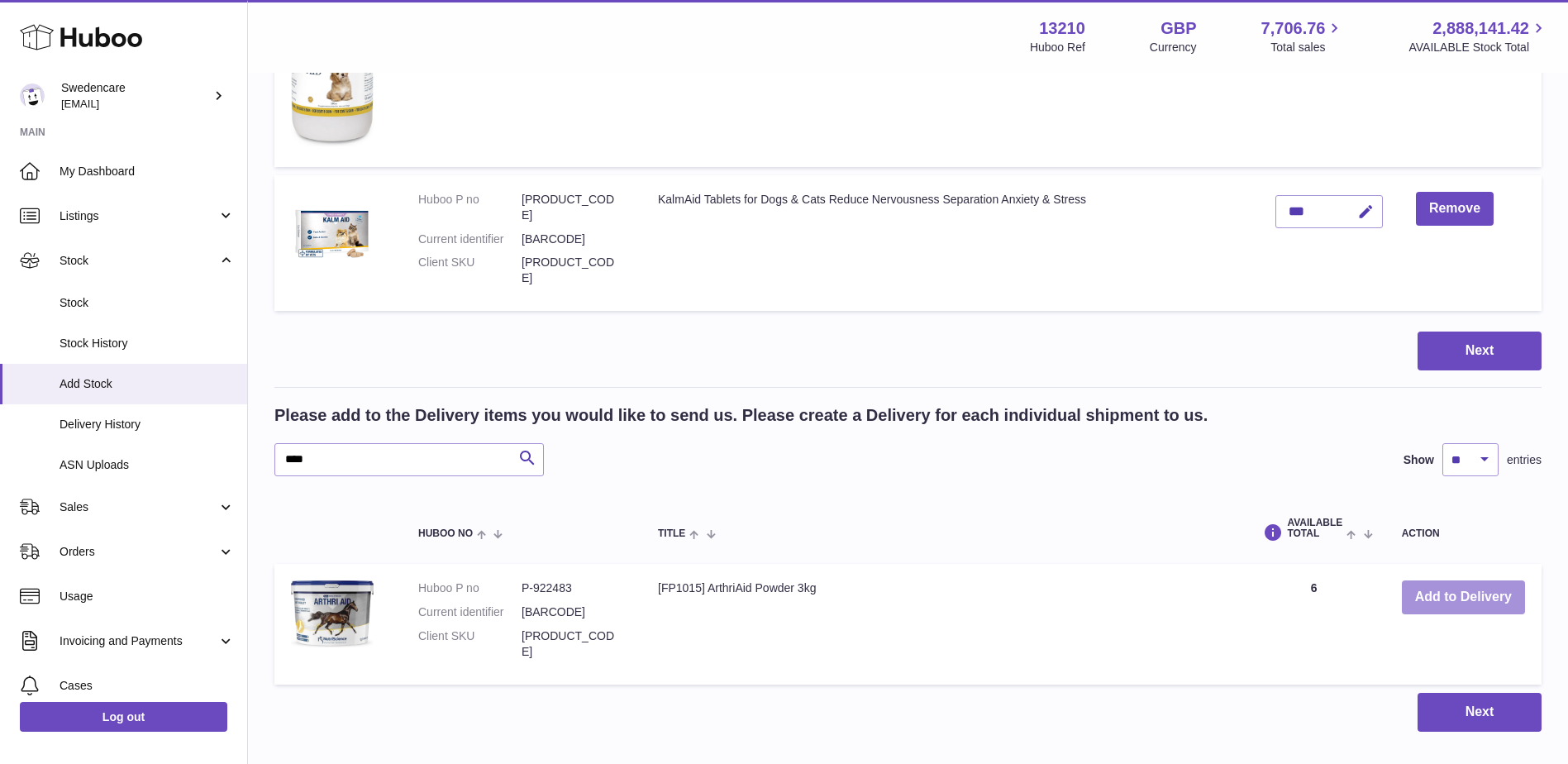 click on "Add to Delivery" at bounding box center (1463, 597) 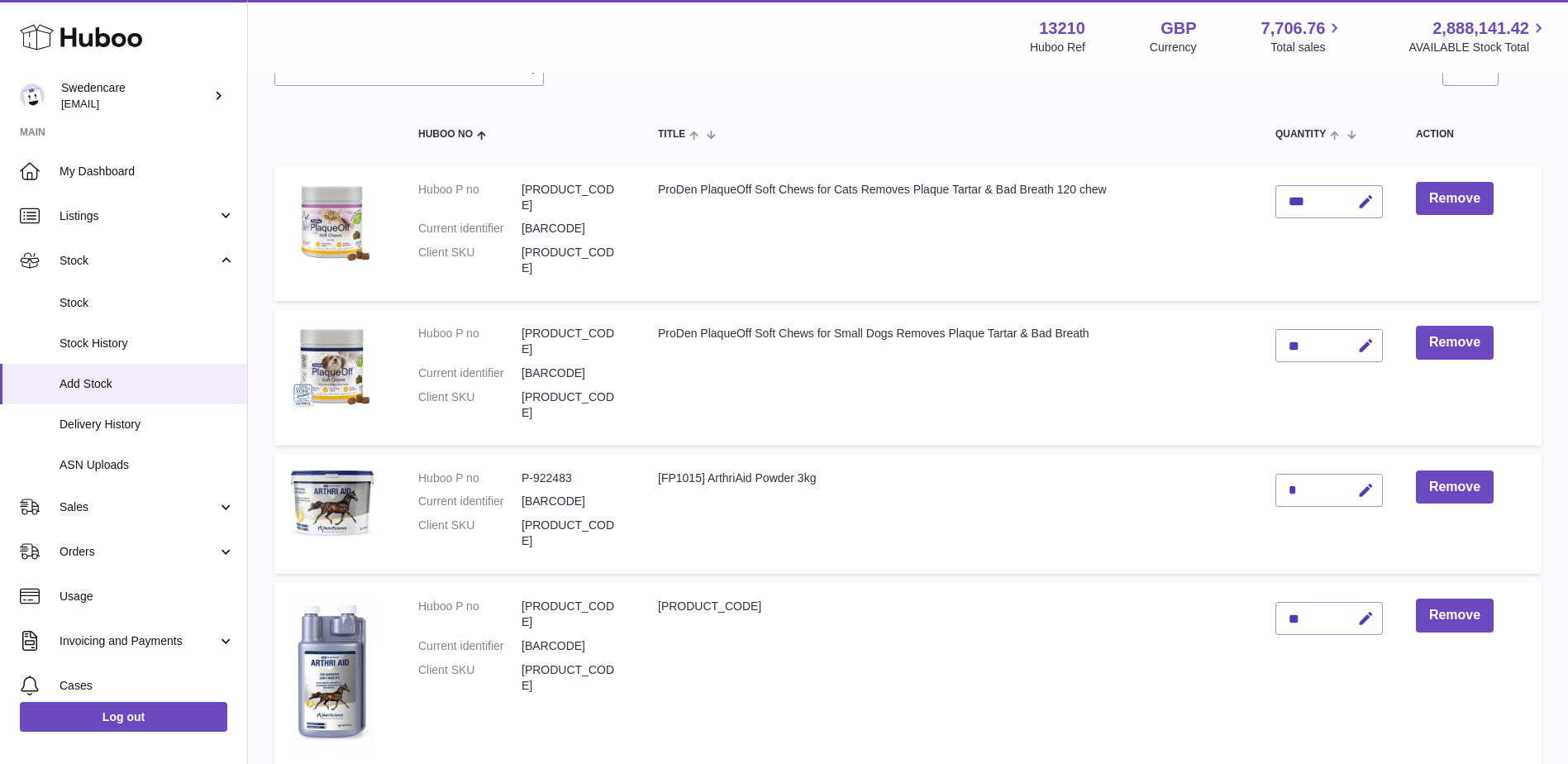 scroll, scrollTop: 146, scrollLeft: 0, axis: vertical 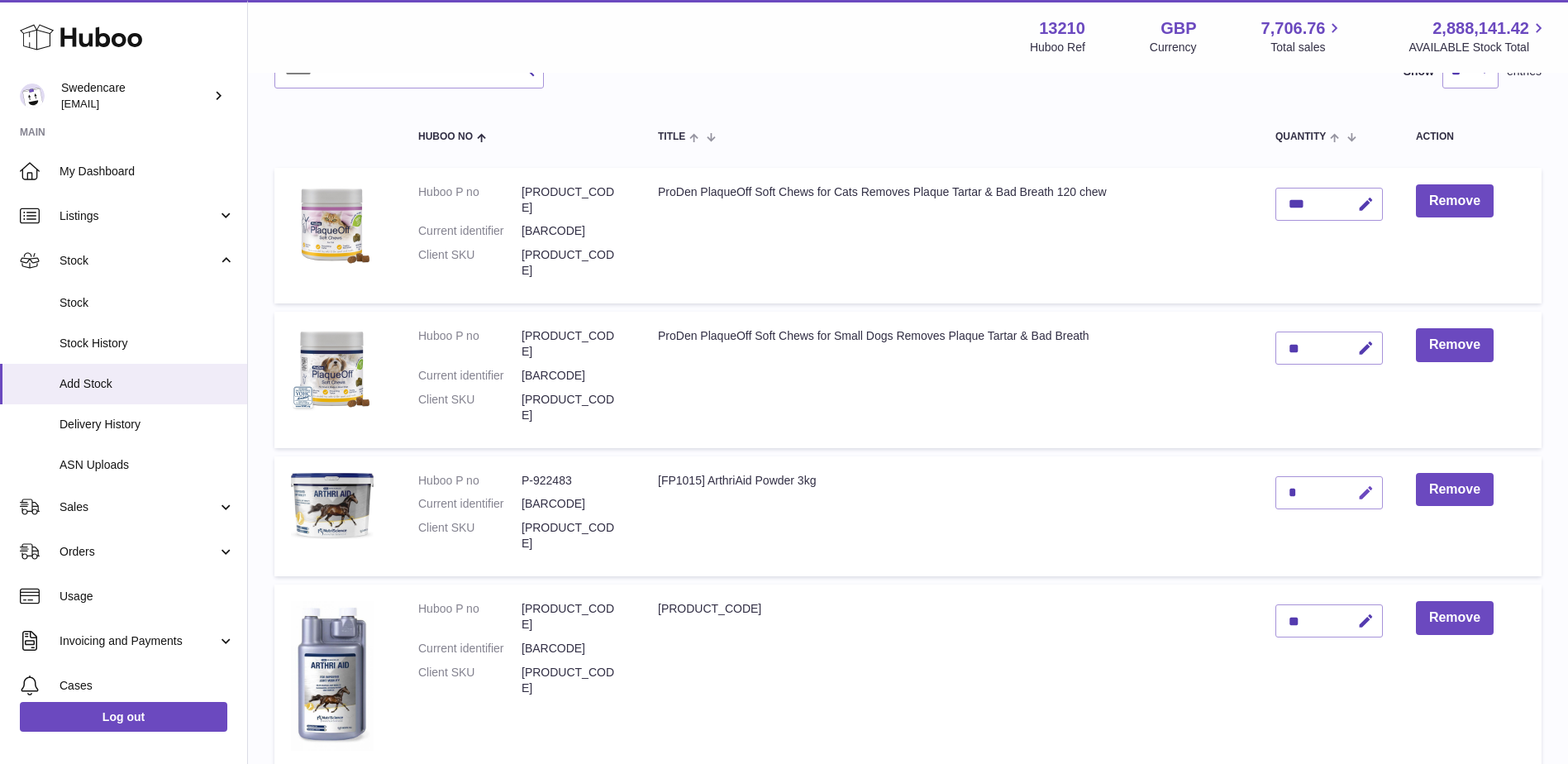 click at bounding box center [1365, 493] 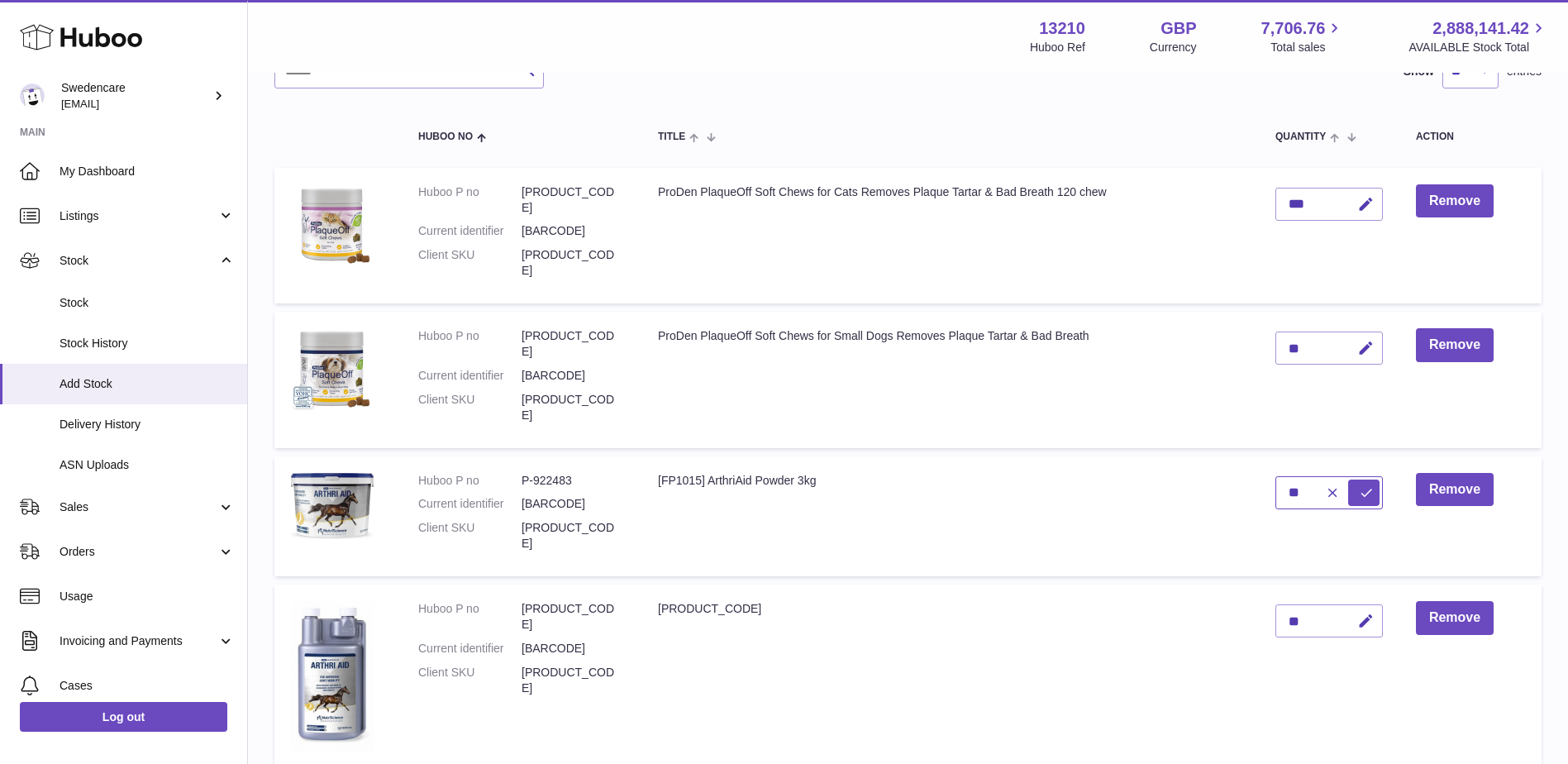 type on "**" 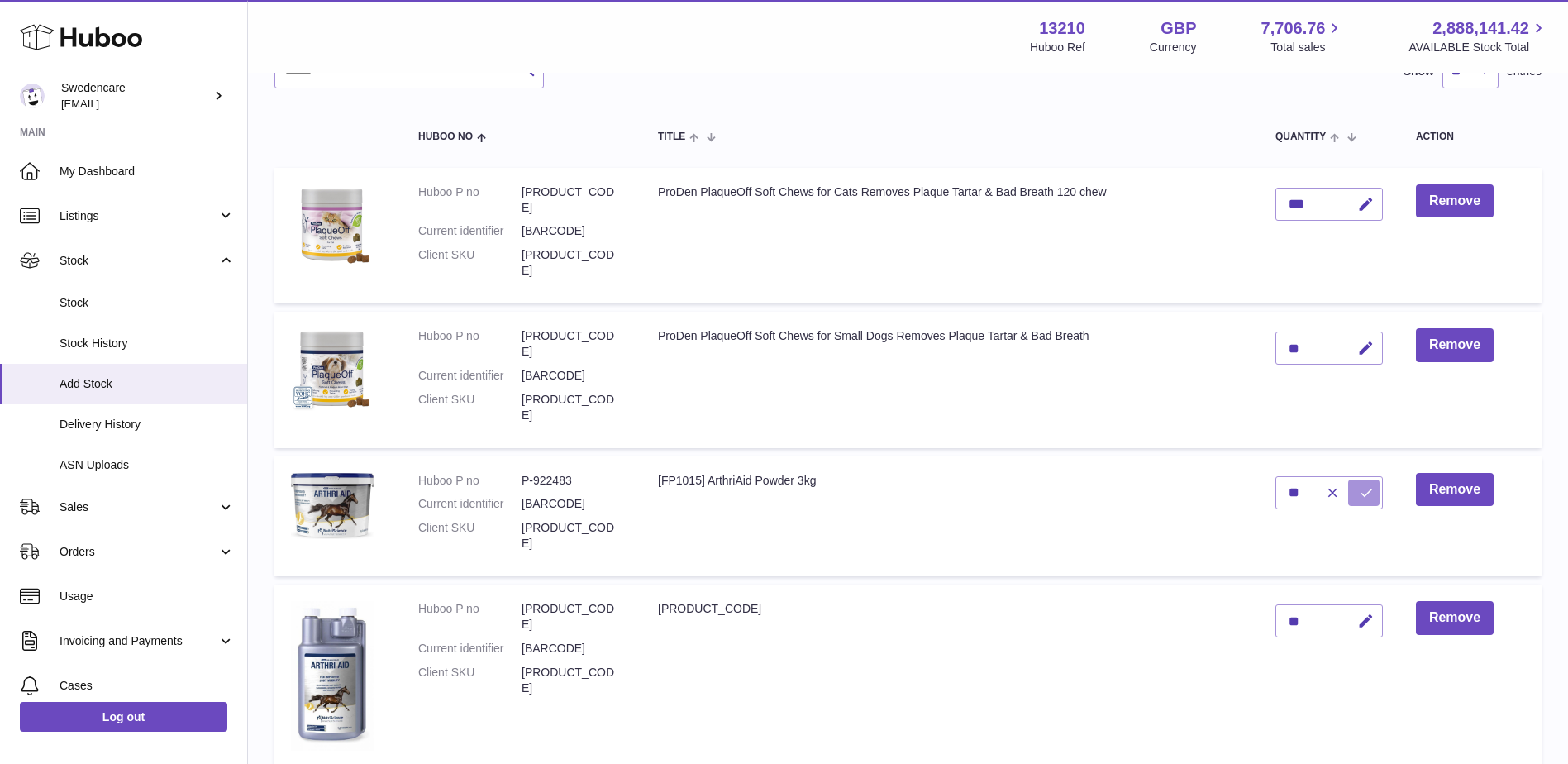 click at bounding box center (1364, 493) 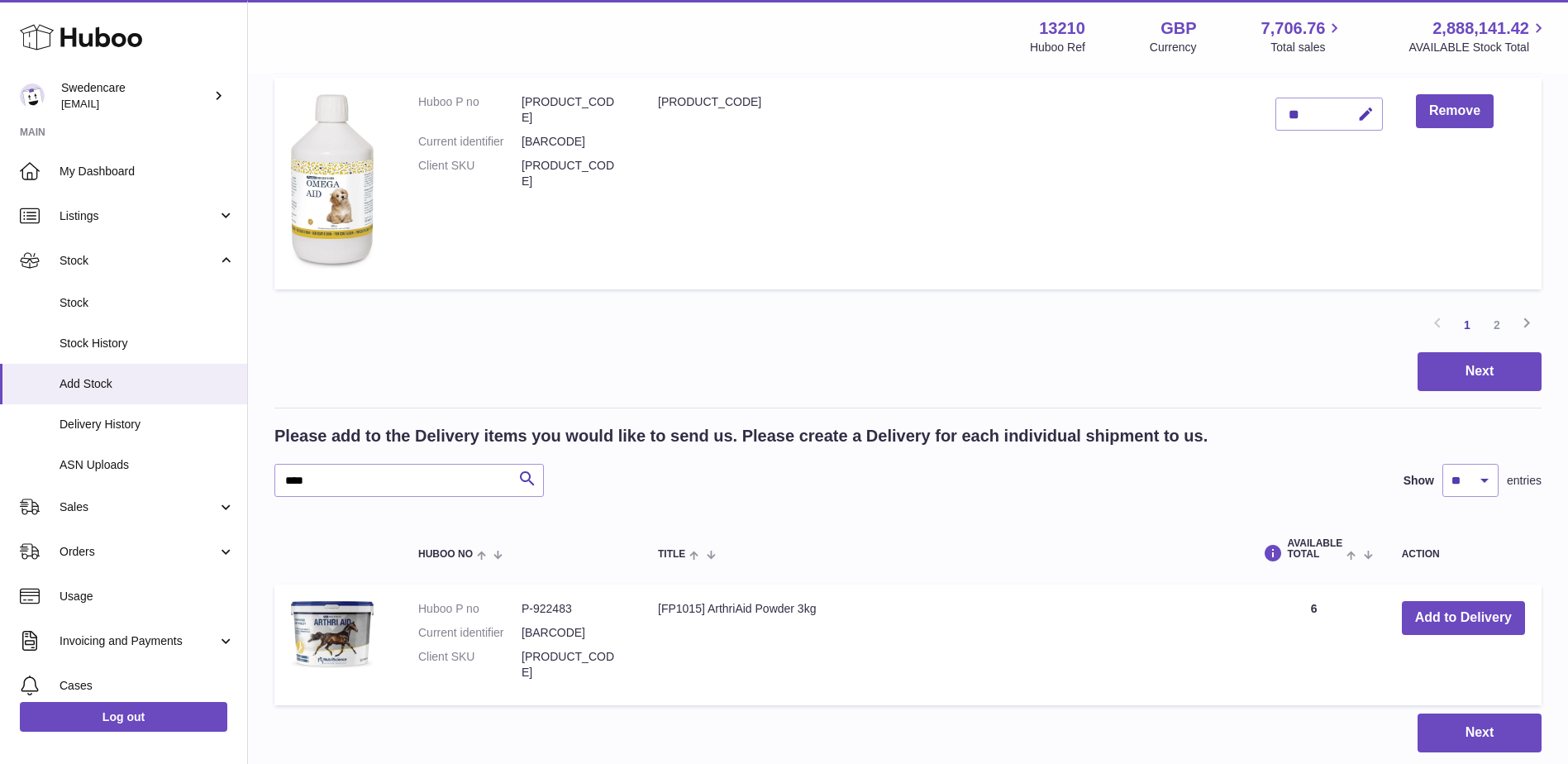 scroll, scrollTop: 1635, scrollLeft: 0, axis: vertical 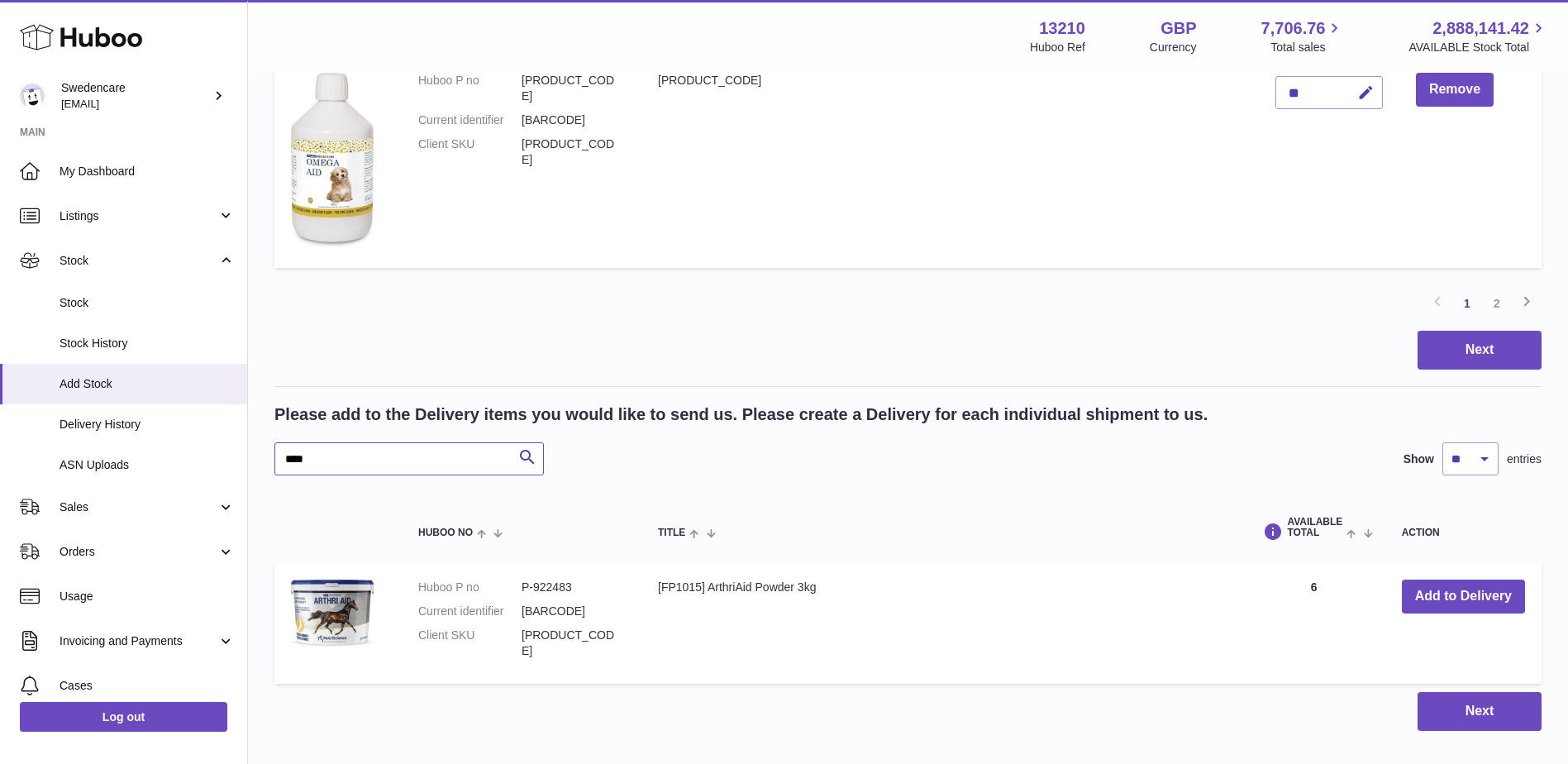 click on "****" at bounding box center [409, 459] 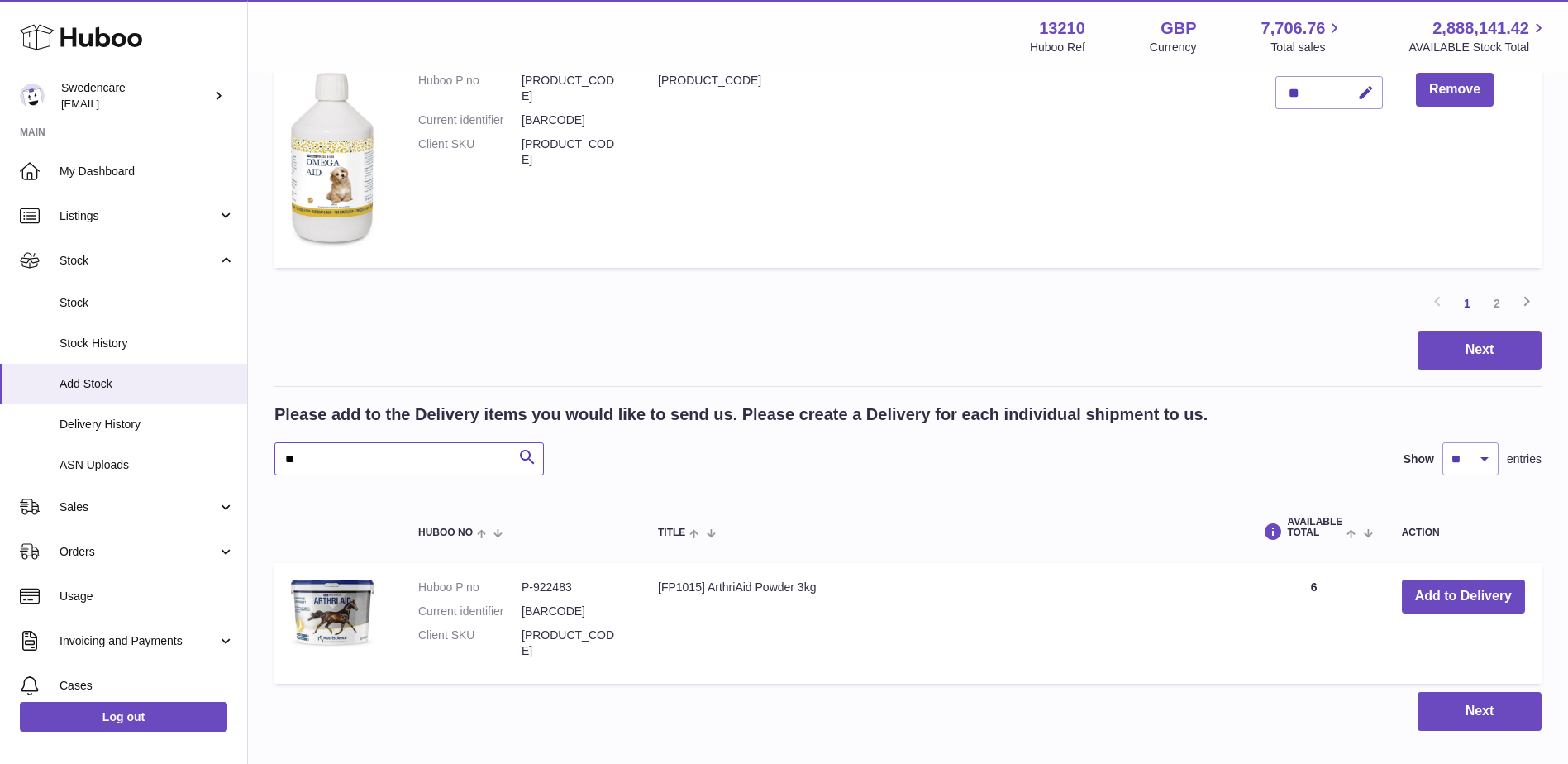 type on "*" 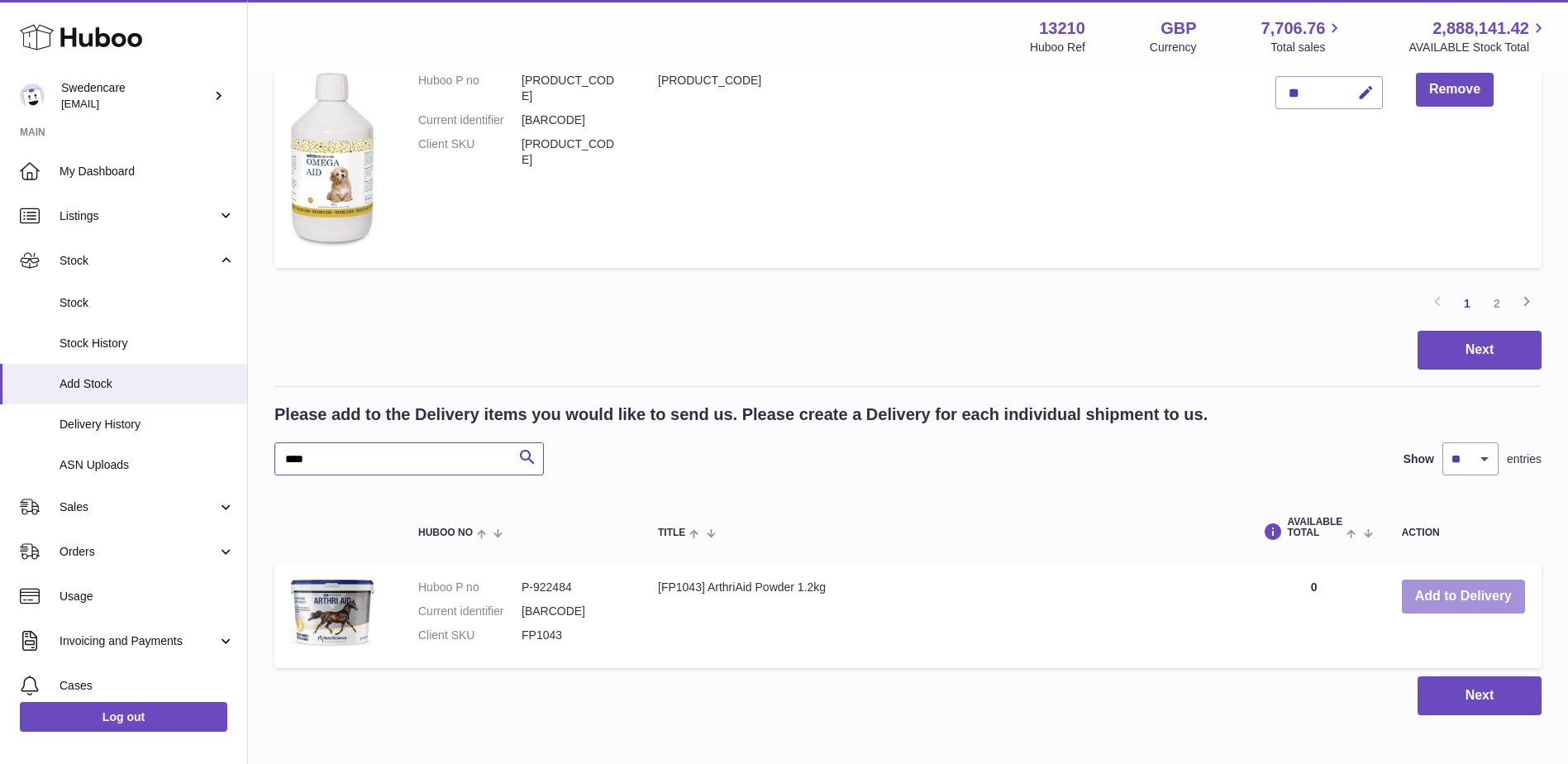 type on "****" 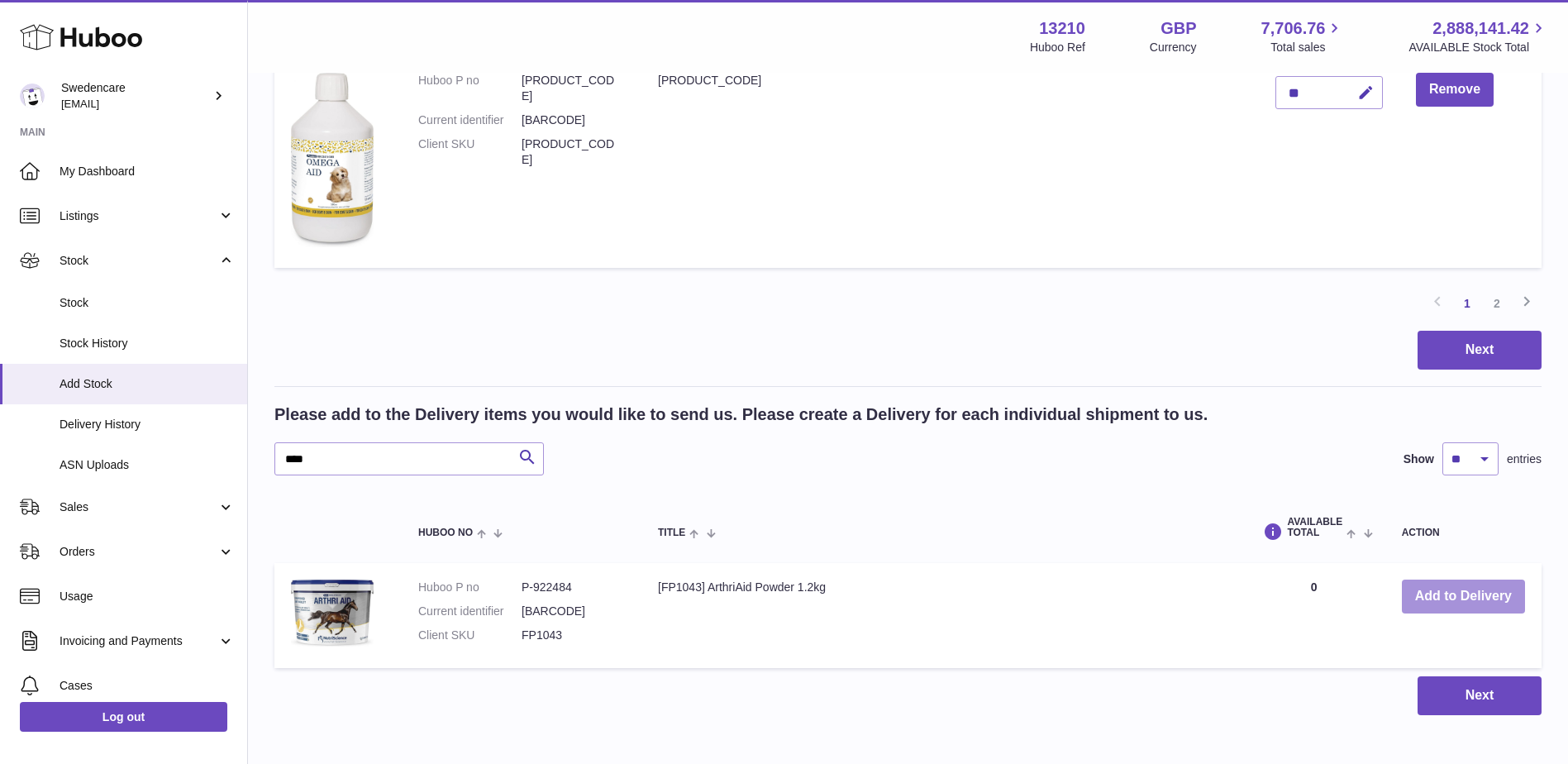 click on "Add to Delivery" at bounding box center [1463, 596] 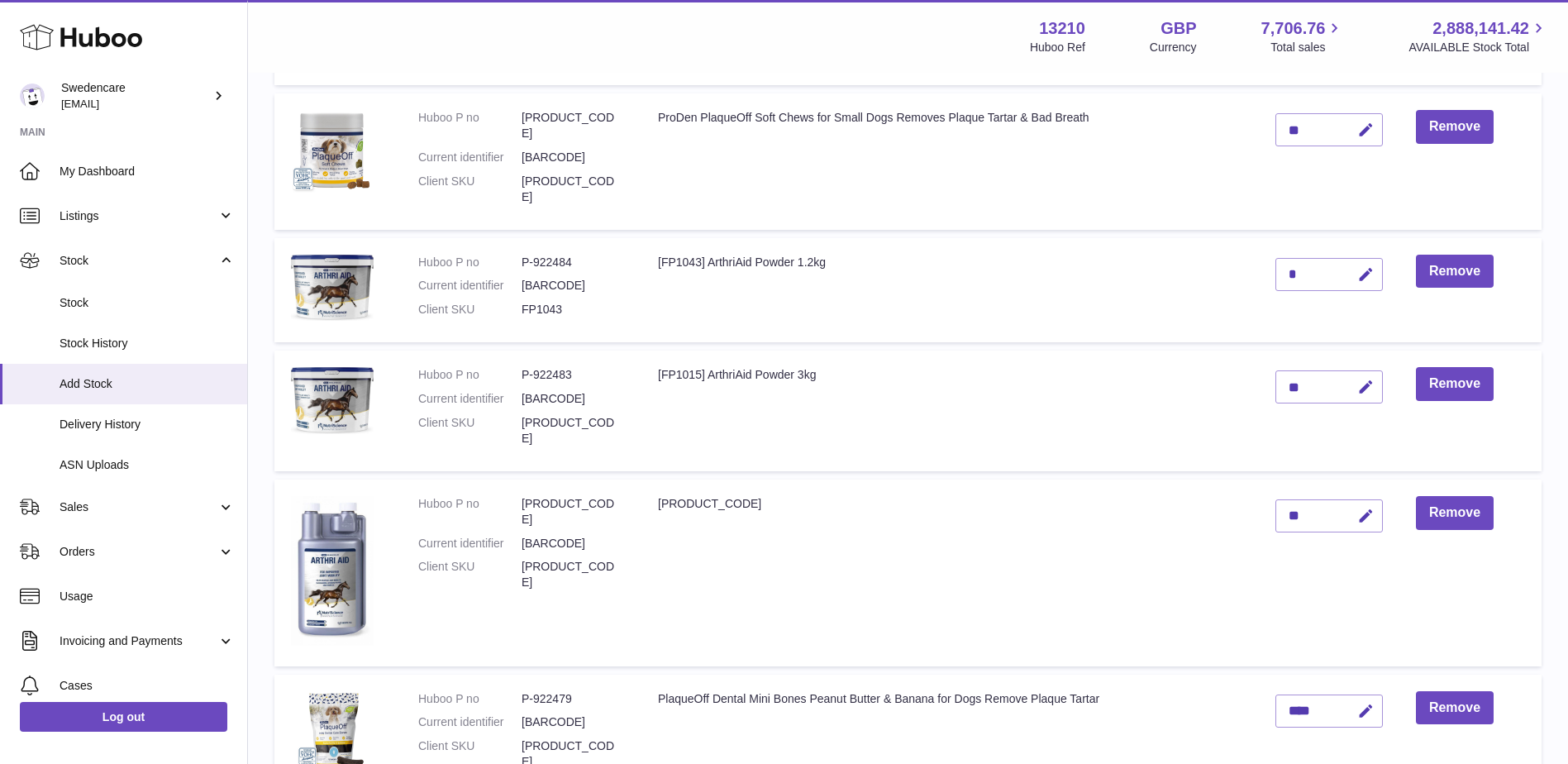 scroll, scrollTop: 205, scrollLeft: 0, axis: vertical 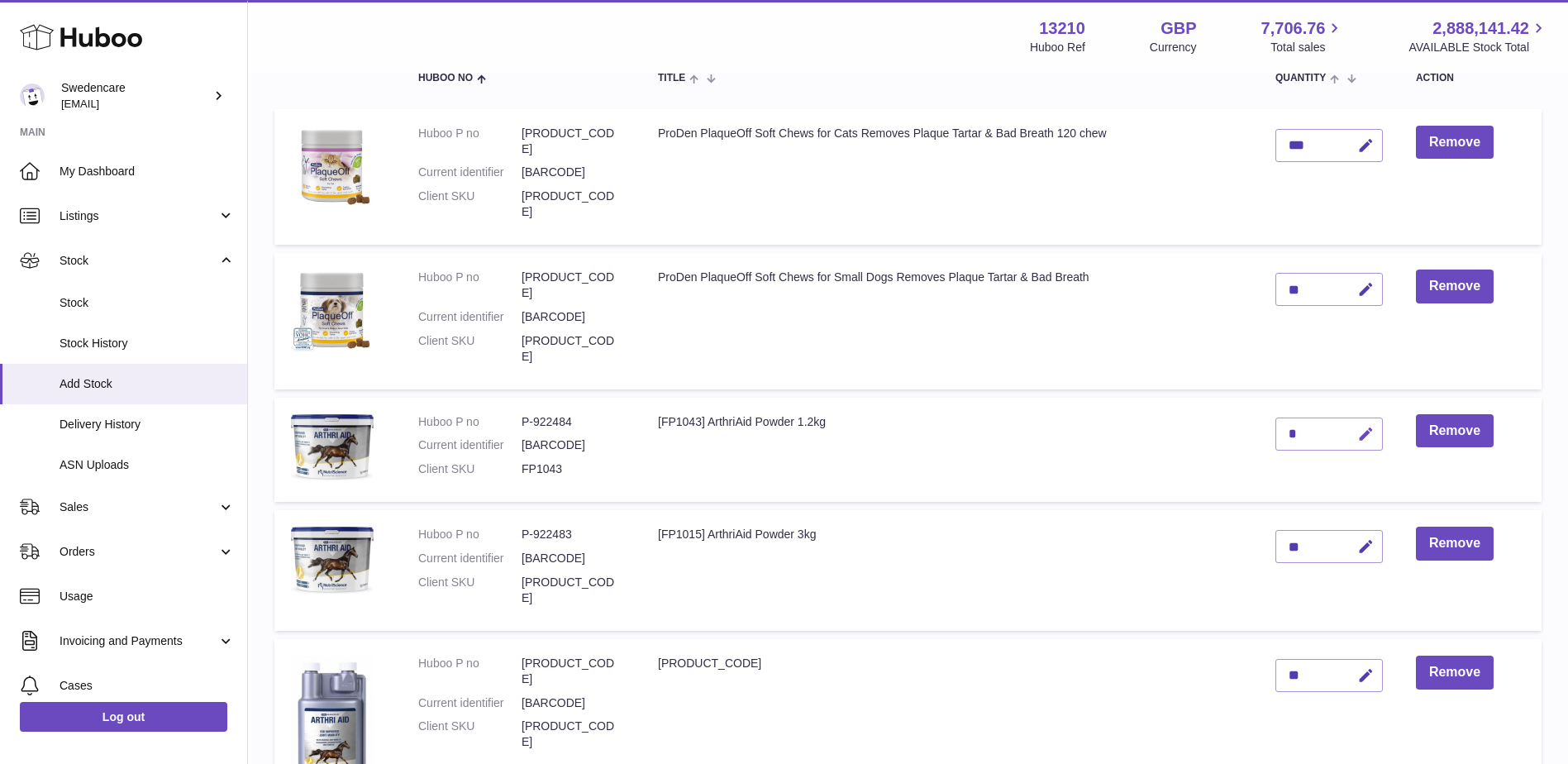 click at bounding box center (1365, 434) 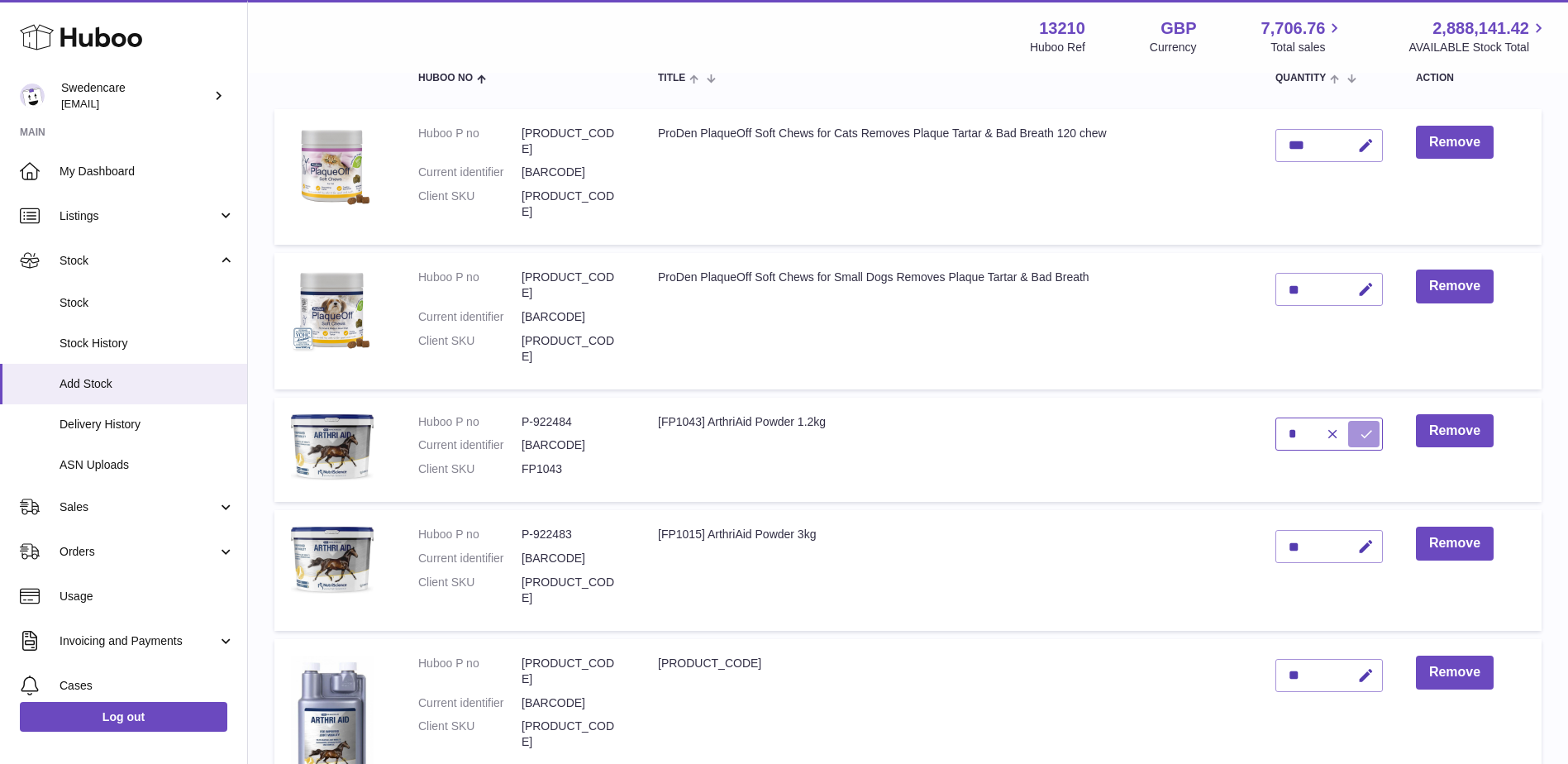 type on "*" 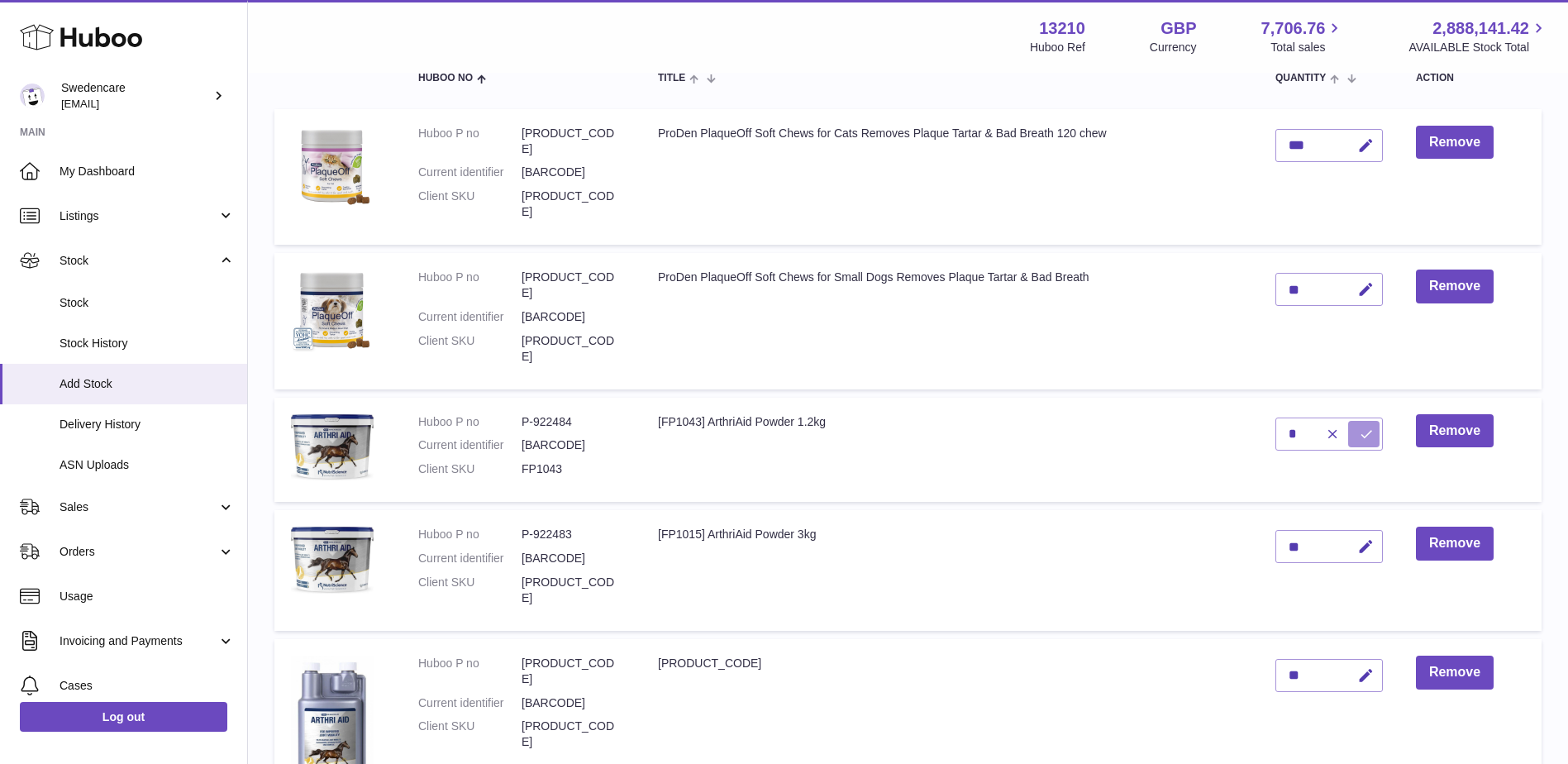 click at bounding box center (1364, 434) 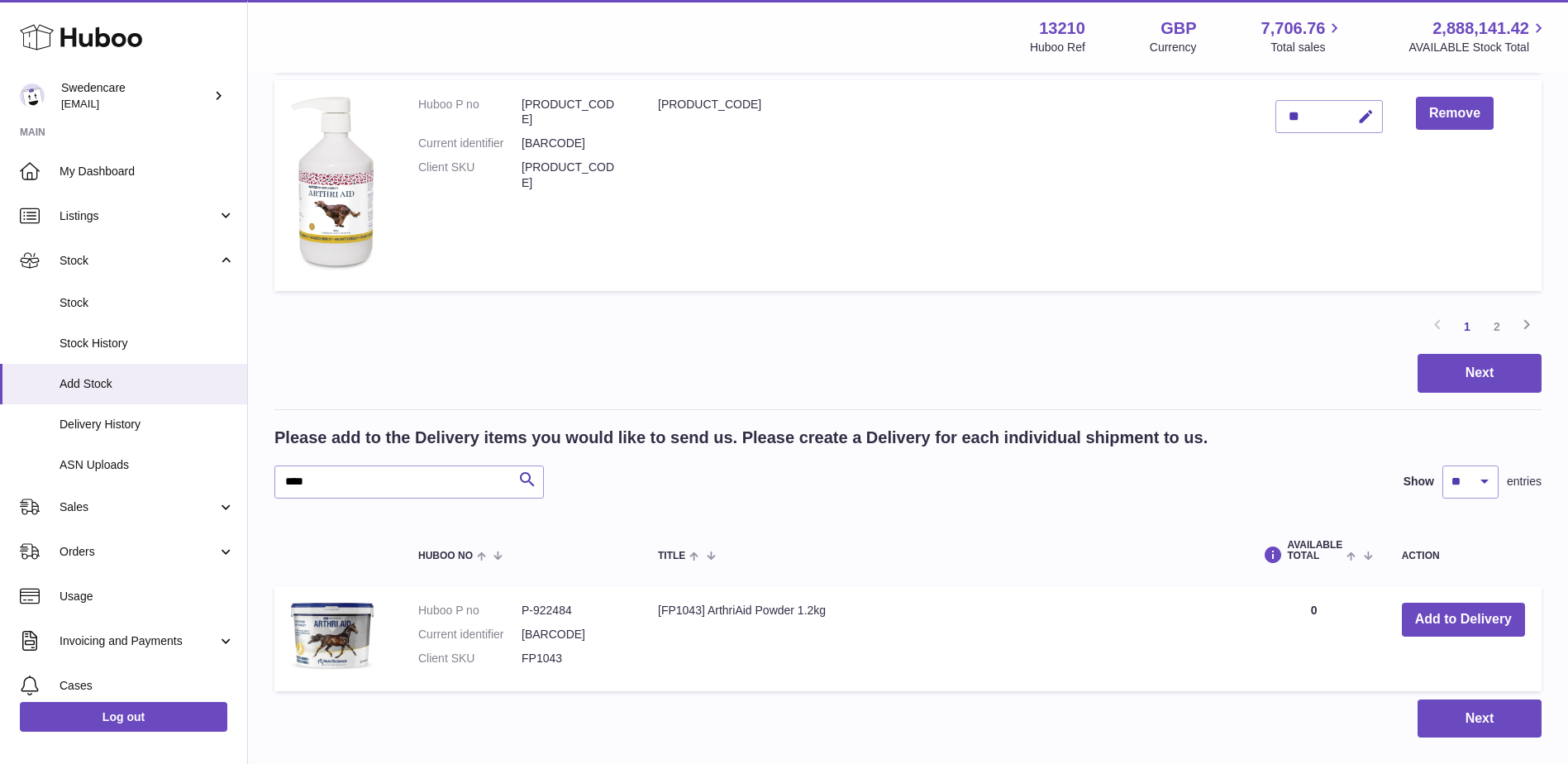 scroll, scrollTop: 1528, scrollLeft: 0, axis: vertical 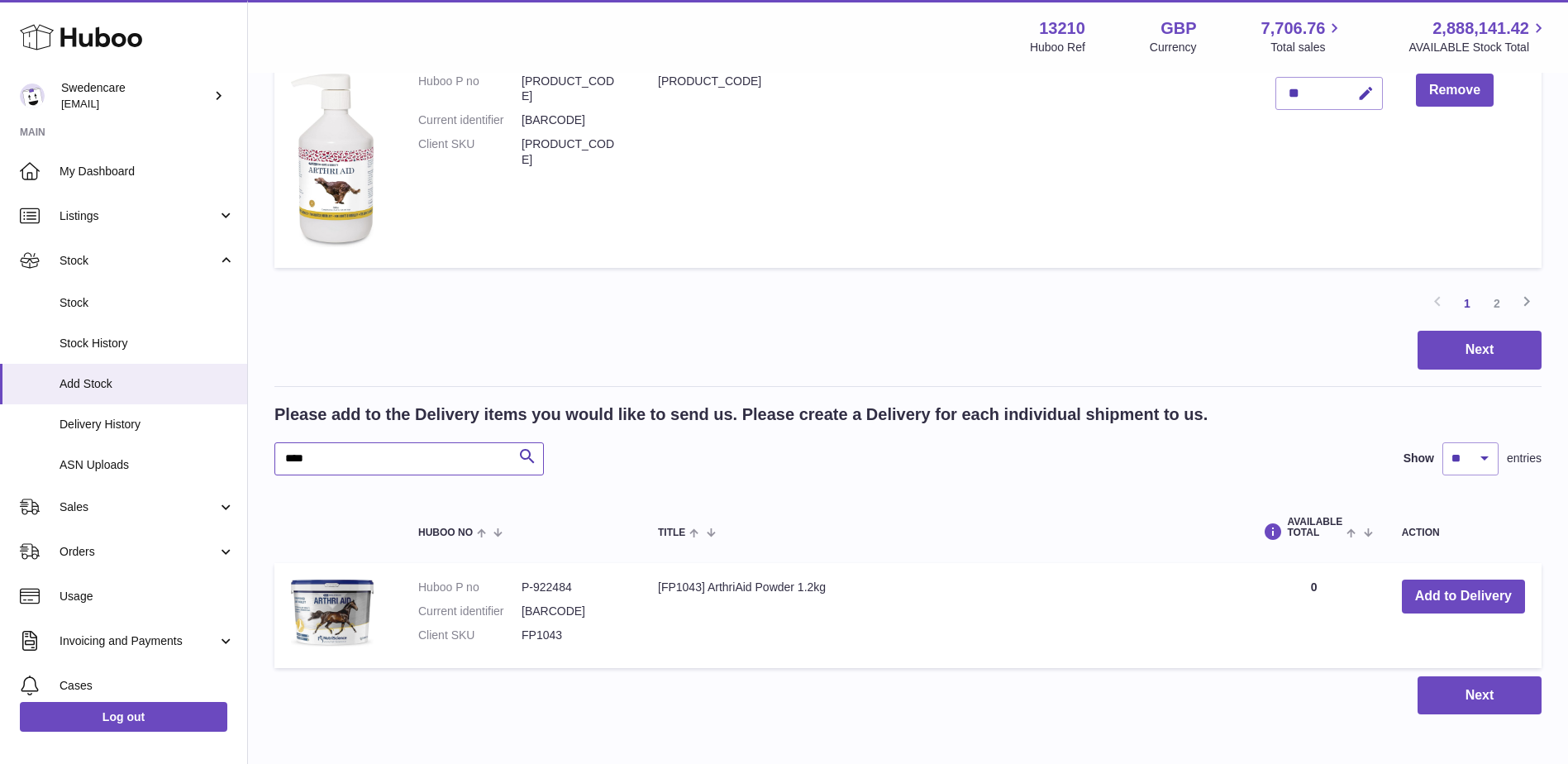 click on "****" at bounding box center [409, 459] 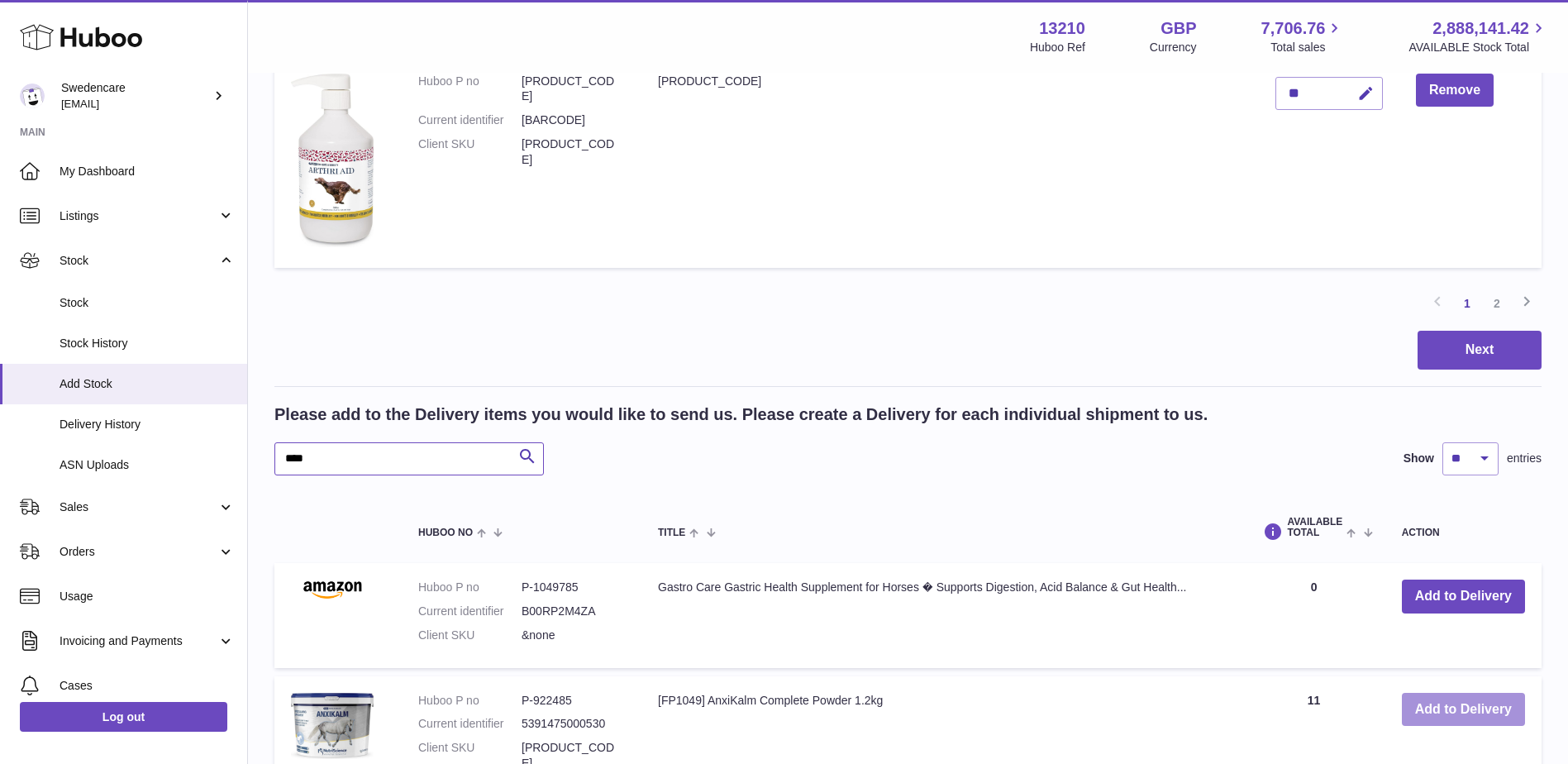 type on "****" 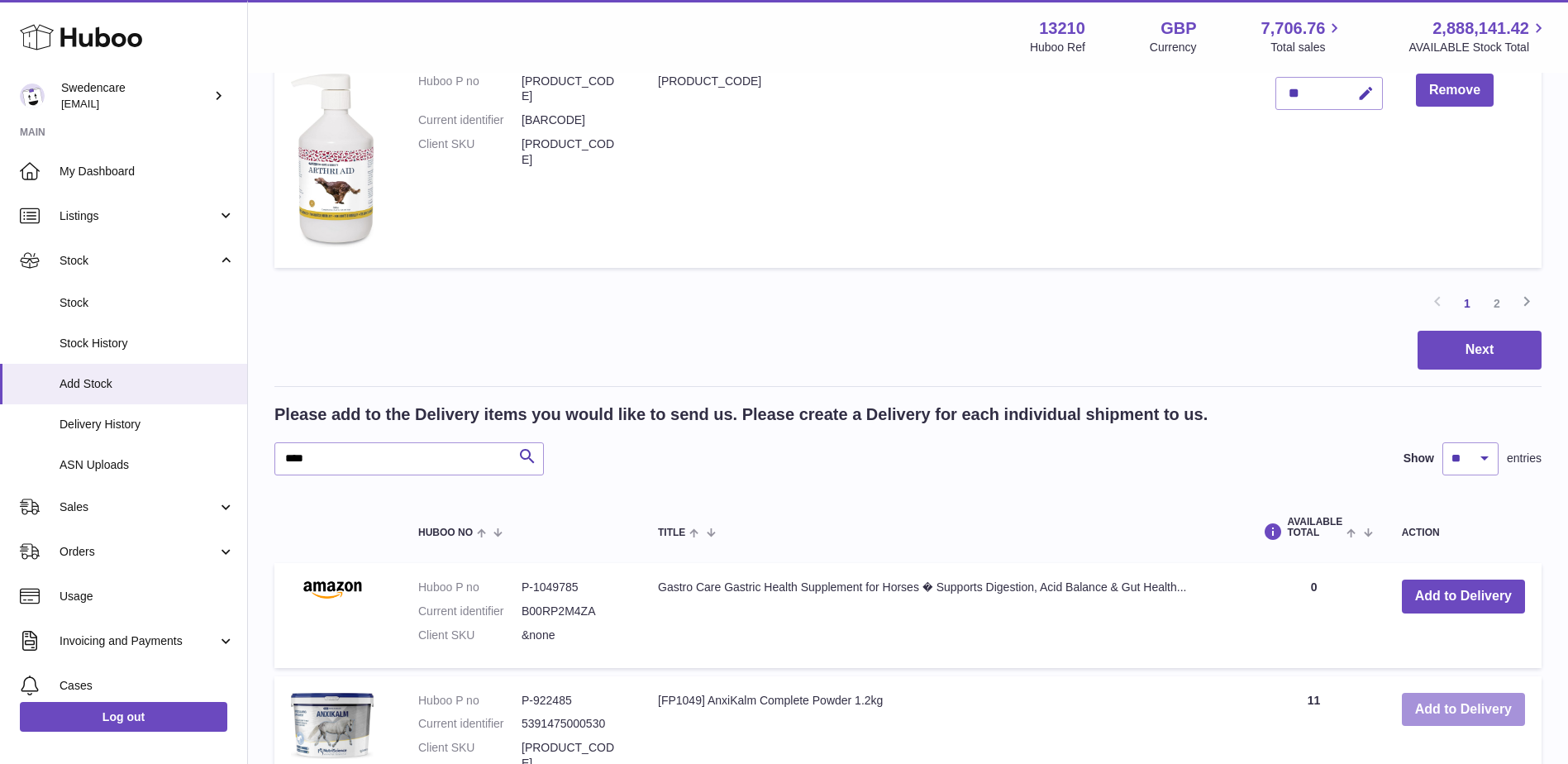 click on "Add to Delivery" at bounding box center [1463, 709] 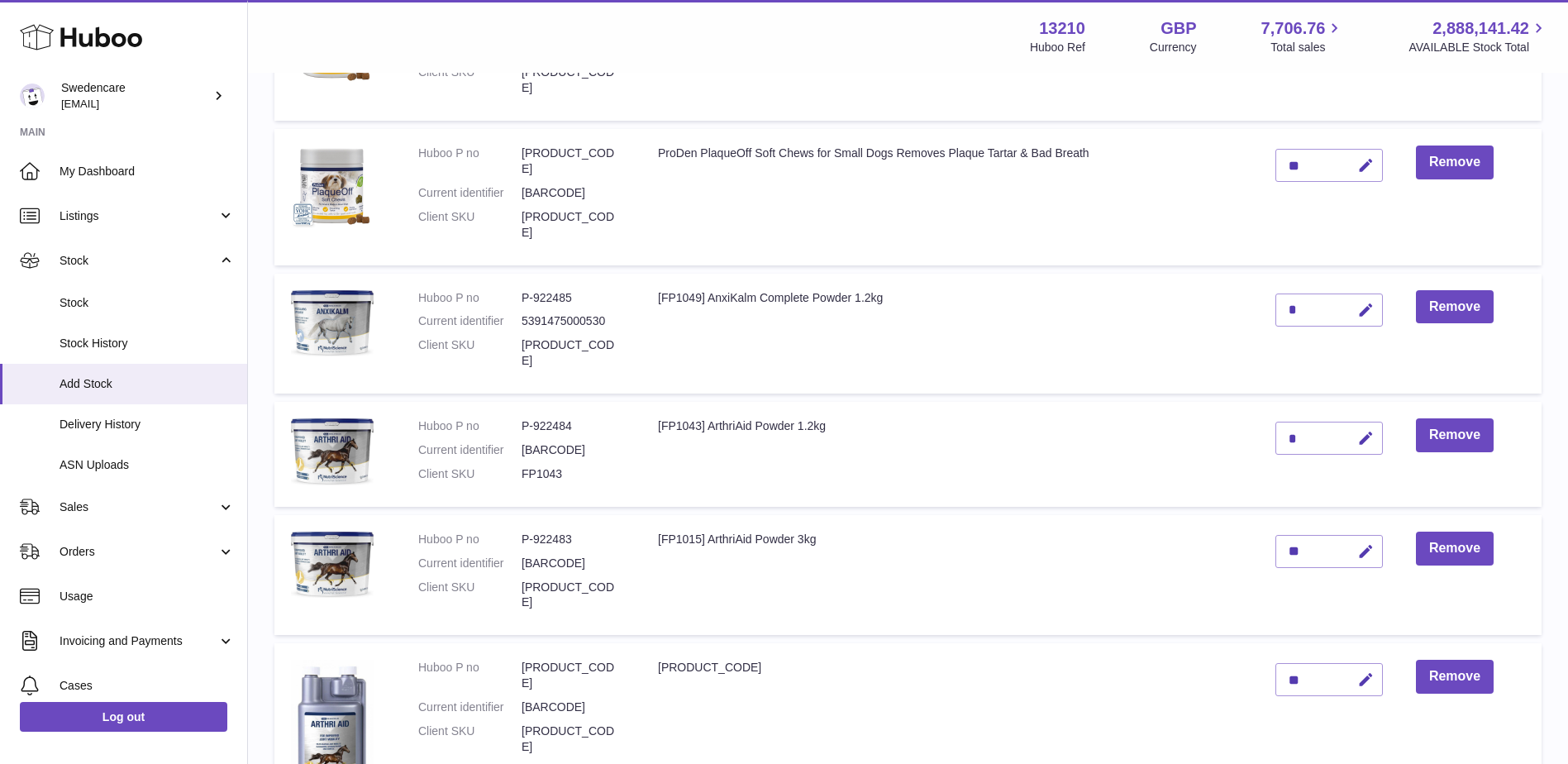 scroll, scrollTop: 288, scrollLeft: 0, axis: vertical 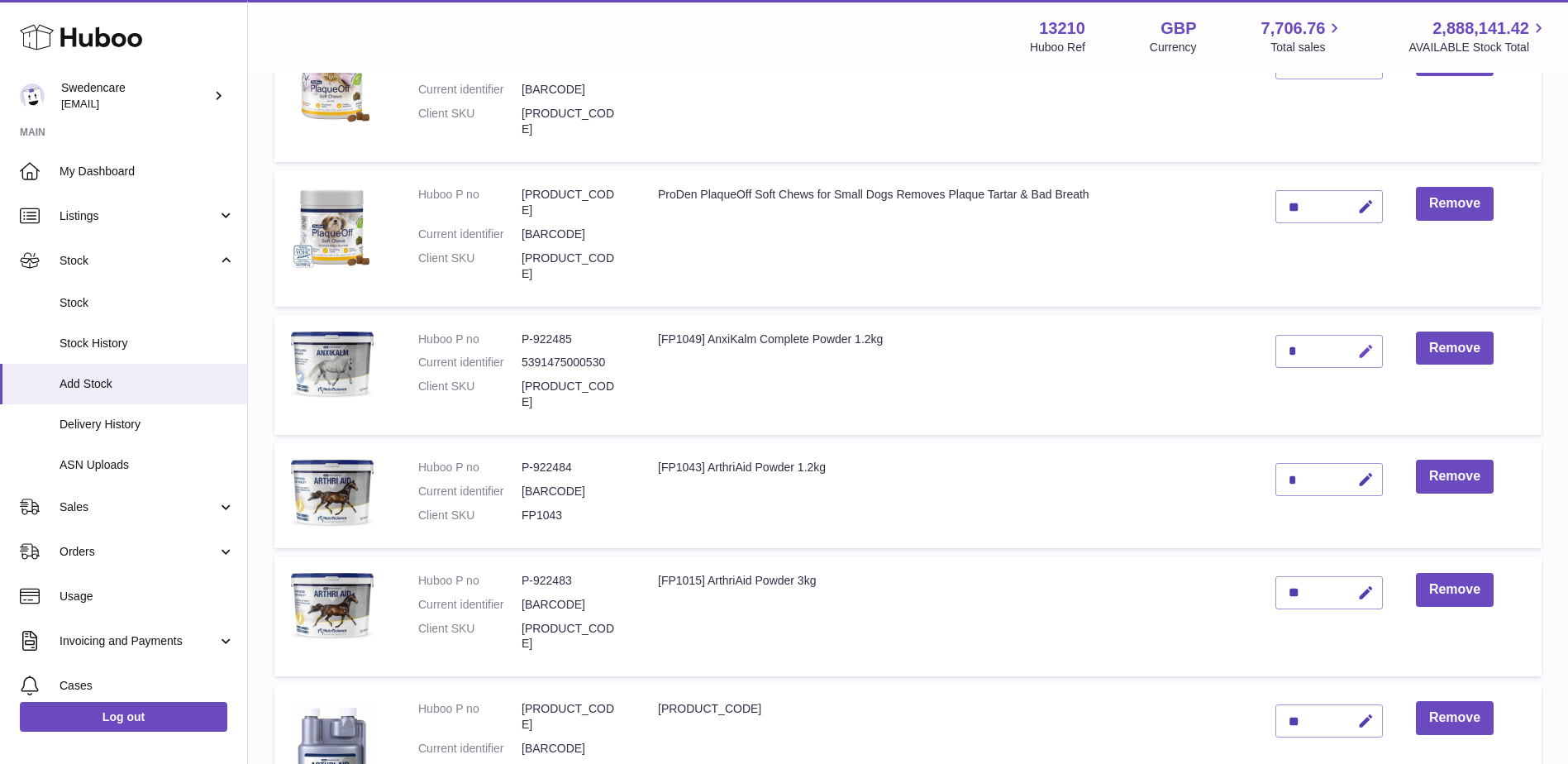 click at bounding box center [1365, 351] 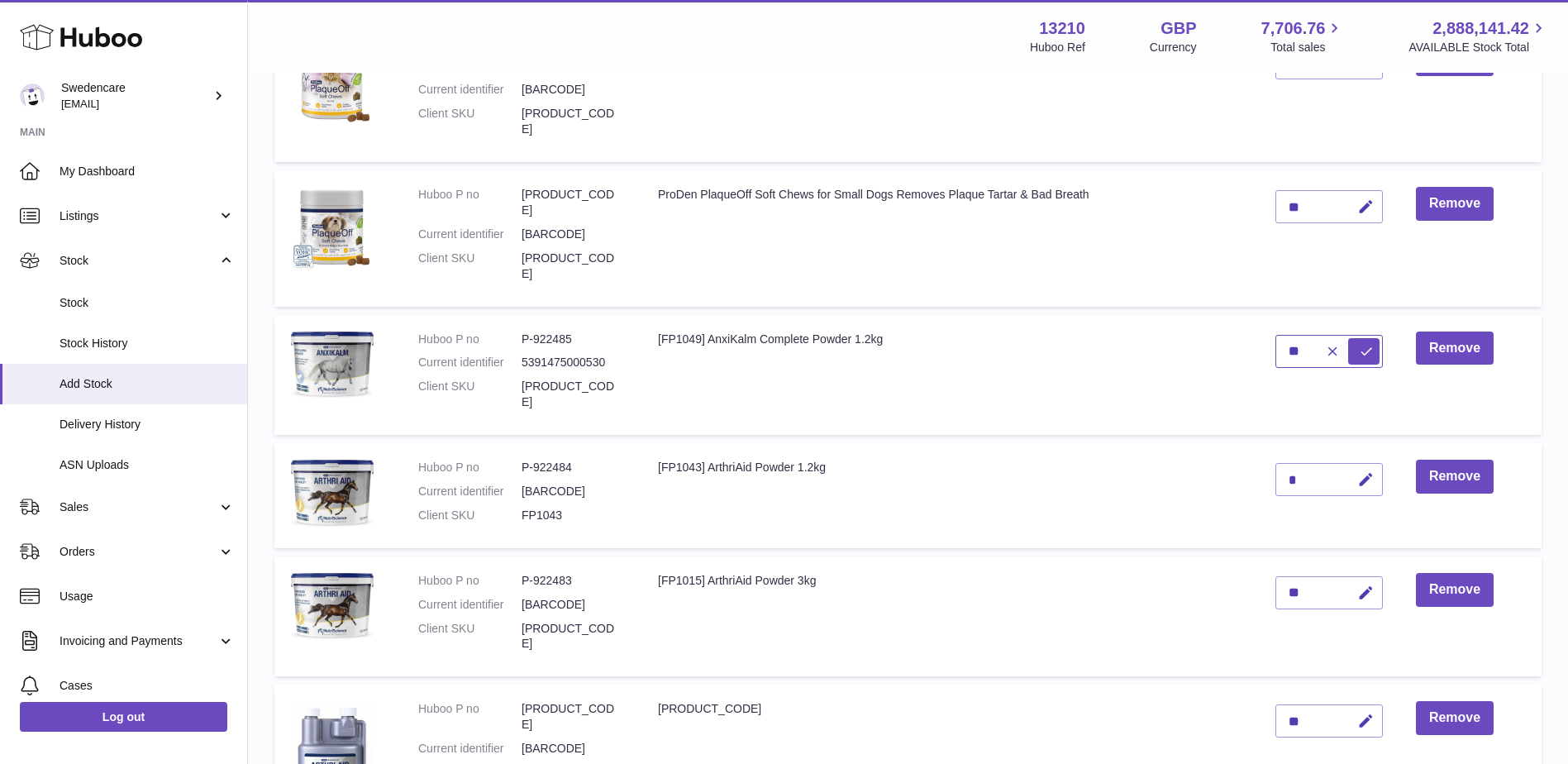 type on "**" 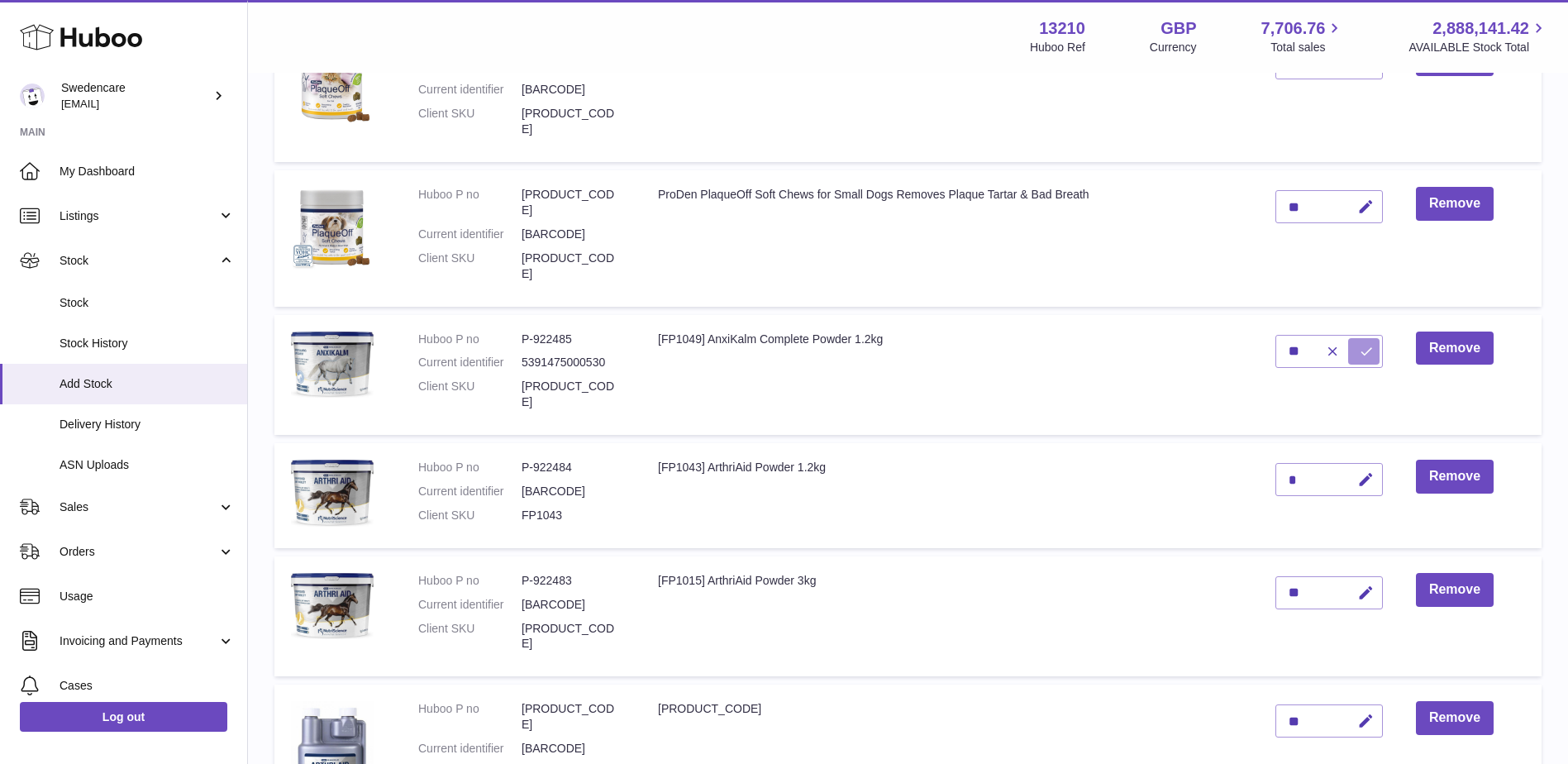 click at bounding box center [1366, 351] 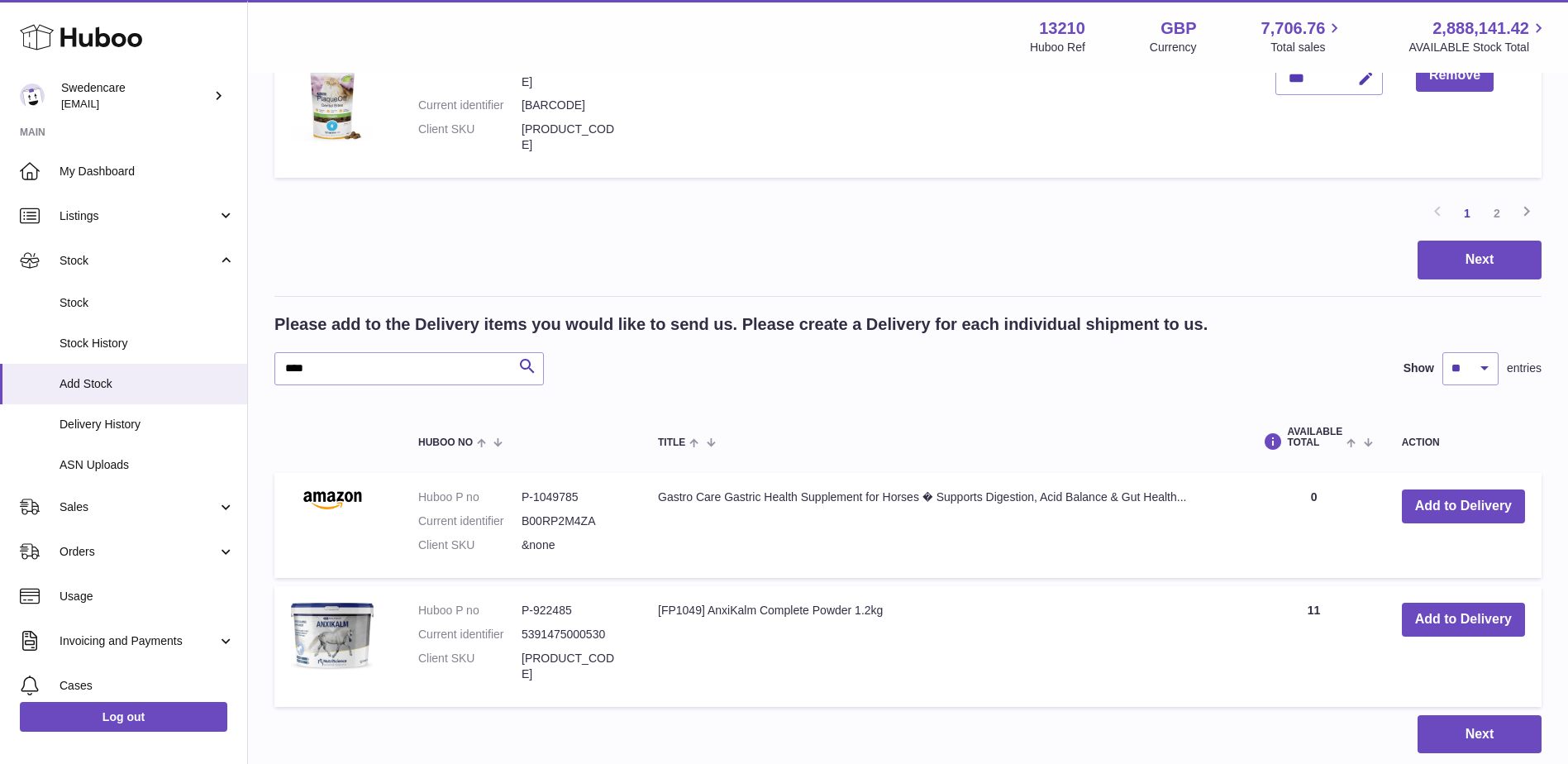 scroll, scrollTop: 1528, scrollLeft: 0, axis: vertical 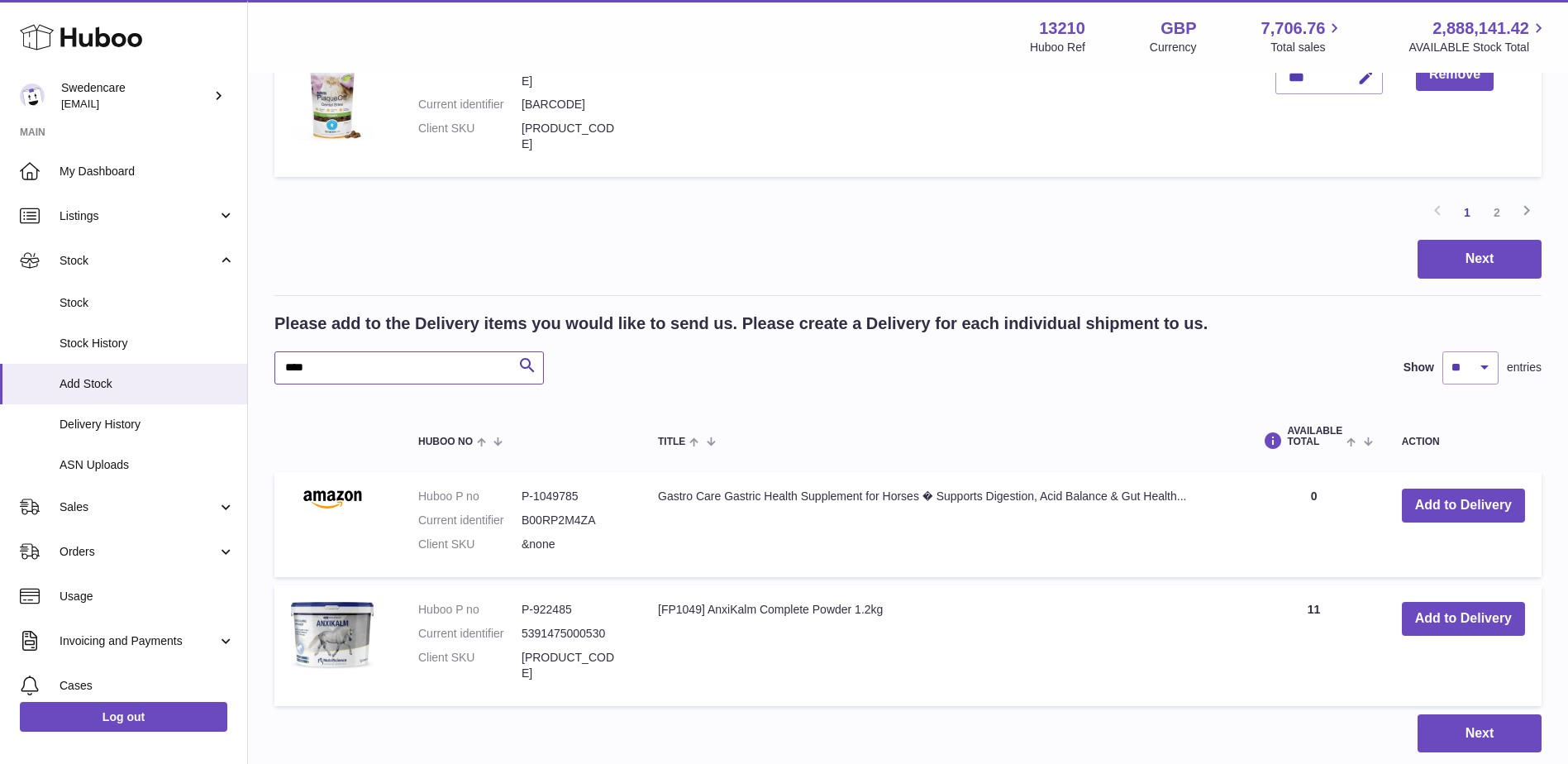 click on "****" at bounding box center (409, 368) 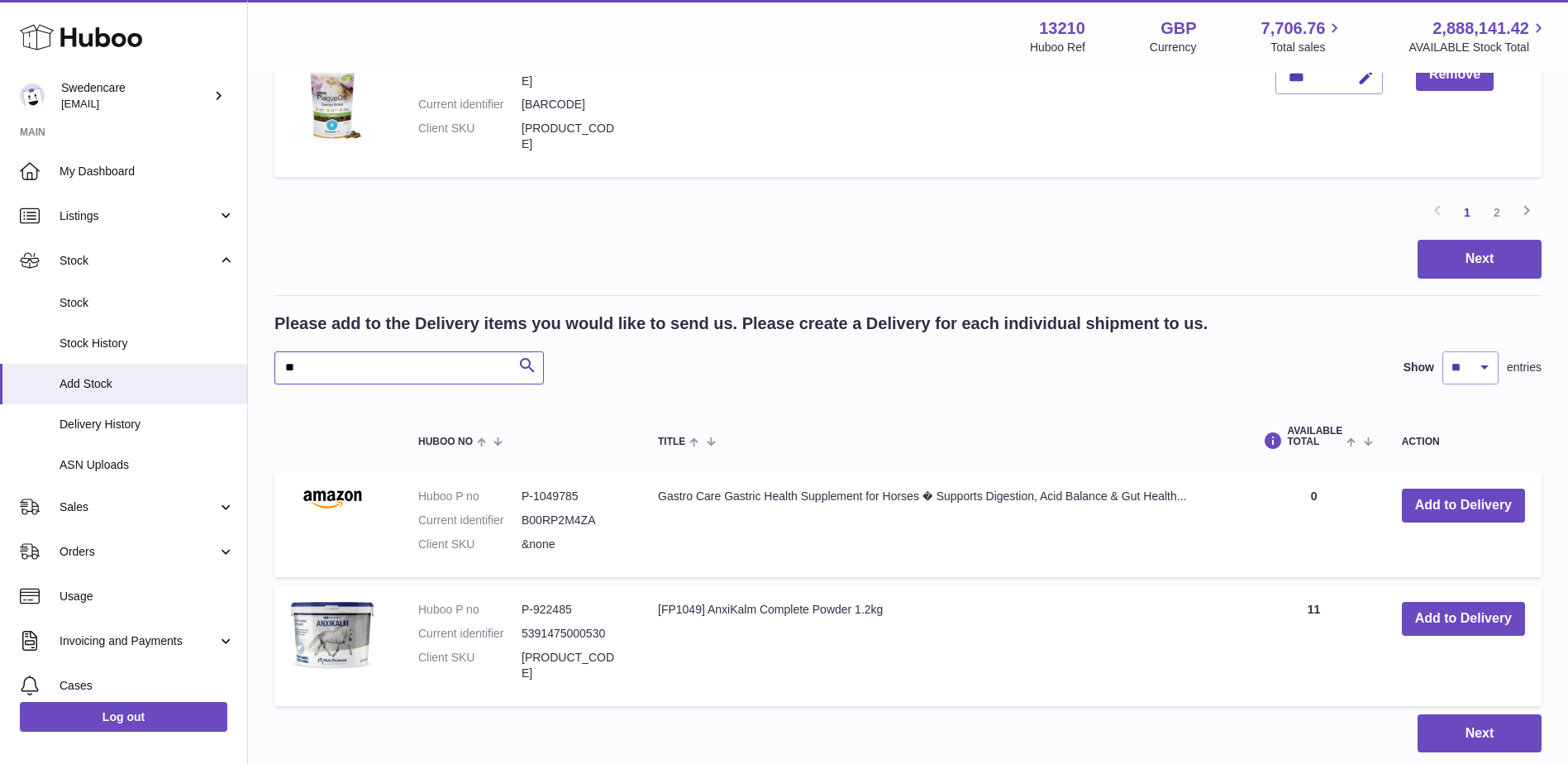 type on "*" 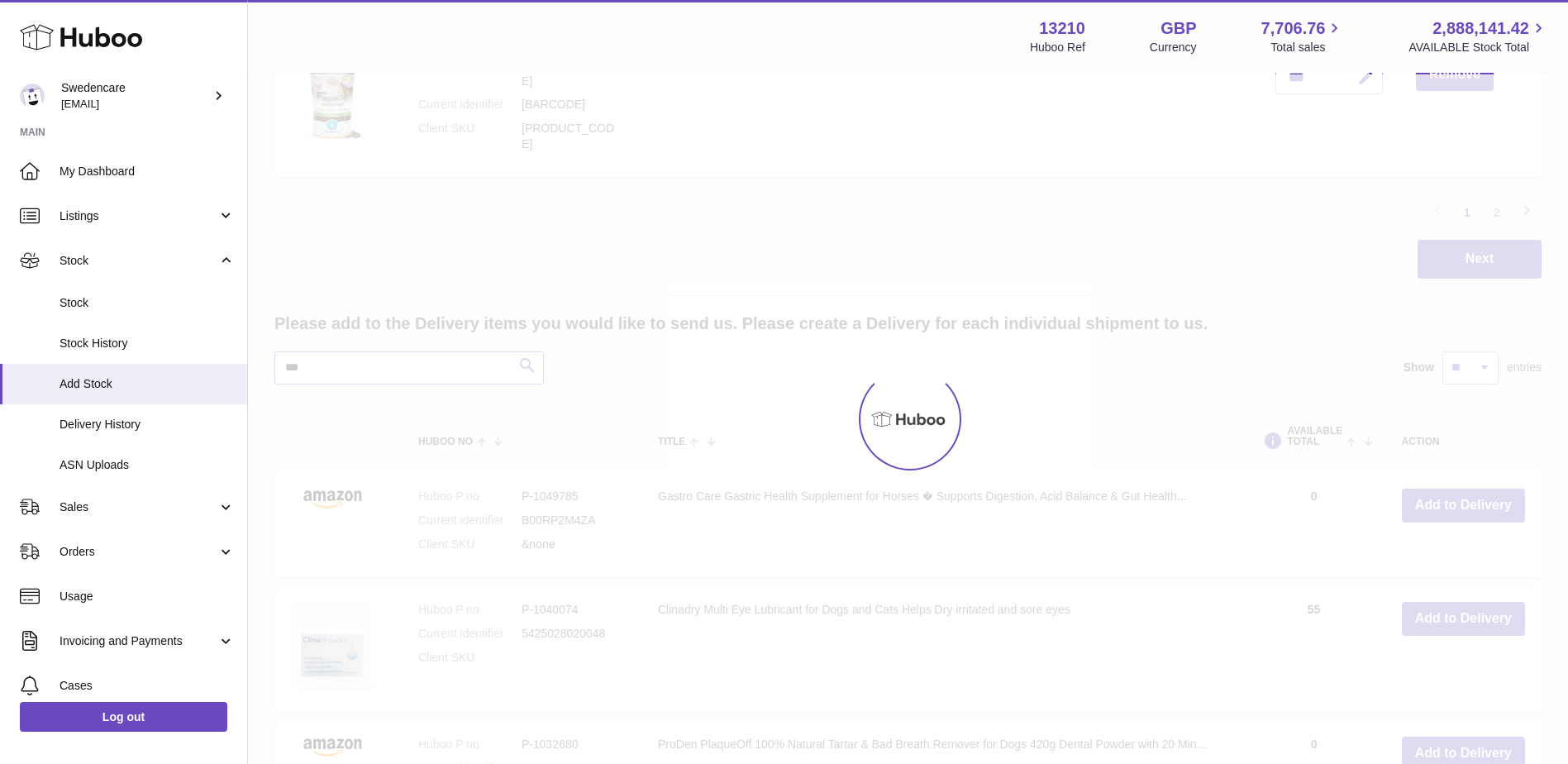 scroll, scrollTop: 1425, scrollLeft: 0, axis: vertical 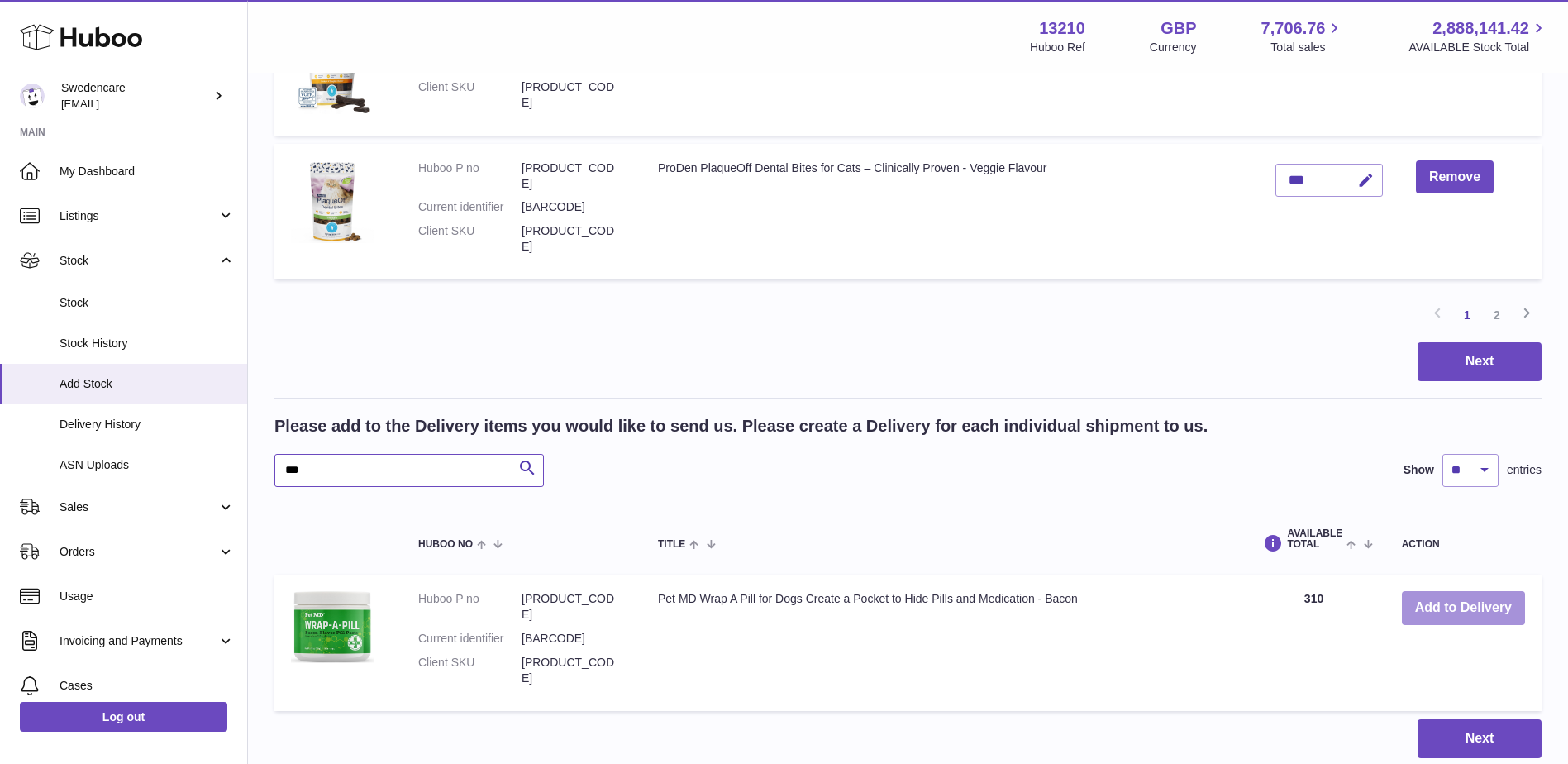 type on "***" 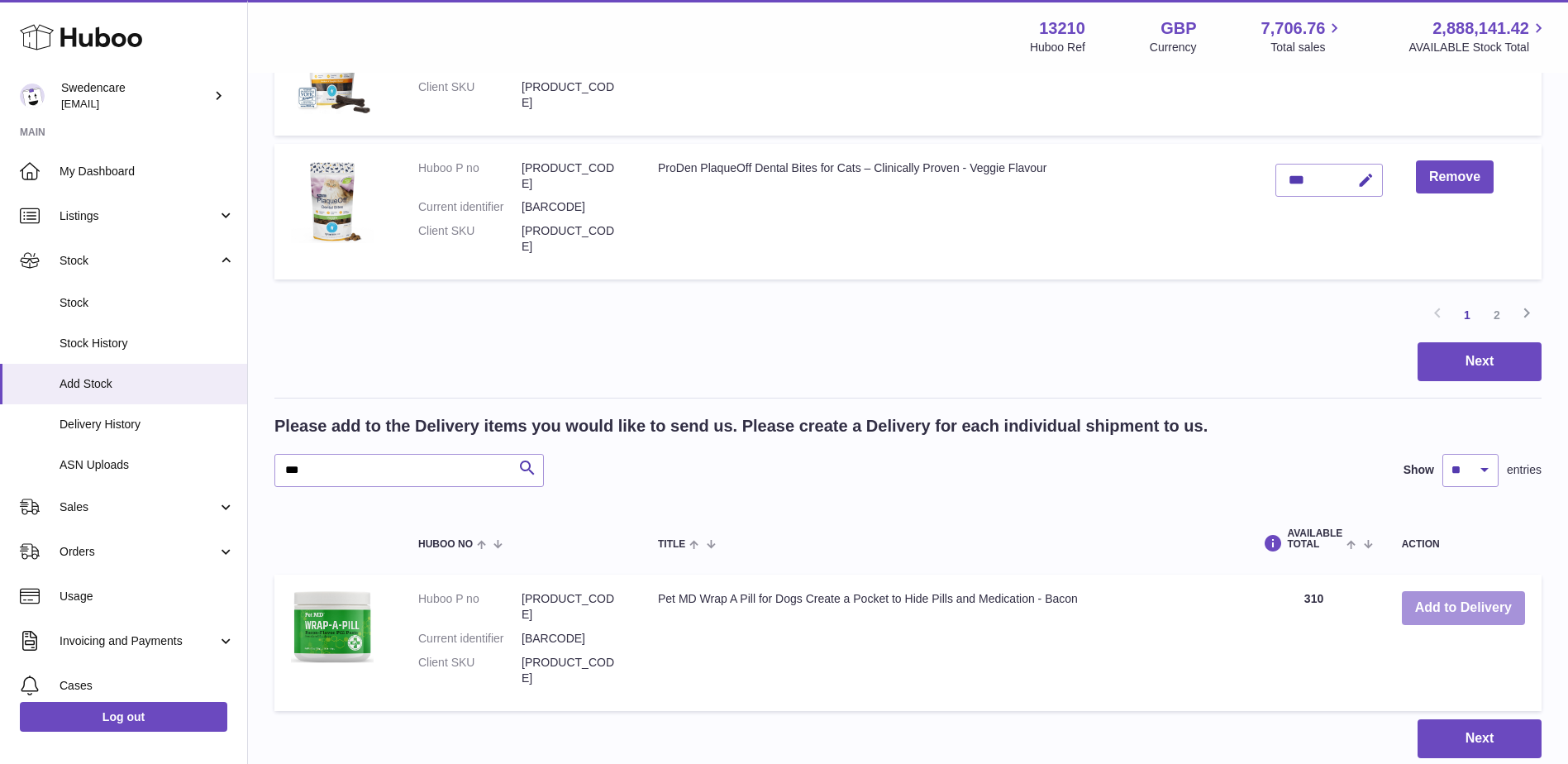 click on "Add to Delivery" at bounding box center [1463, 608] 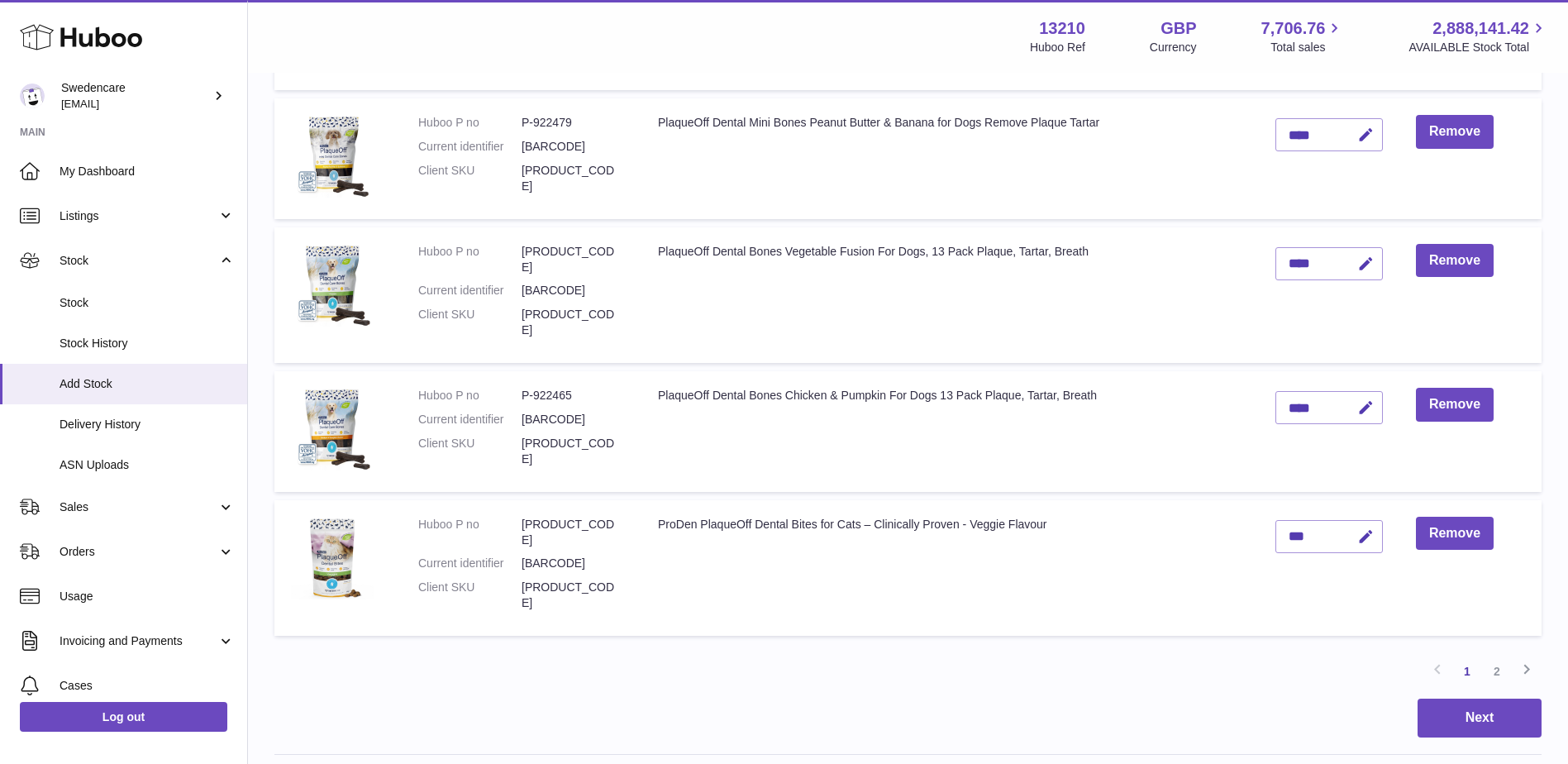 scroll, scrollTop: 1075, scrollLeft: 0, axis: vertical 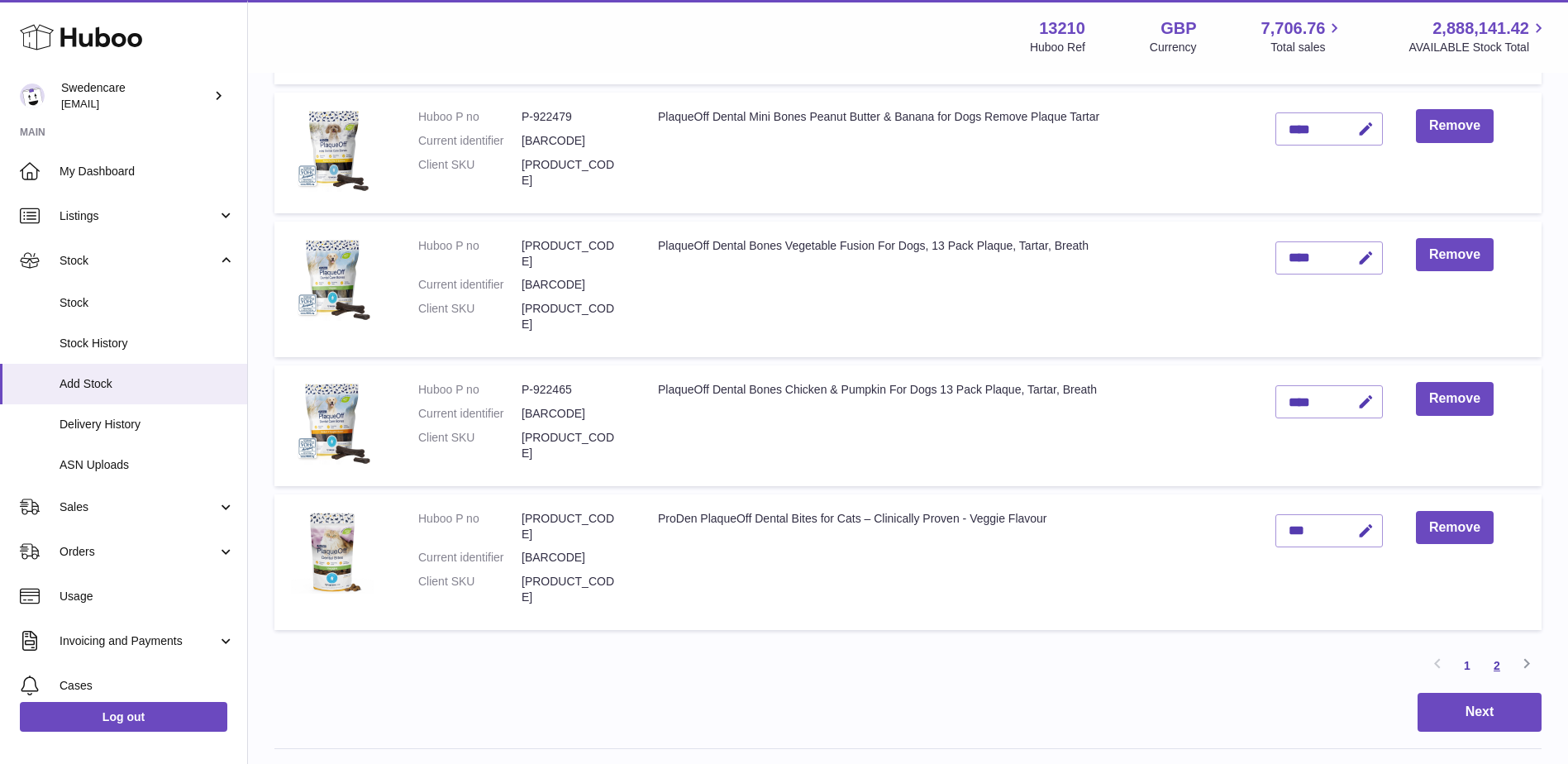 click on "2" at bounding box center [1497, 666] 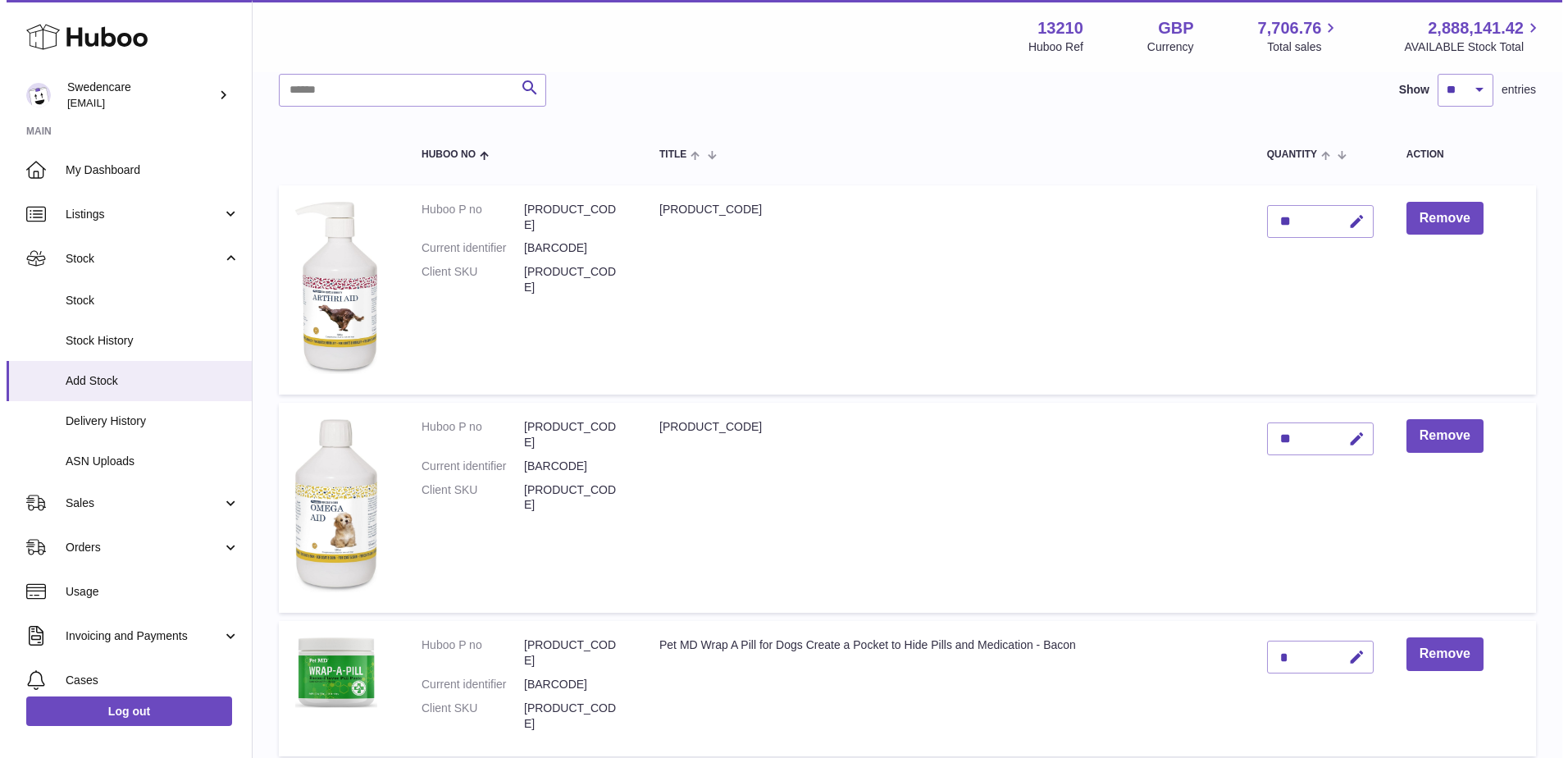 scroll, scrollTop: 402, scrollLeft: 0, axis: vertical 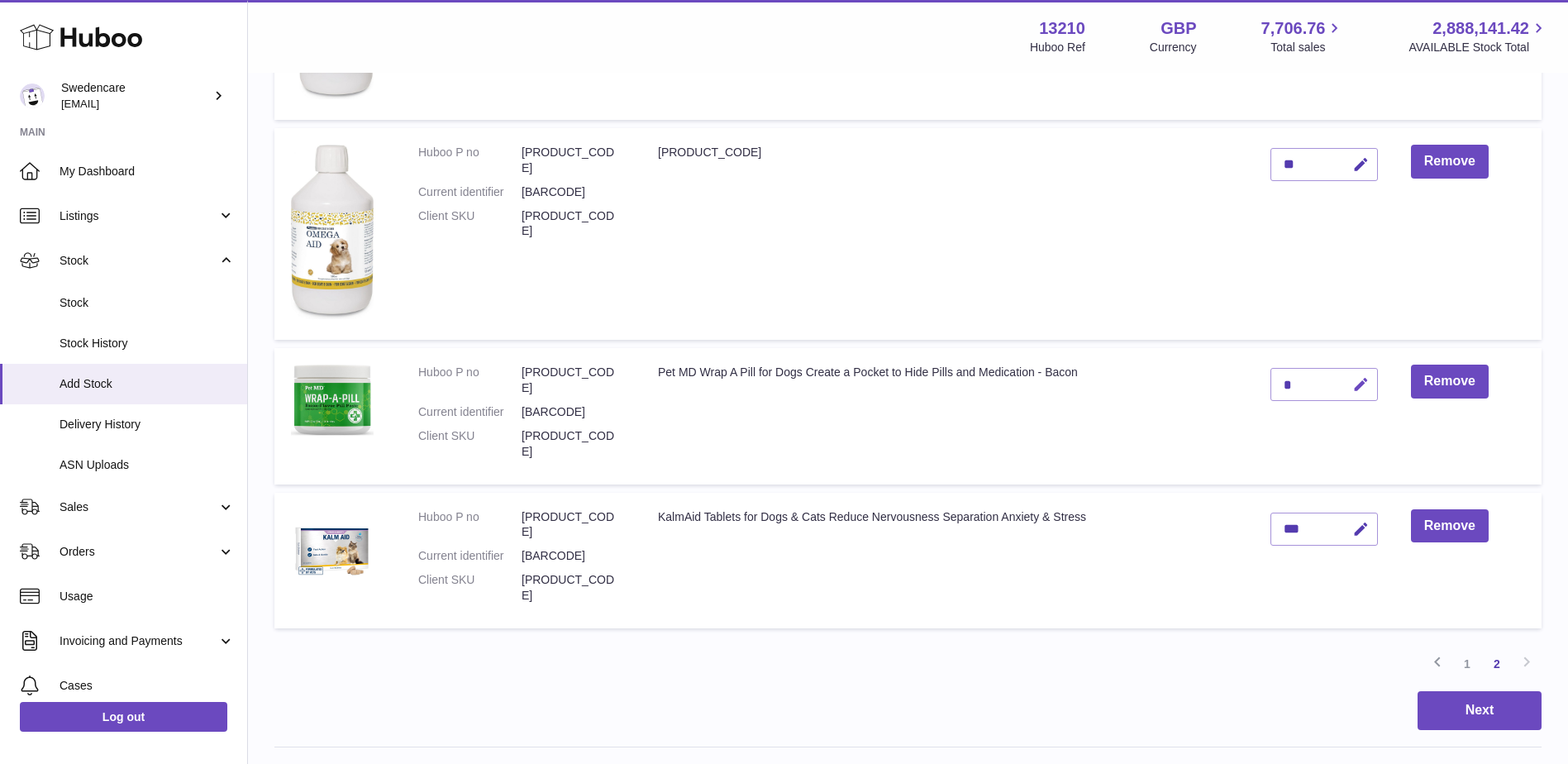 click at bounding box center (1361, 384) 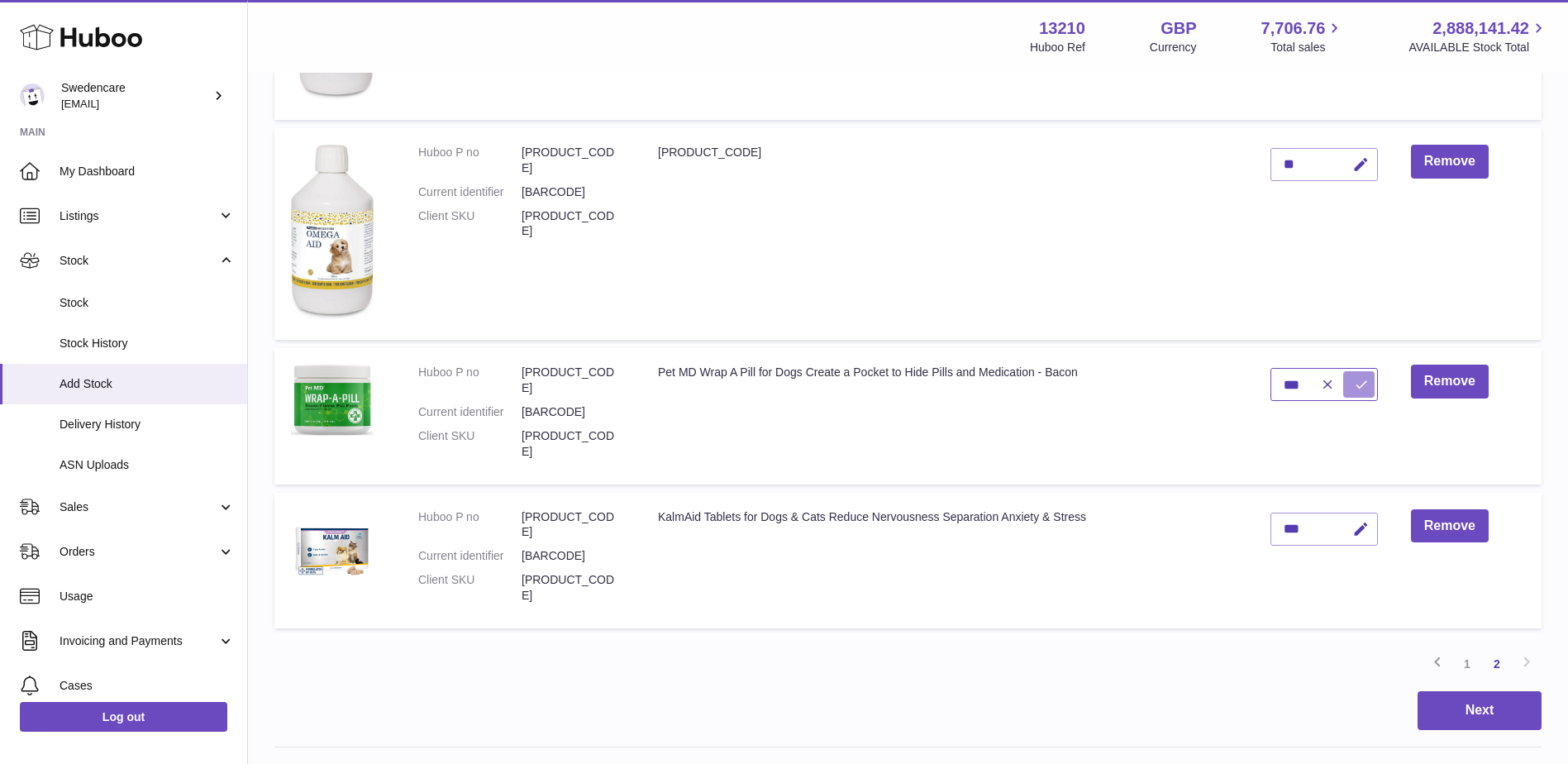 type on "***" 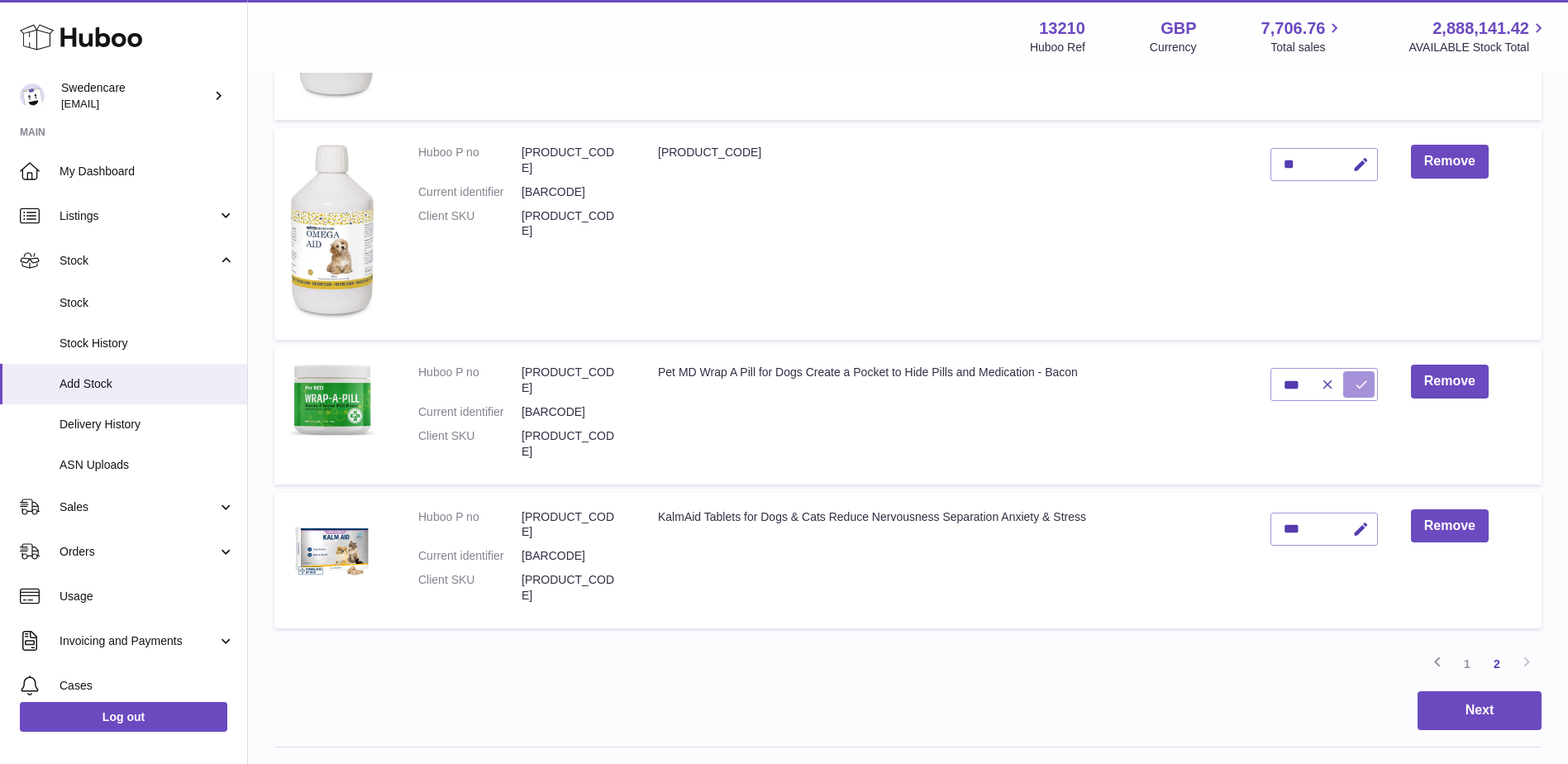 click at bounding box center (1361, 384) 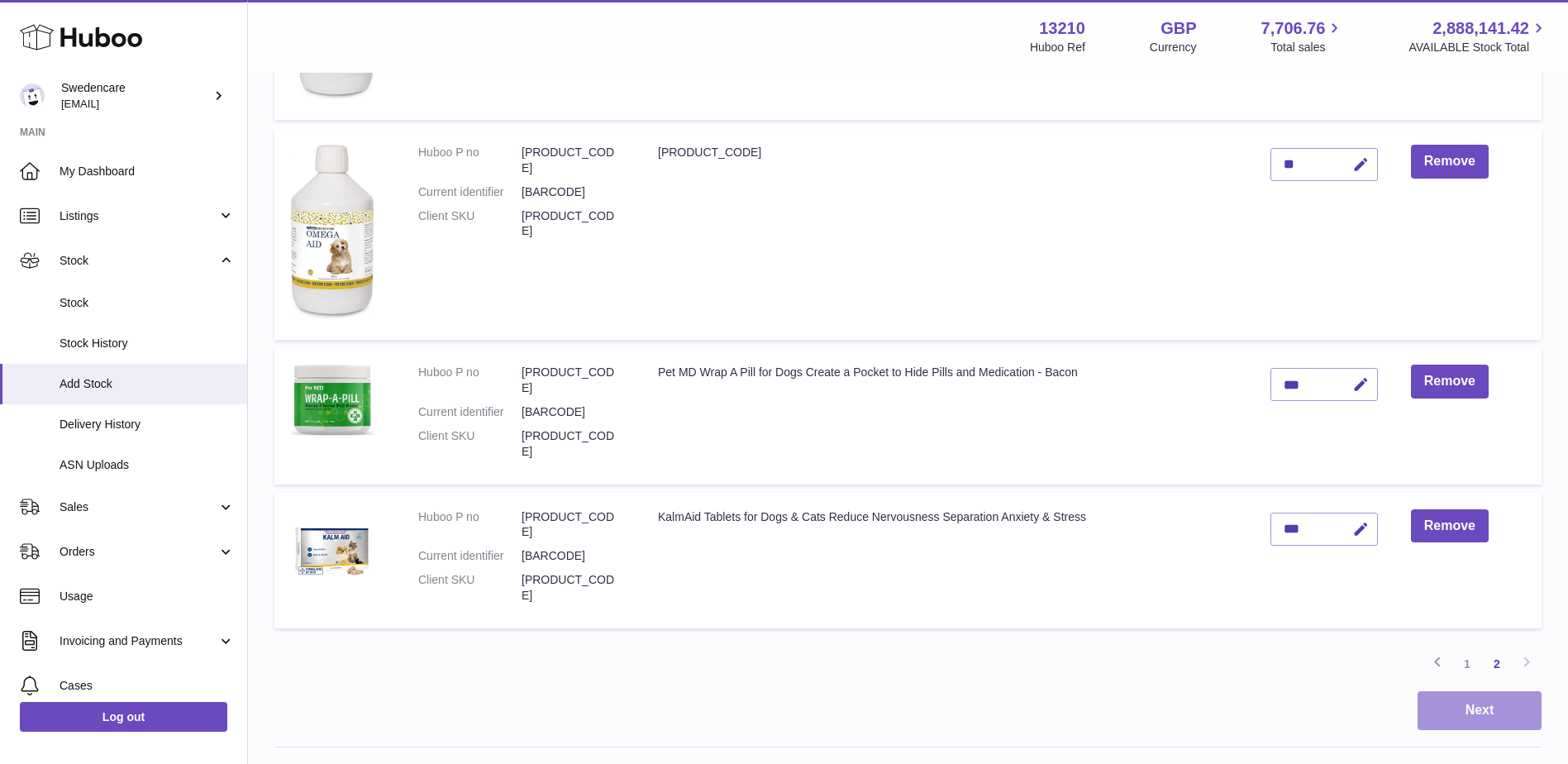 click on "Next" at bounding box center (1480, 710) 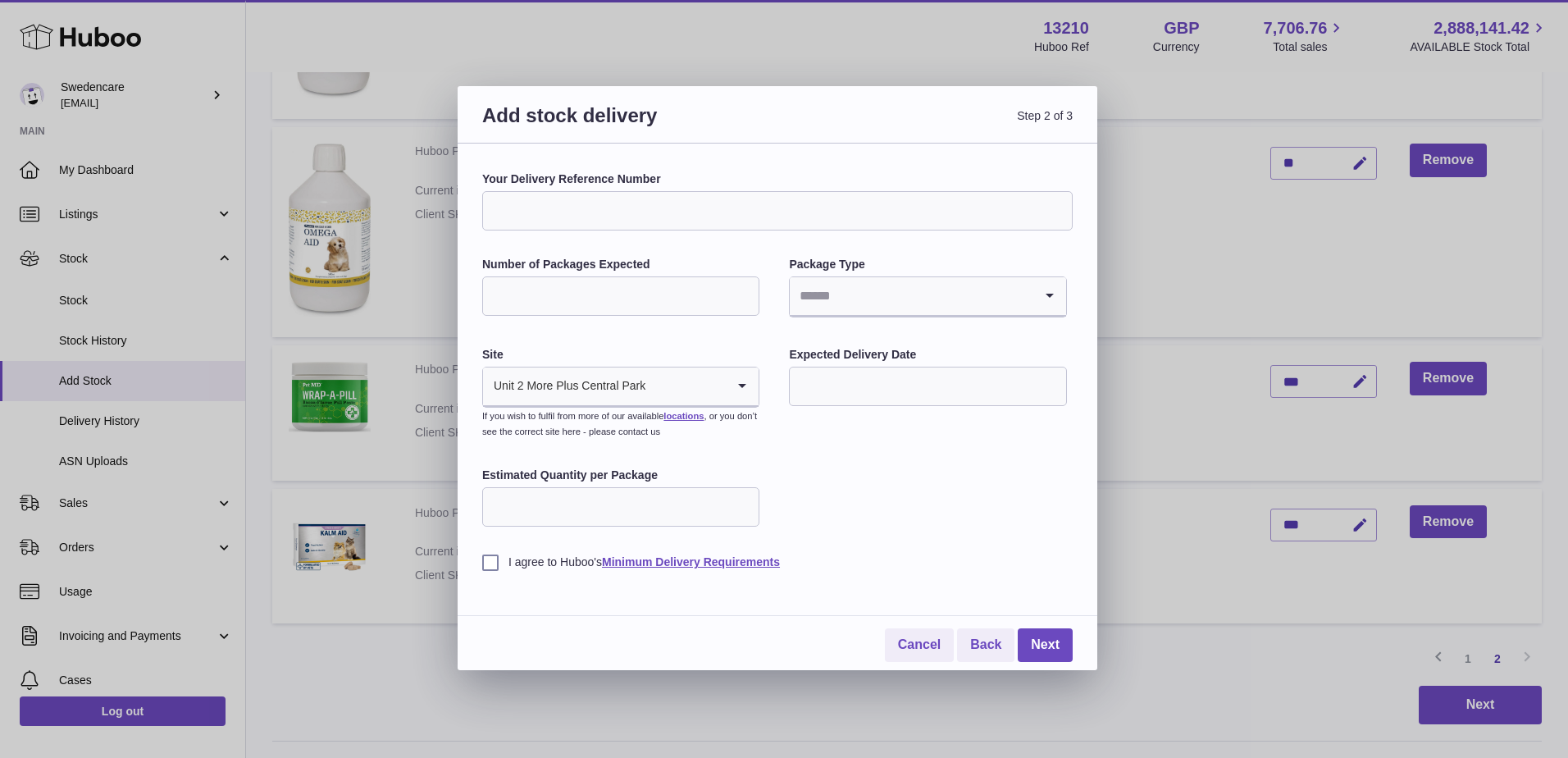 click on "Your Delivery Reference Number" at bounding box center (777, 211) 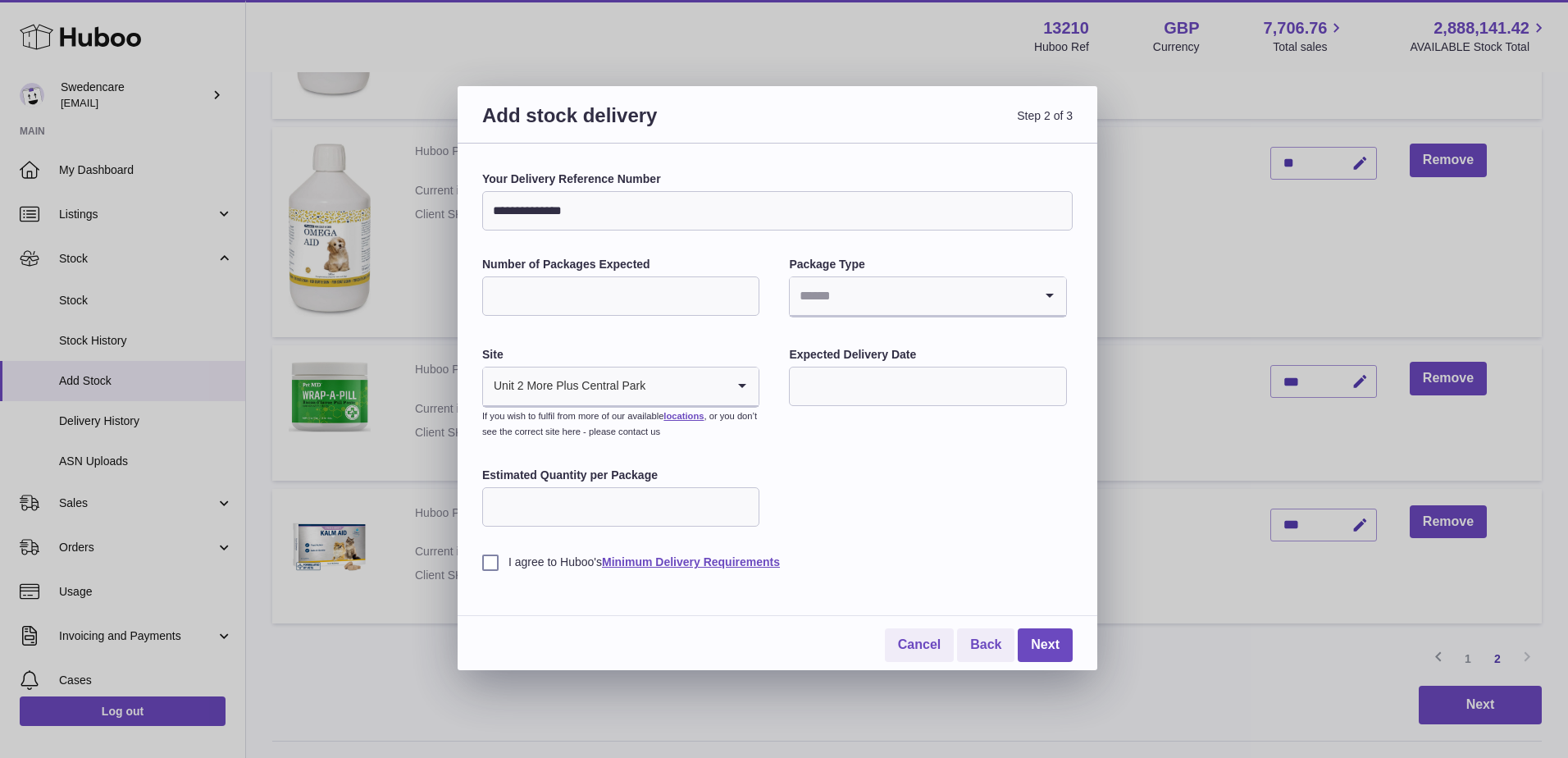 type on "**********" 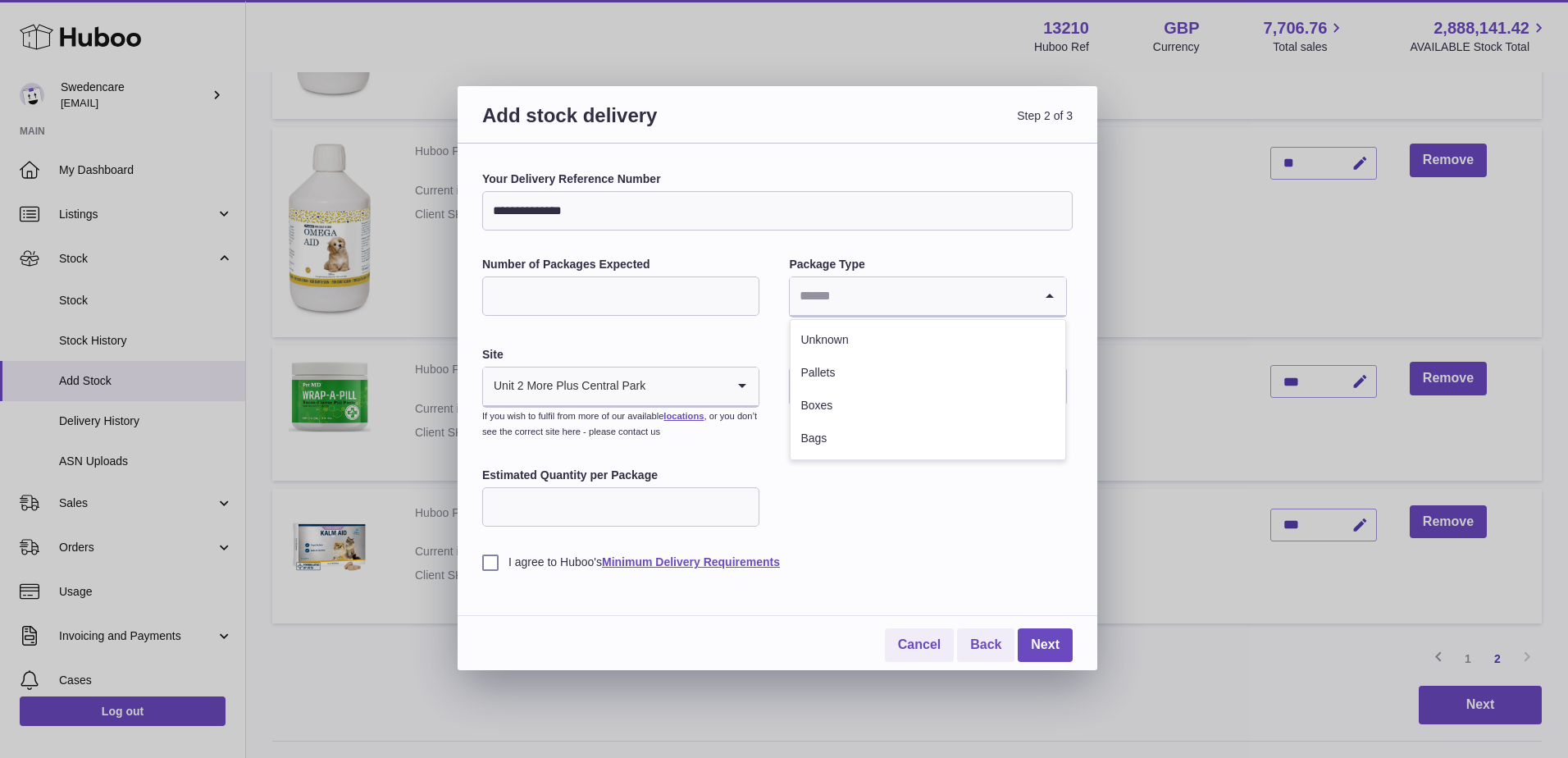 click at bounding box center (911, 296) 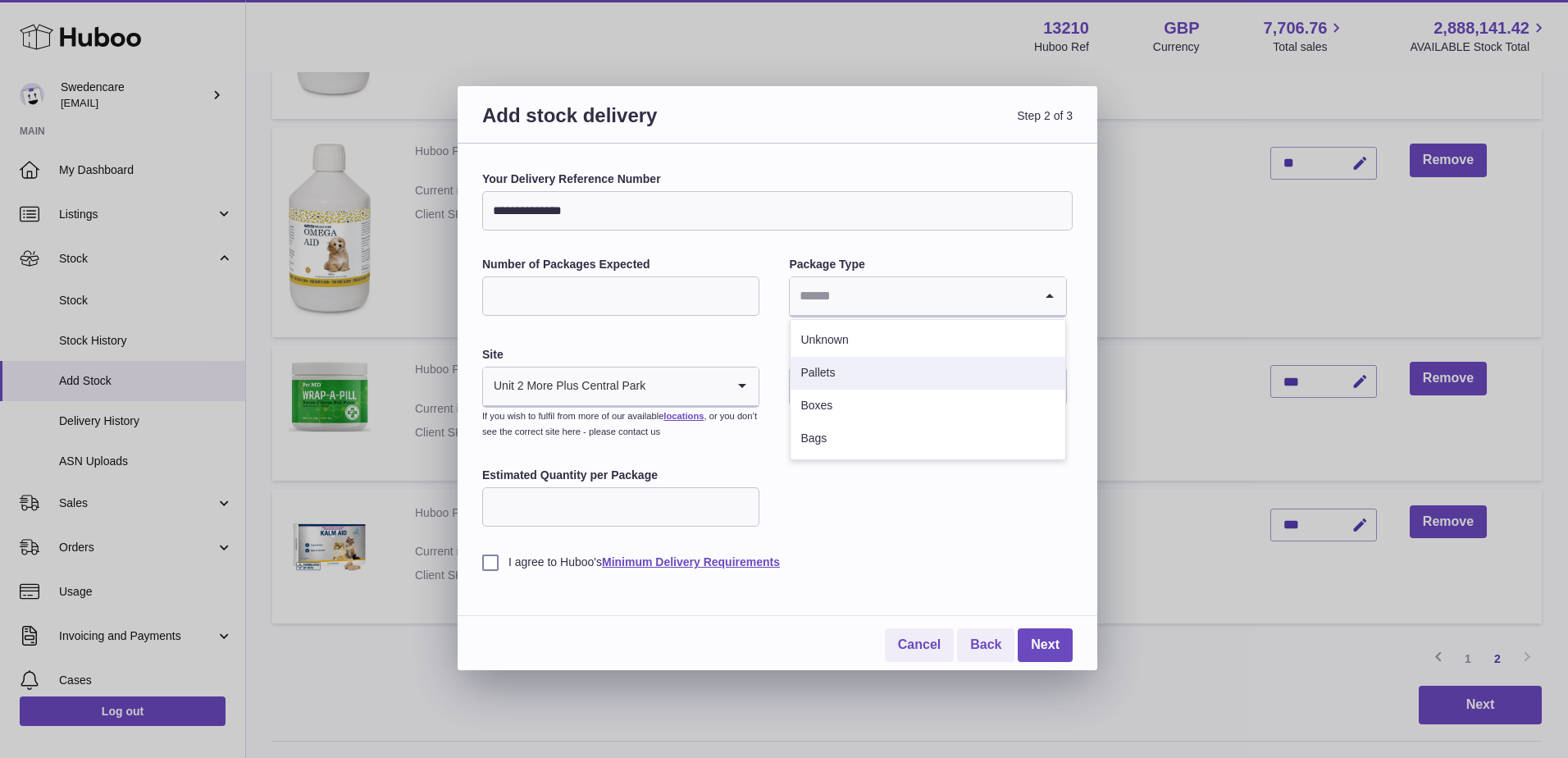 click on "Pallets" at bounding box center (928, 373) 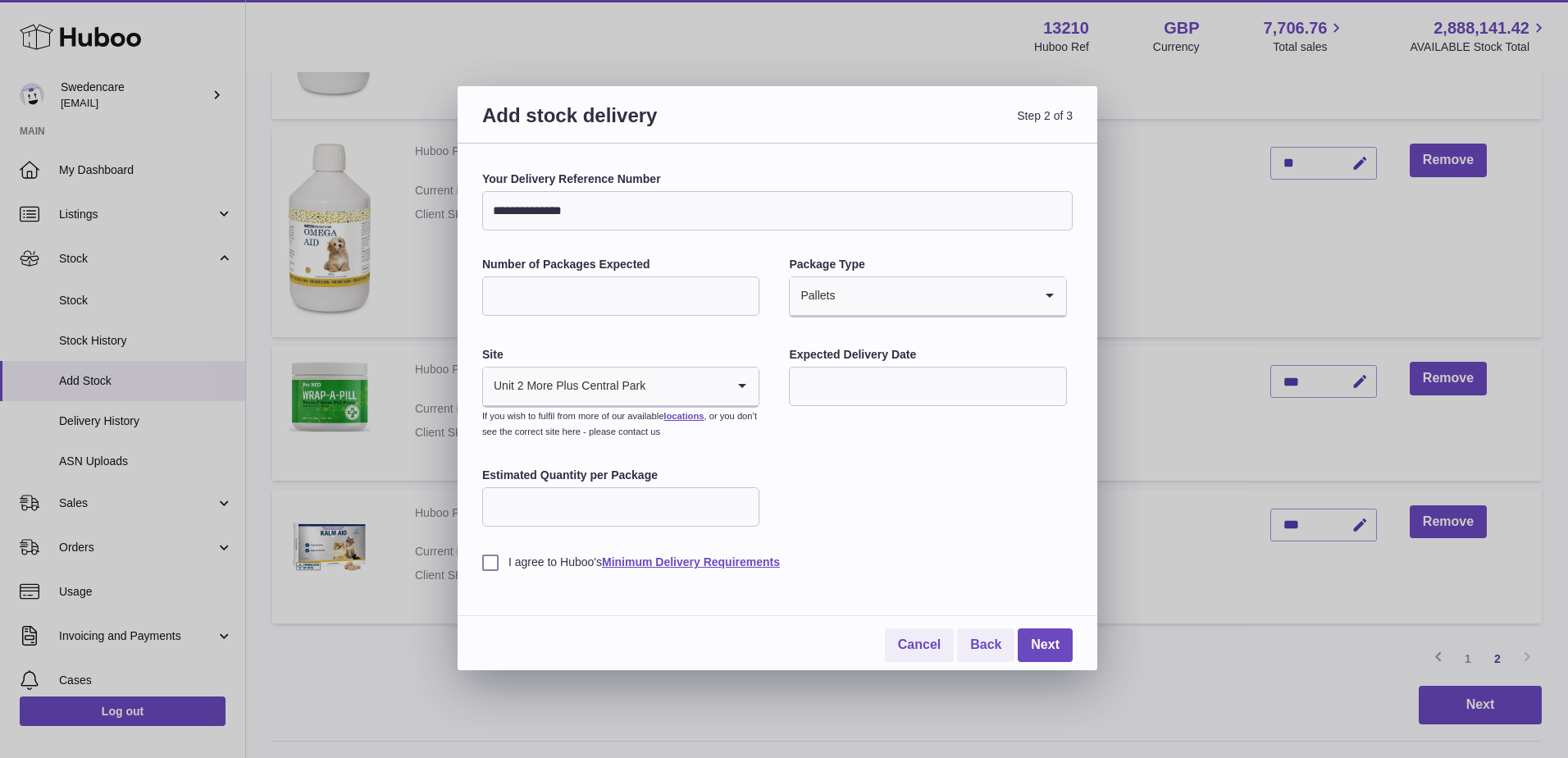 click at bounding box center [928, 386] 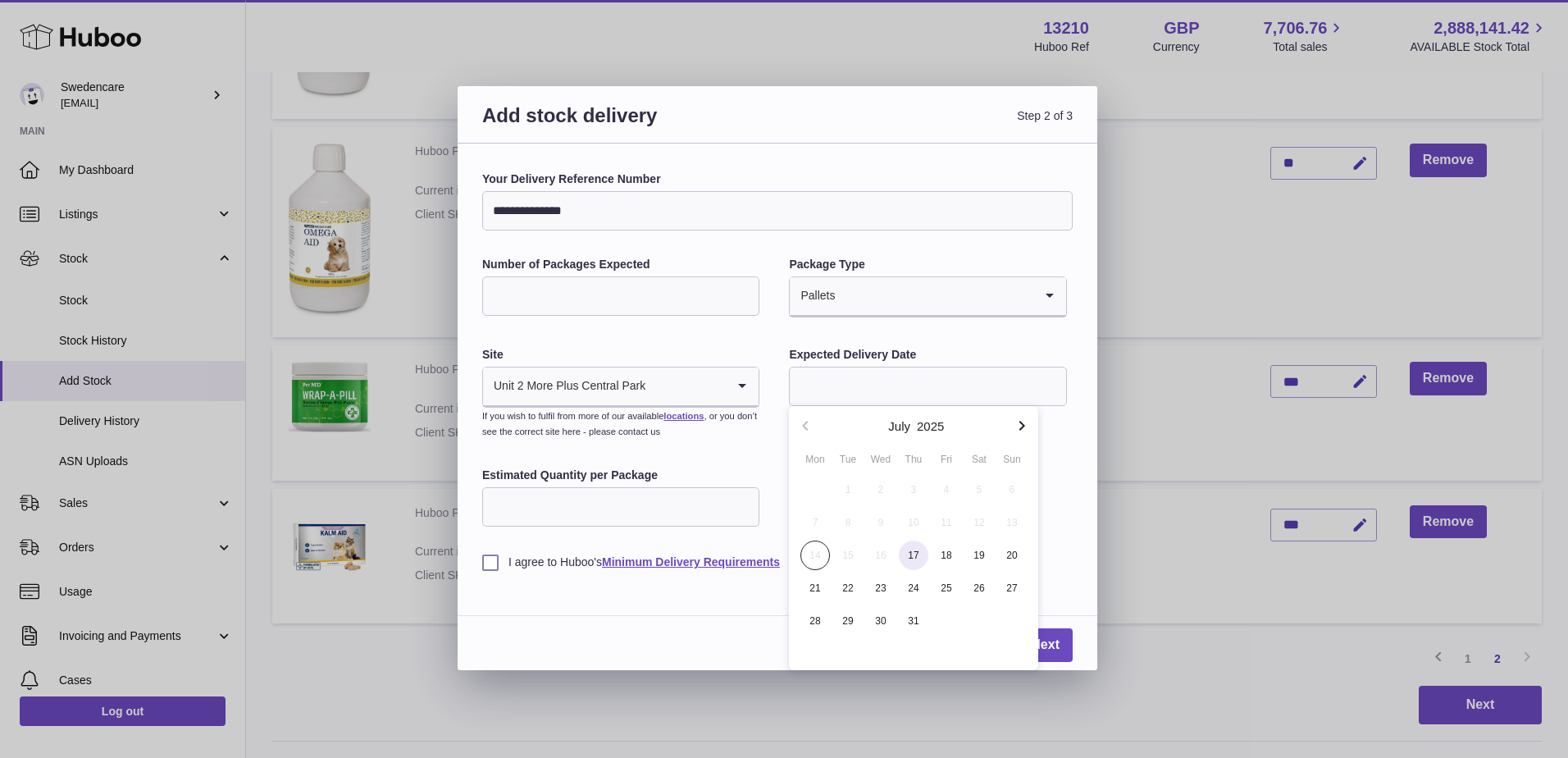 click on "17" at bounding box center (914, 555) 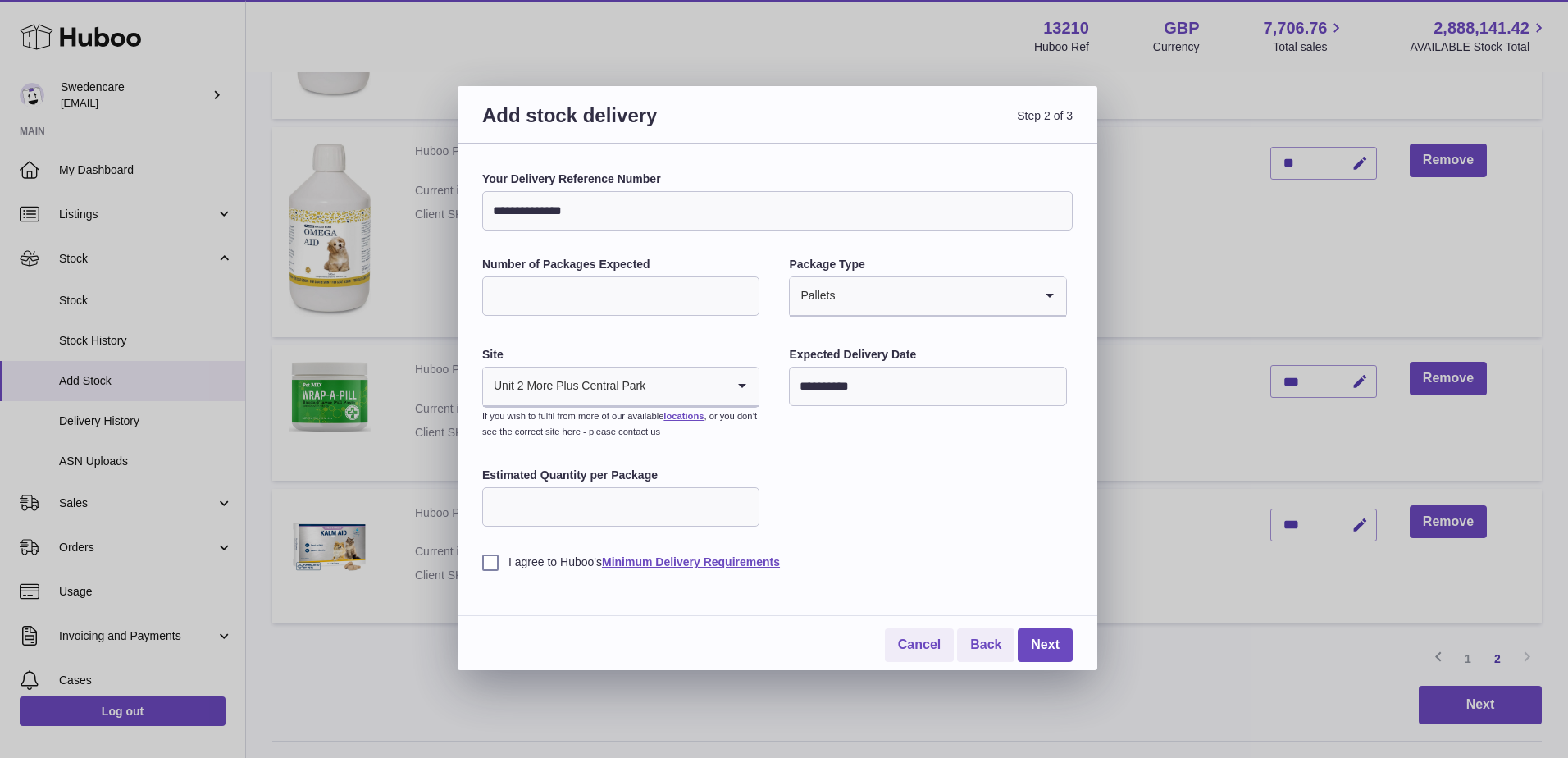 click on "Estimated Quantity per Package" at bounding box center [621, 507] 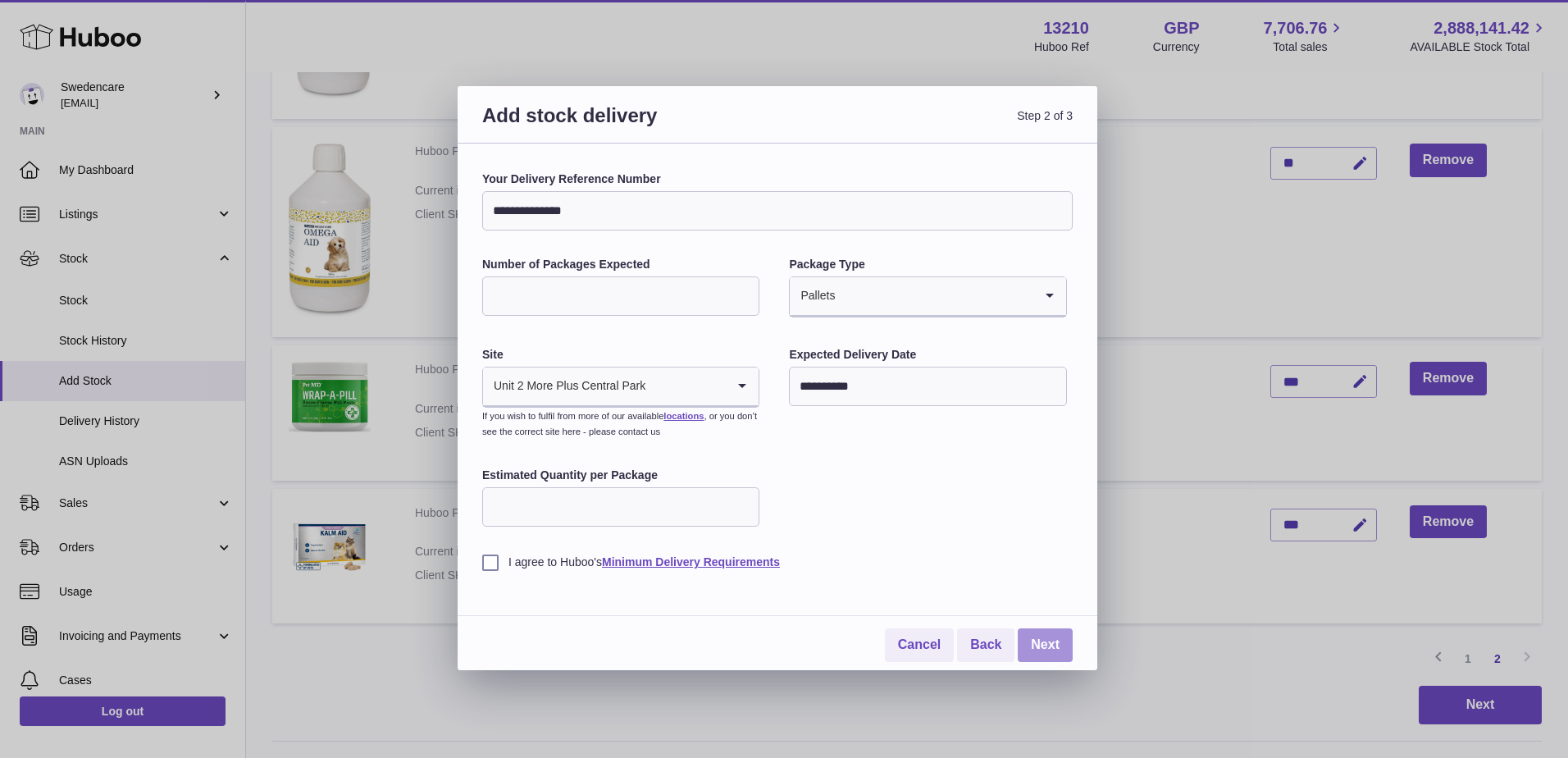 click on "Next" at bounding box center (1045, 645) 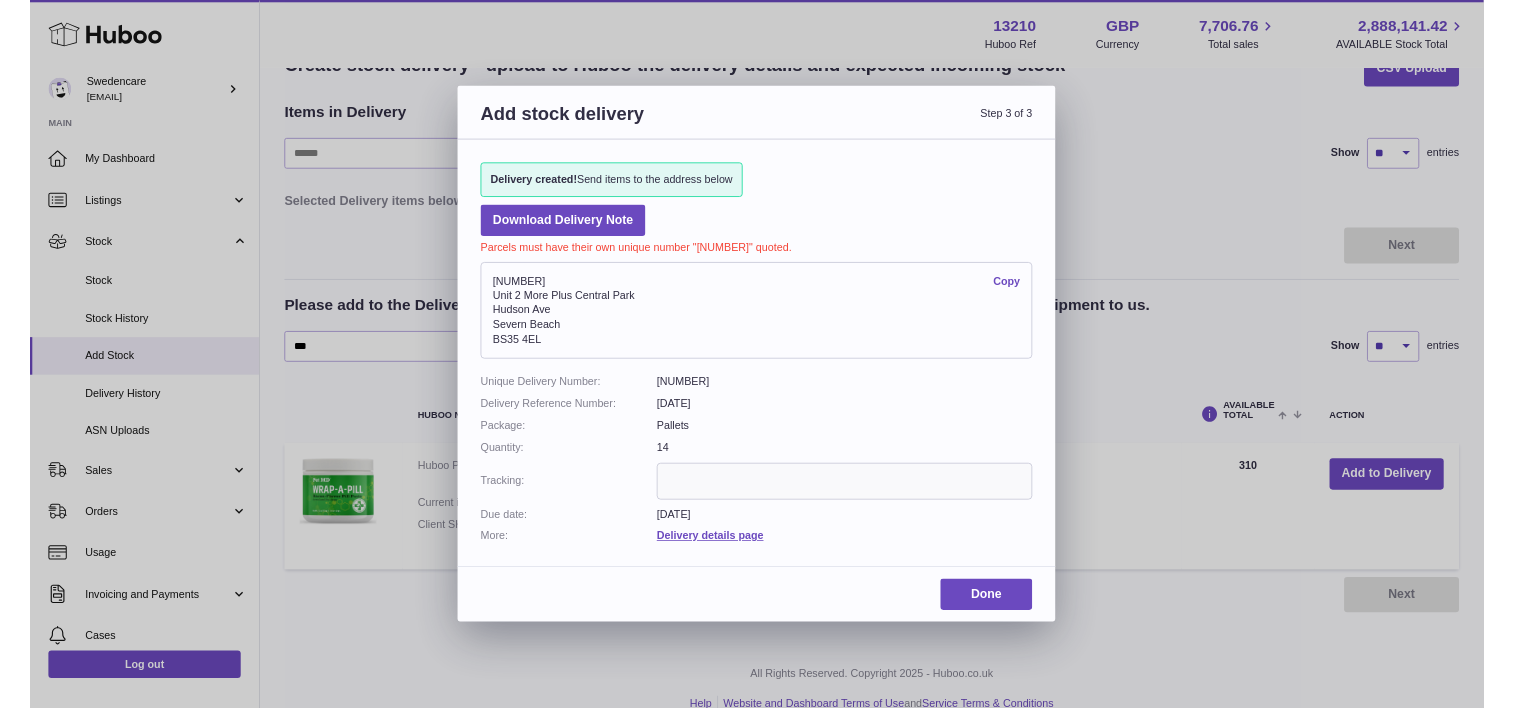 scroll, scrollTop: 62, scrollLeft: 0, axis: vertical 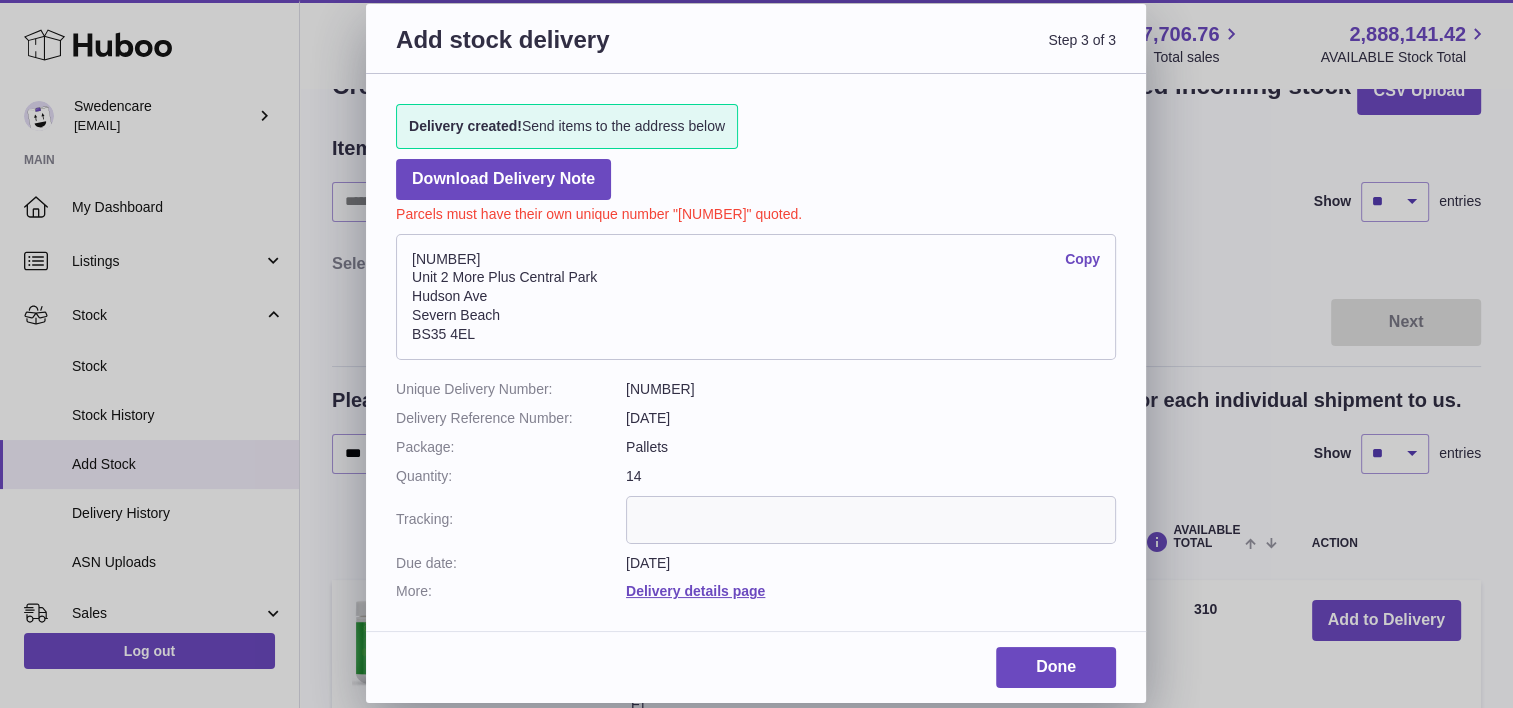drag, startPoint x: 627, startPoint y: 388, endPoint x: 805, endPoint y: 380, distance: 178.17969 